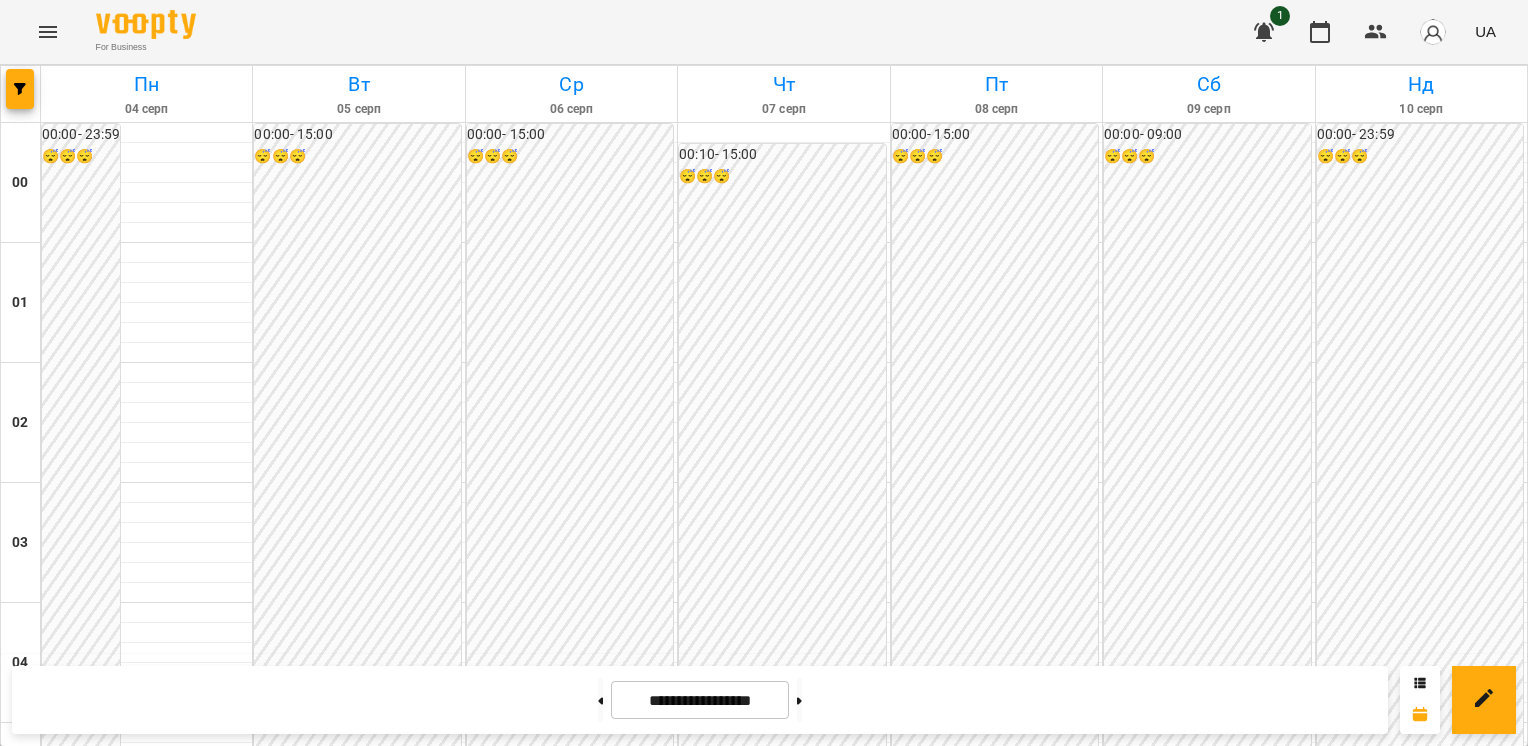 scroll, scrollTop: 0, scrollLeft: 0, axis: both 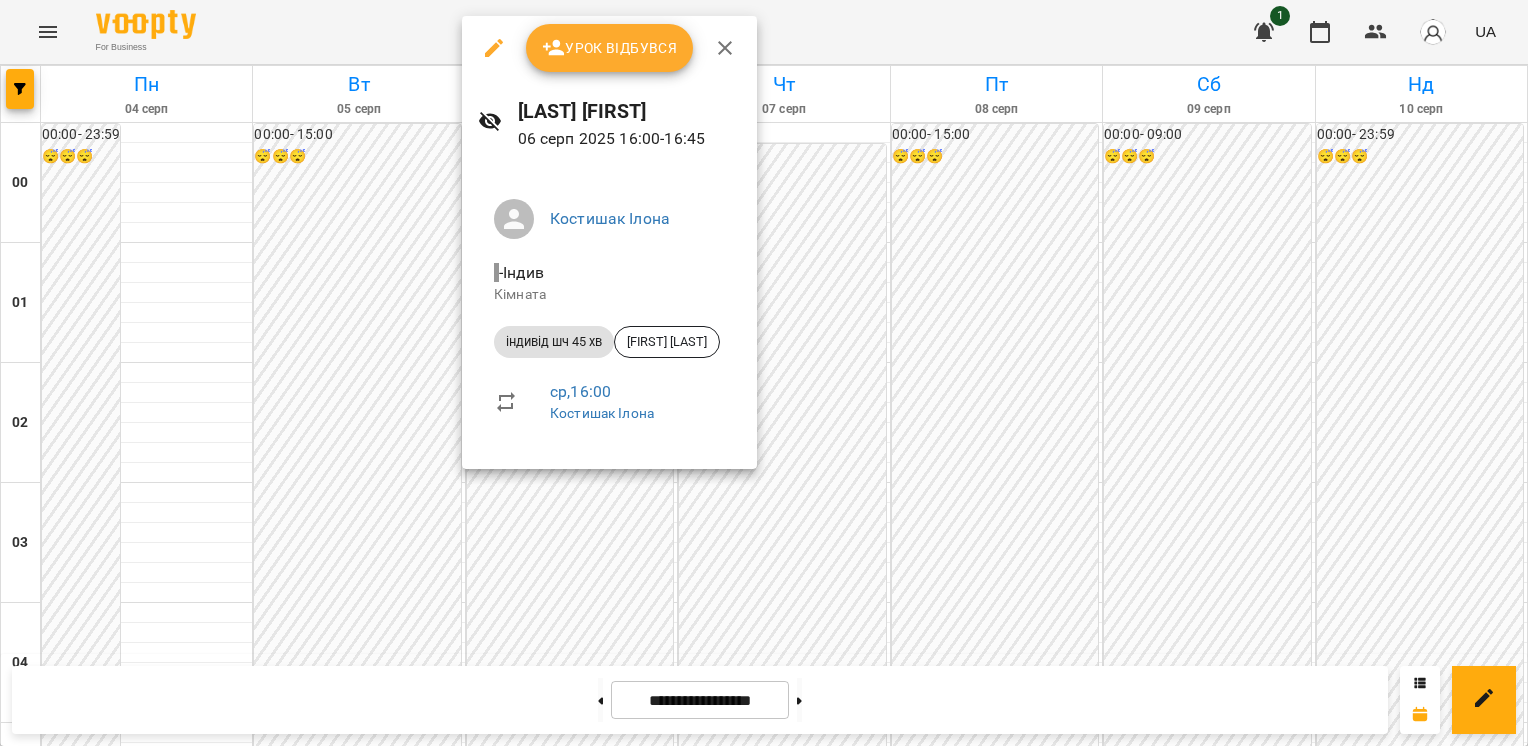 click 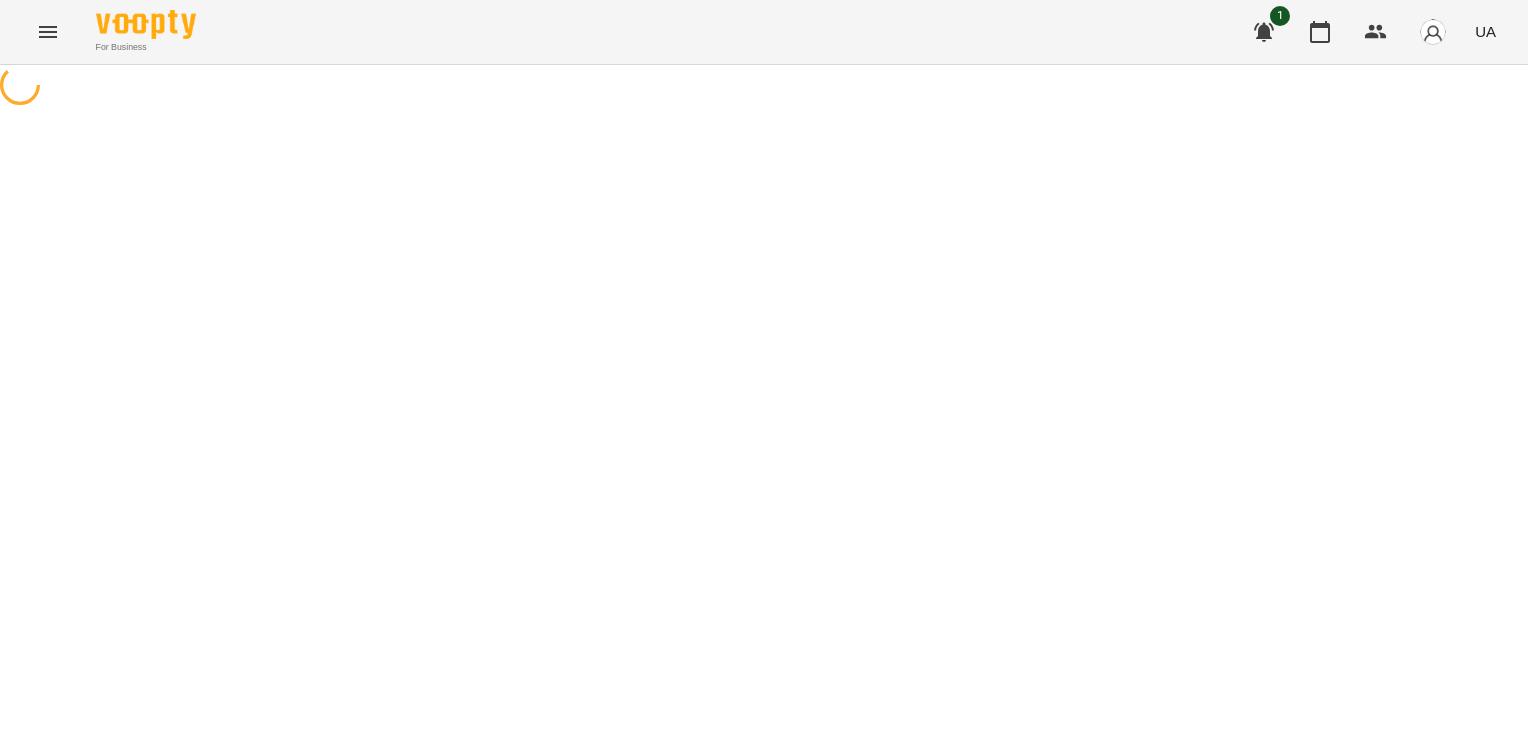 select on "**********" 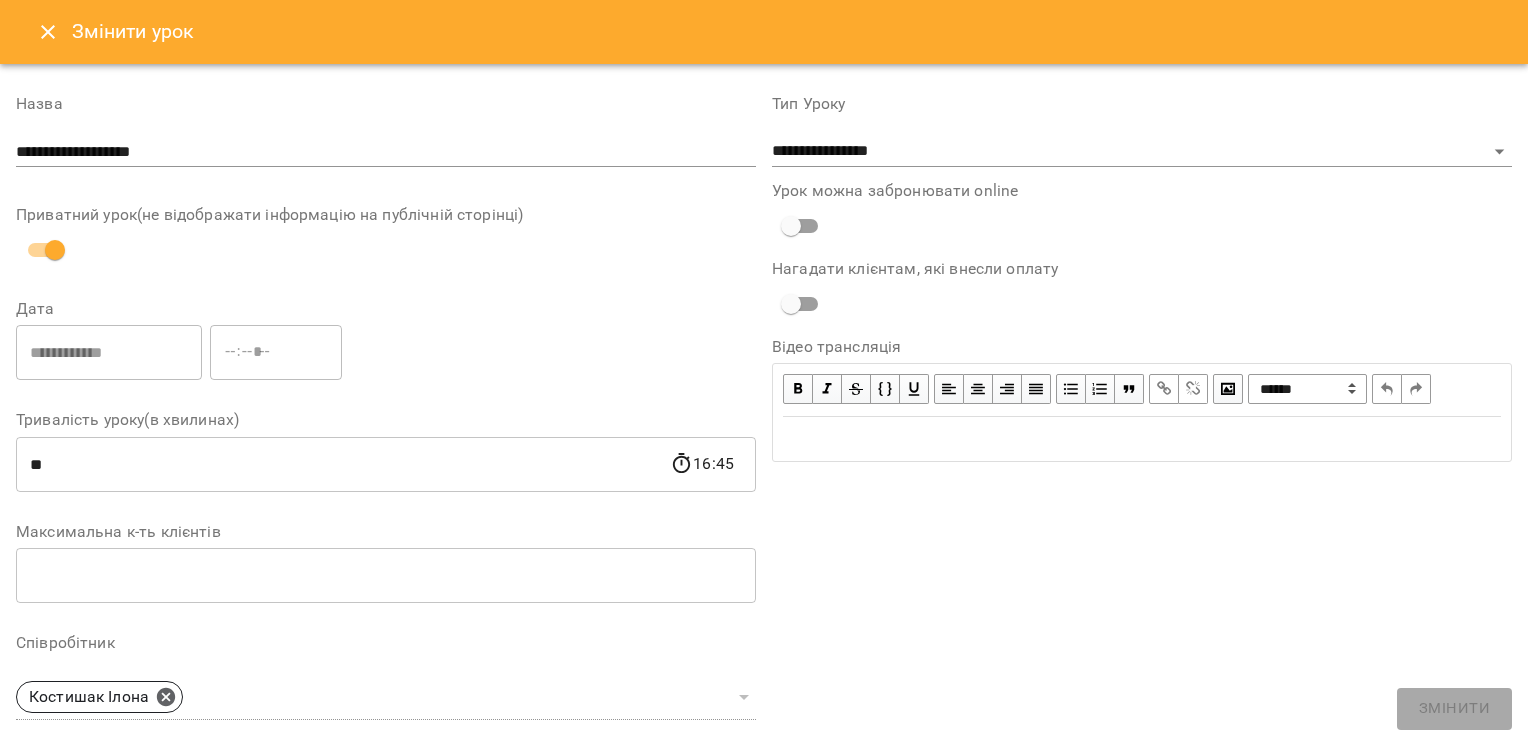click 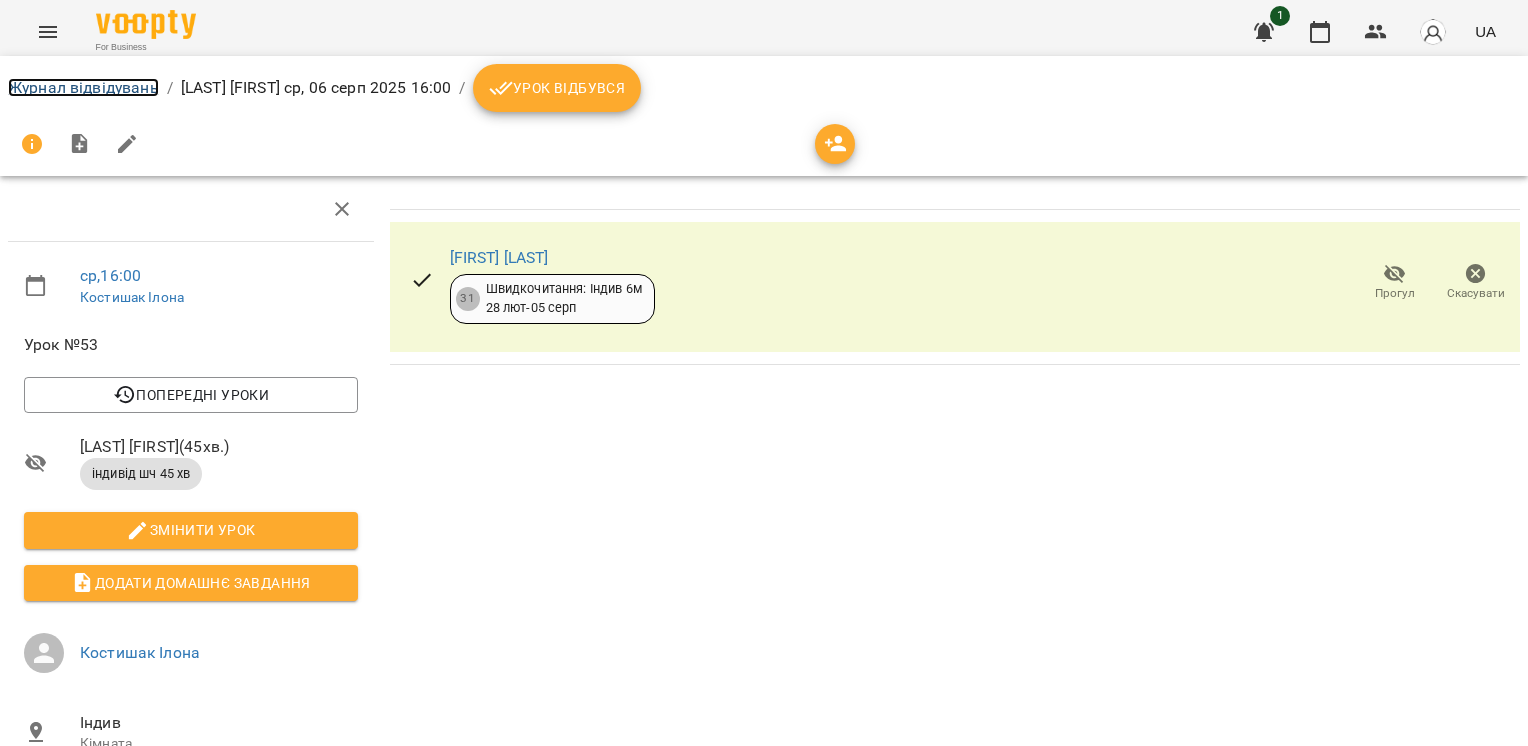 click on "Журнал відвідувань" at bounding box center (83, 87) 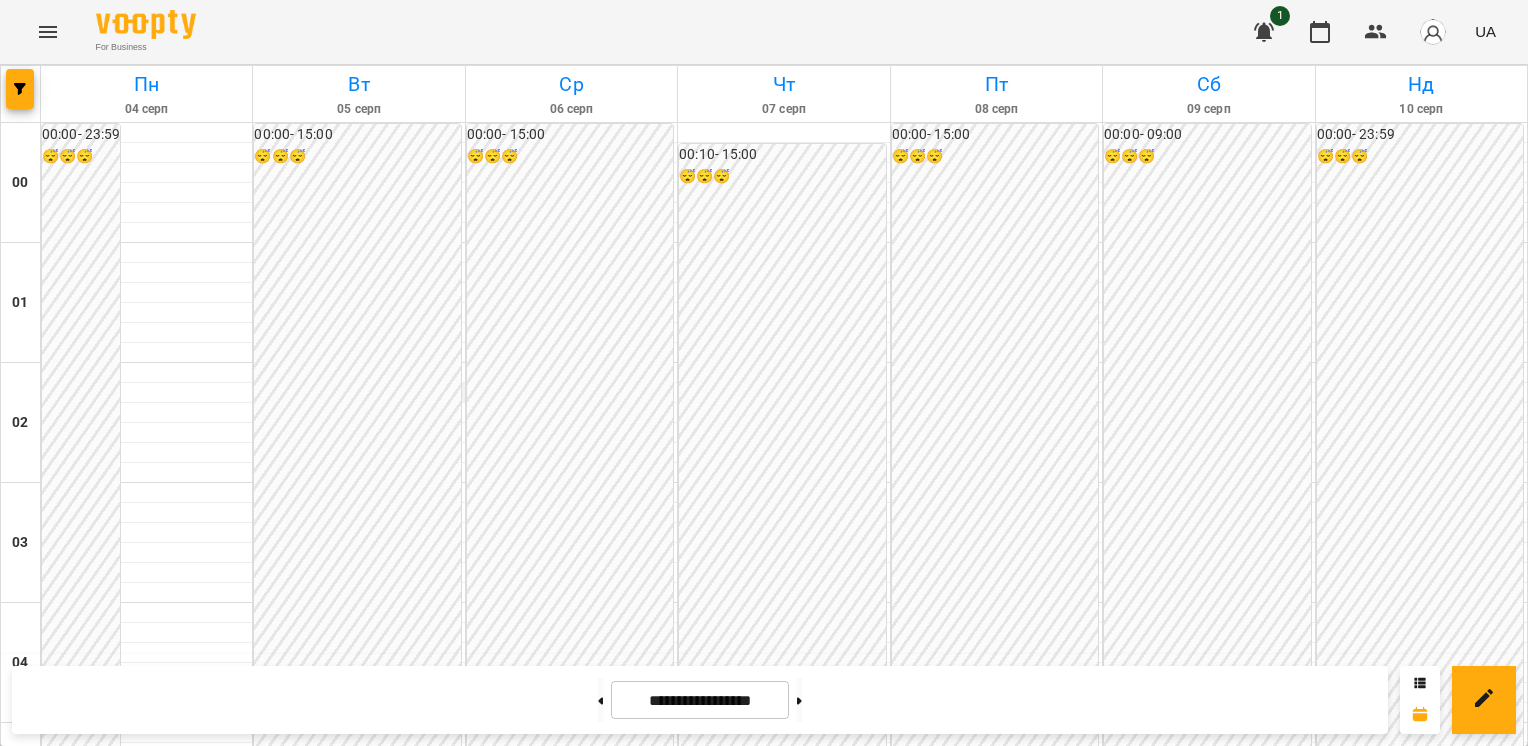 scroll, scrollTop: 1766, scrollLeft: 0, axis: vertical 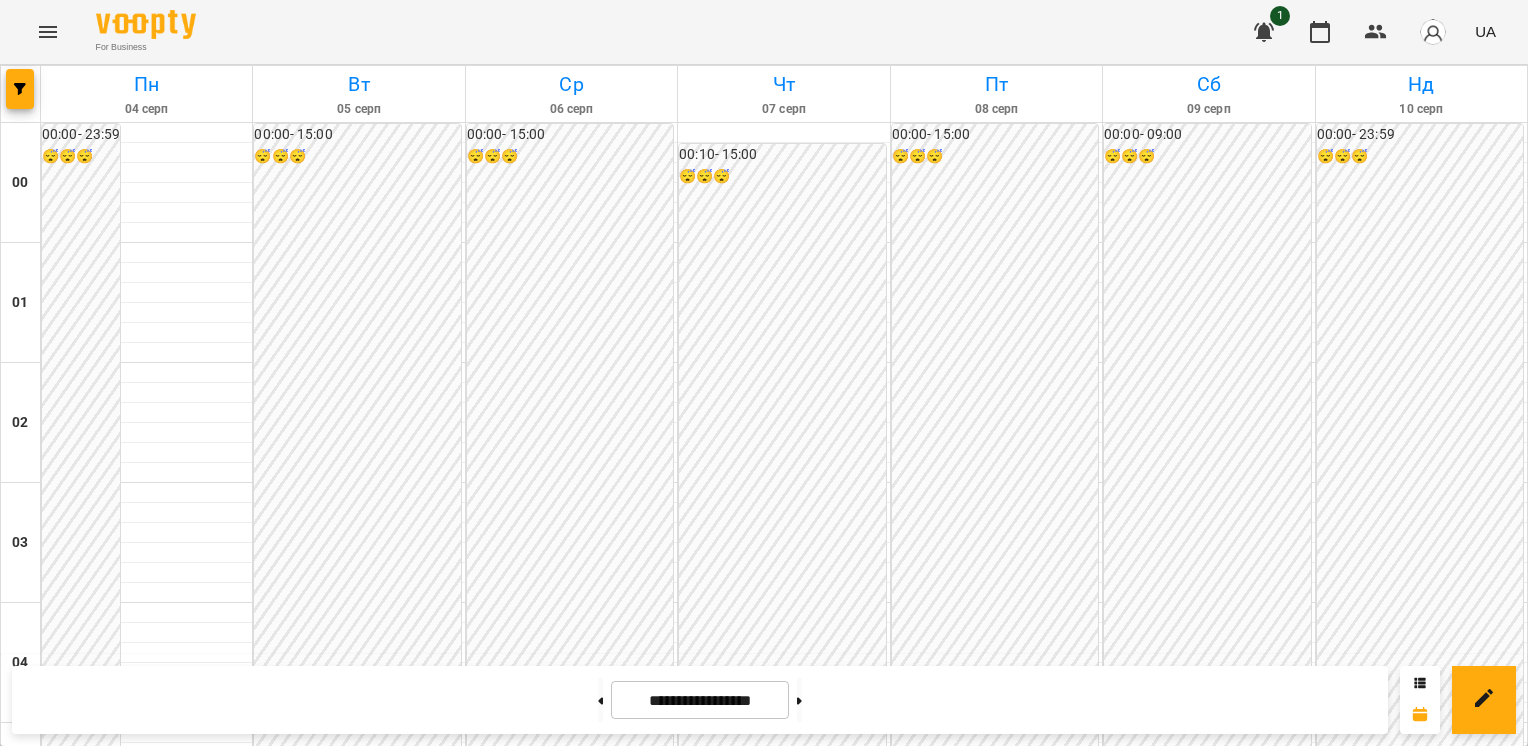 click on "[HH]:[MM] [LAST] [FIRST]" at bounding box center (571, 2071) 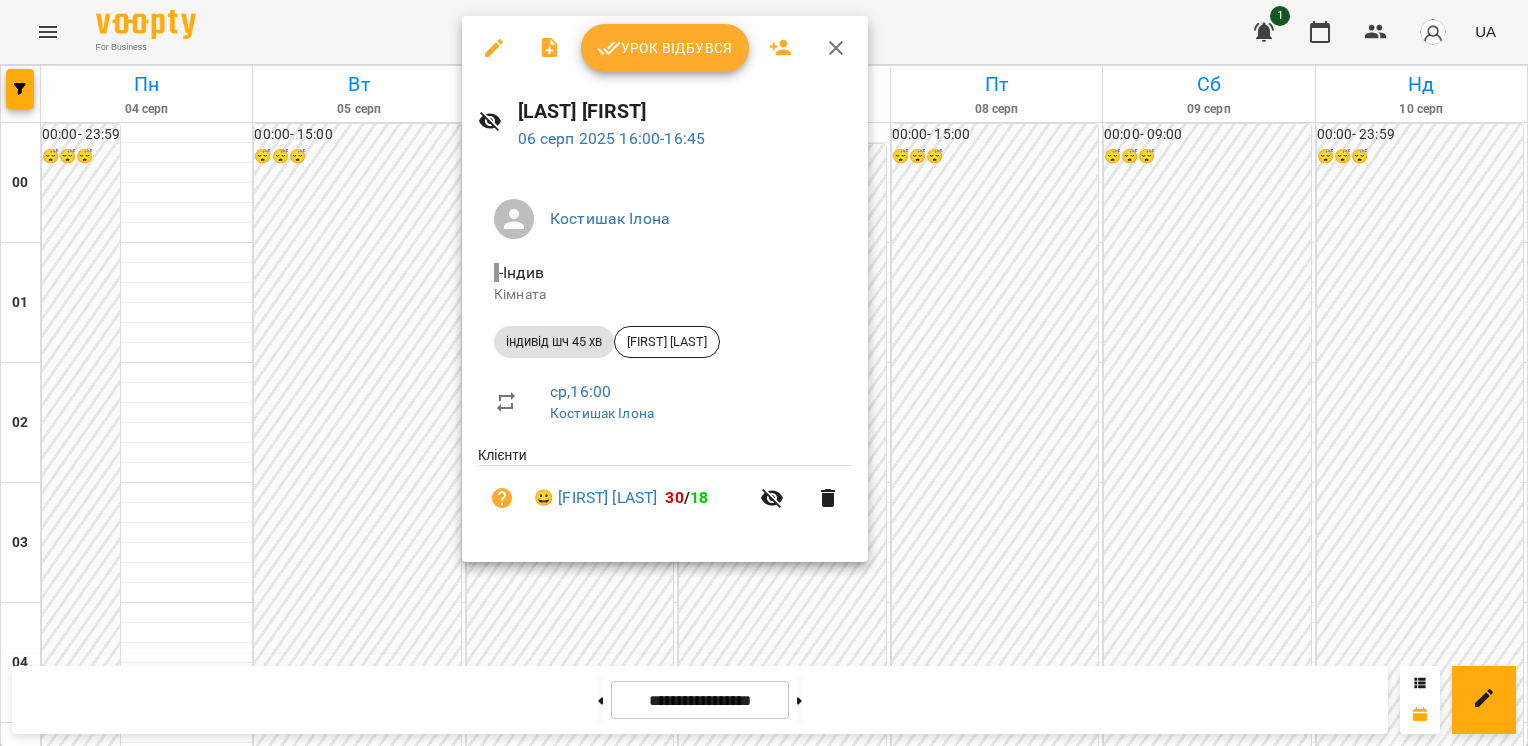 click at bounding box center [764, 373] 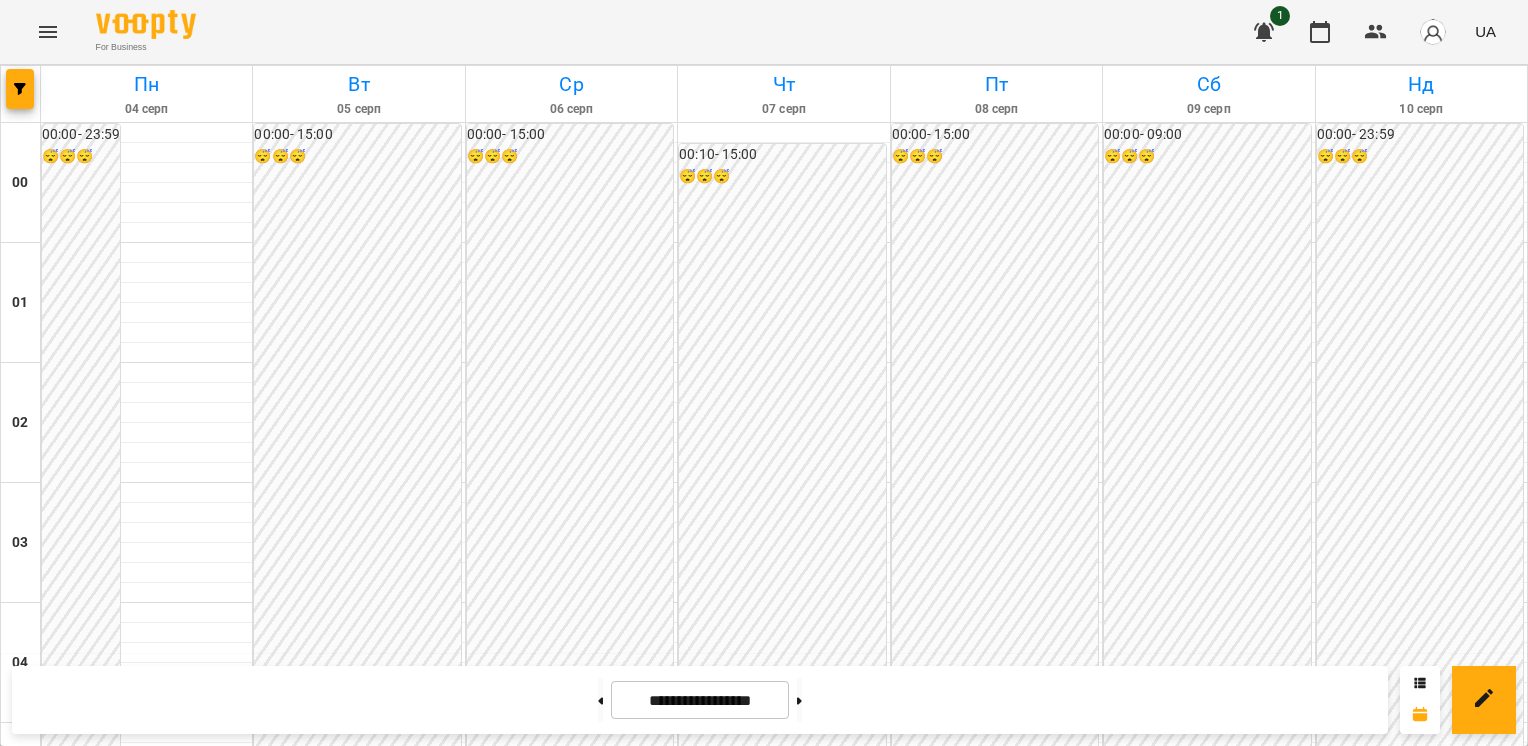 click on "[HH]:[MM] [LAST] [FIRST]" at bounding box center (571, 2311) 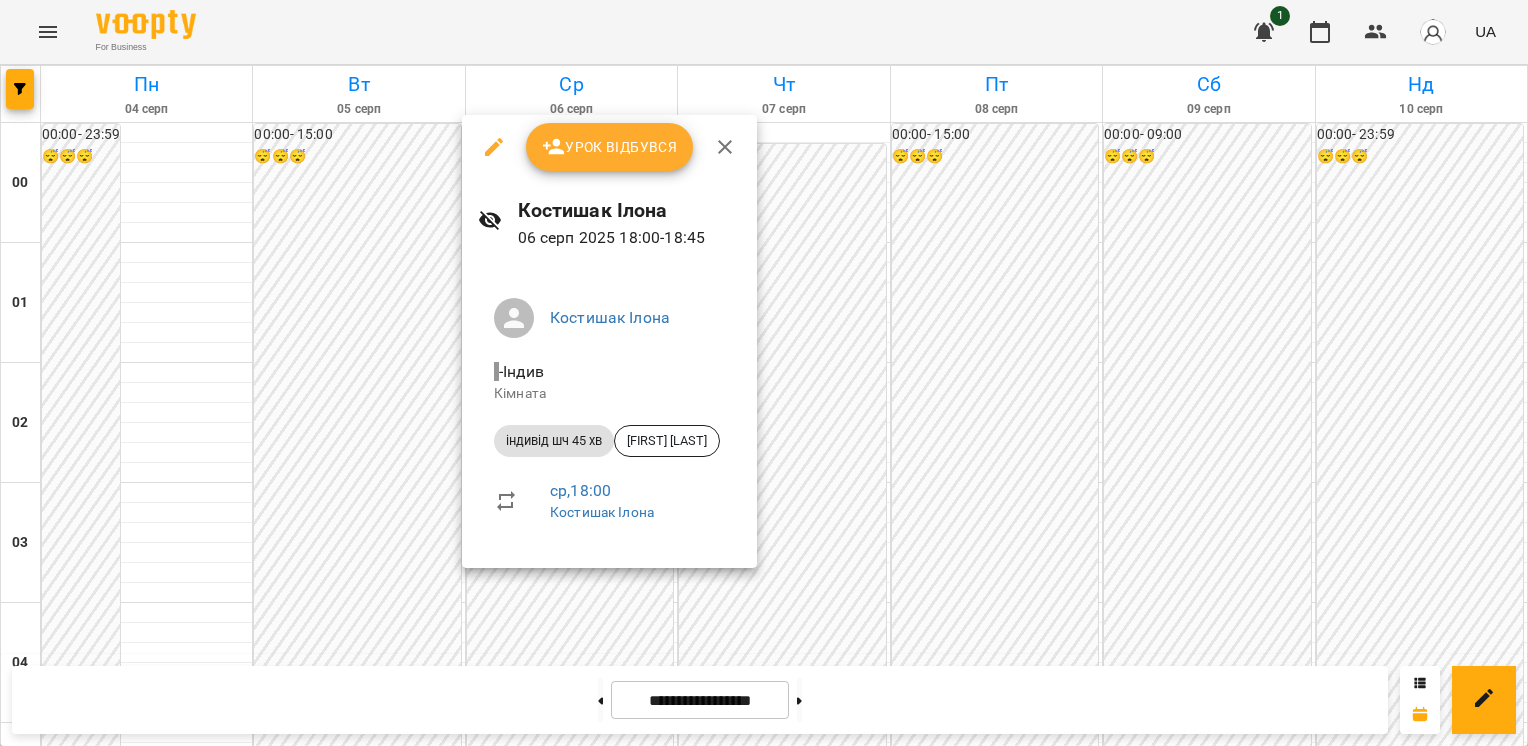 click 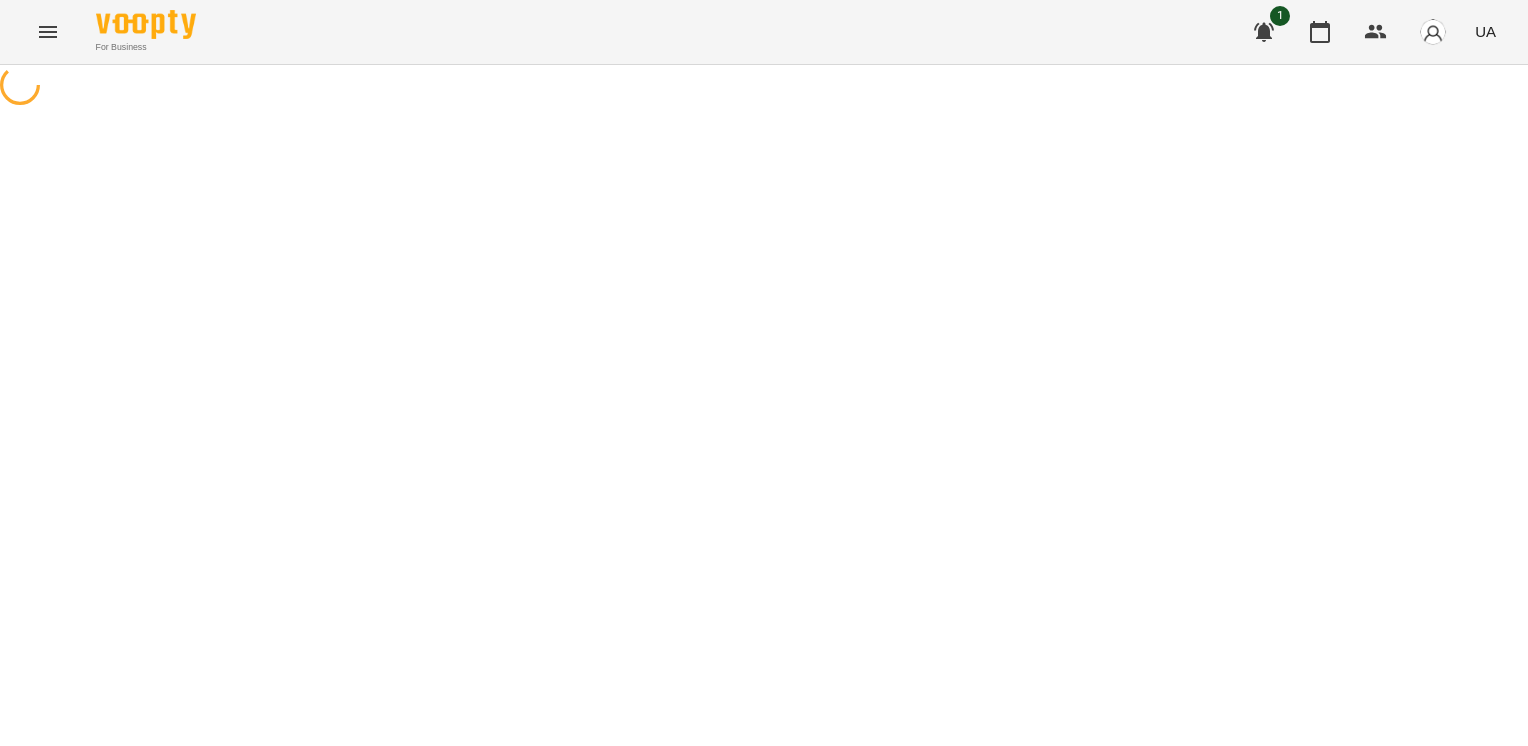 select on "**********" 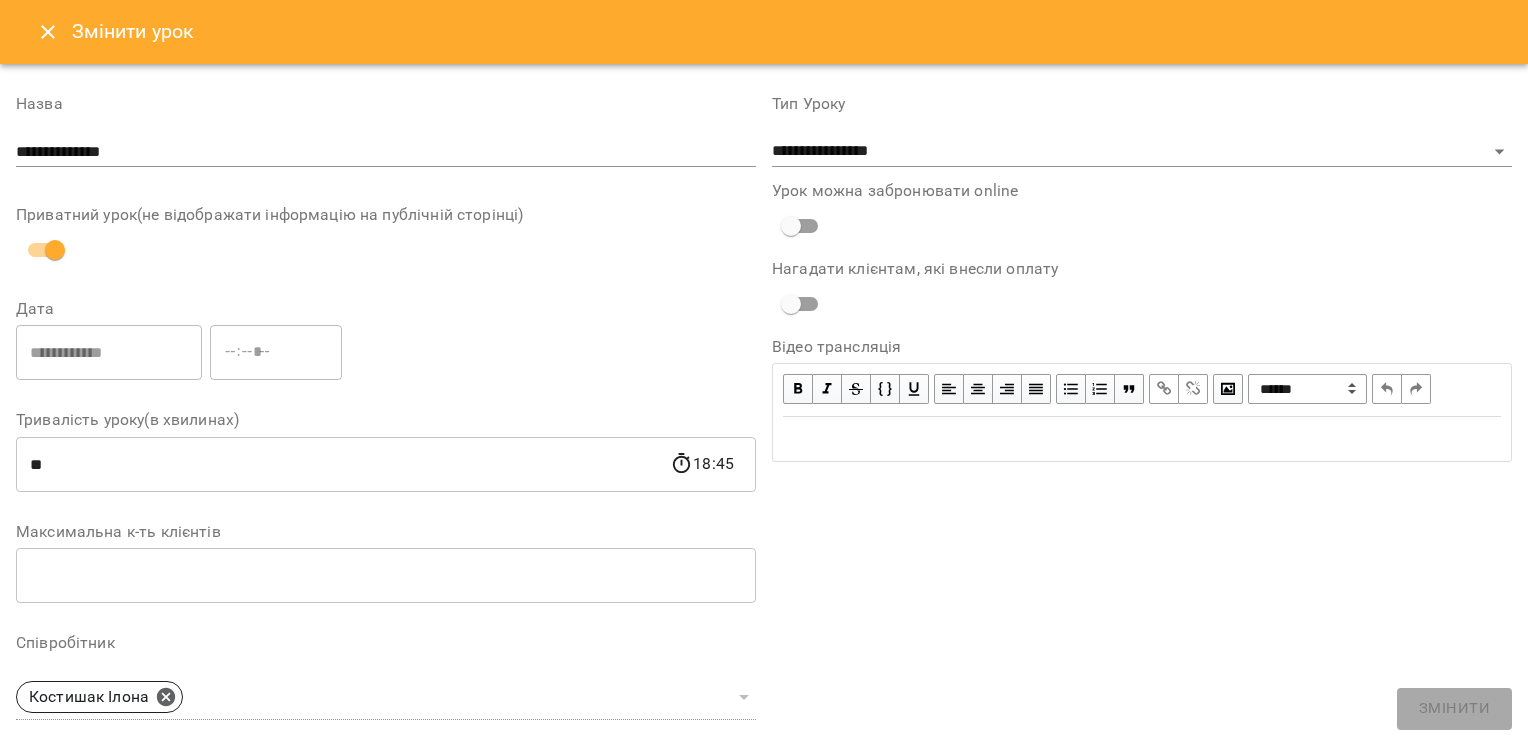 click 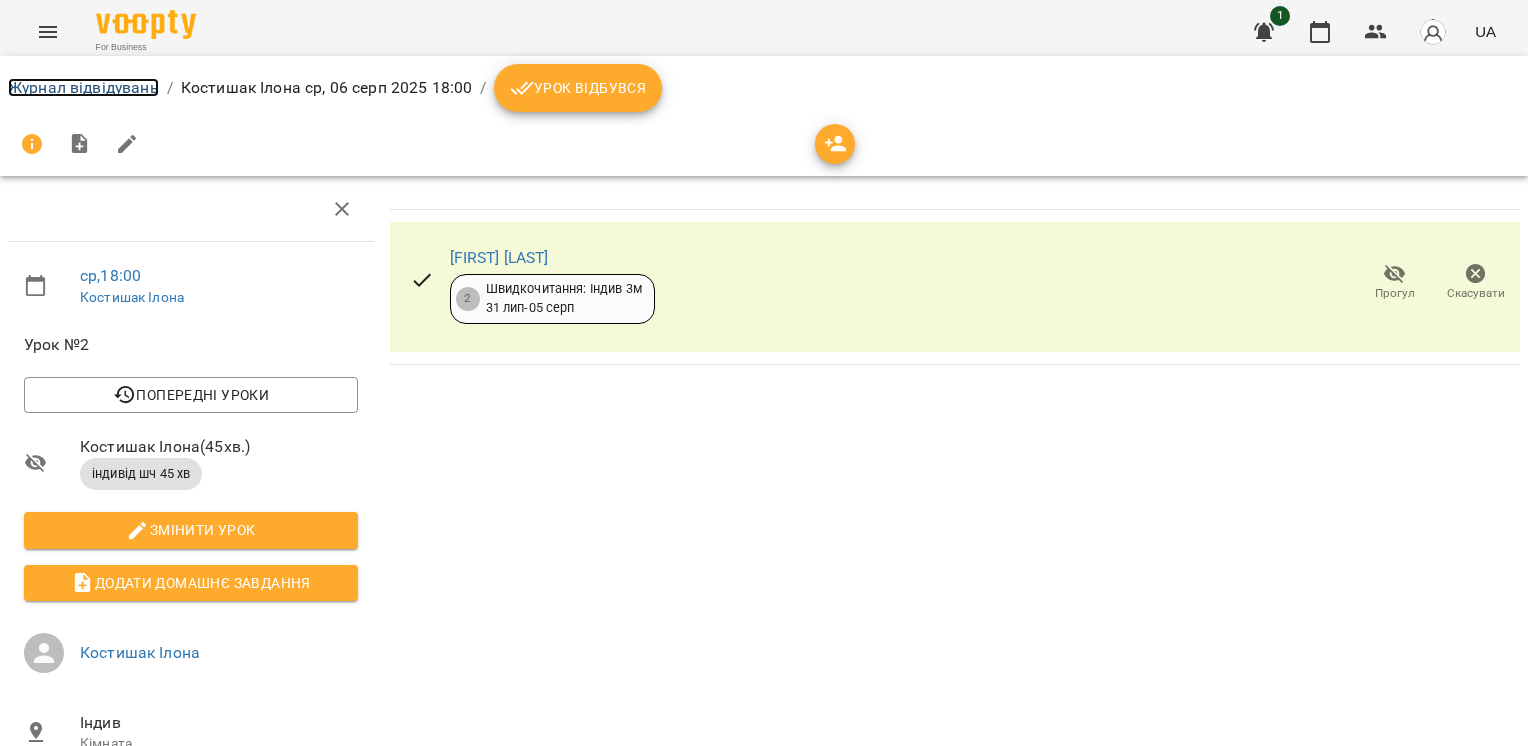 click on "Журнал відвідувань" at bounding box center [83, 87] 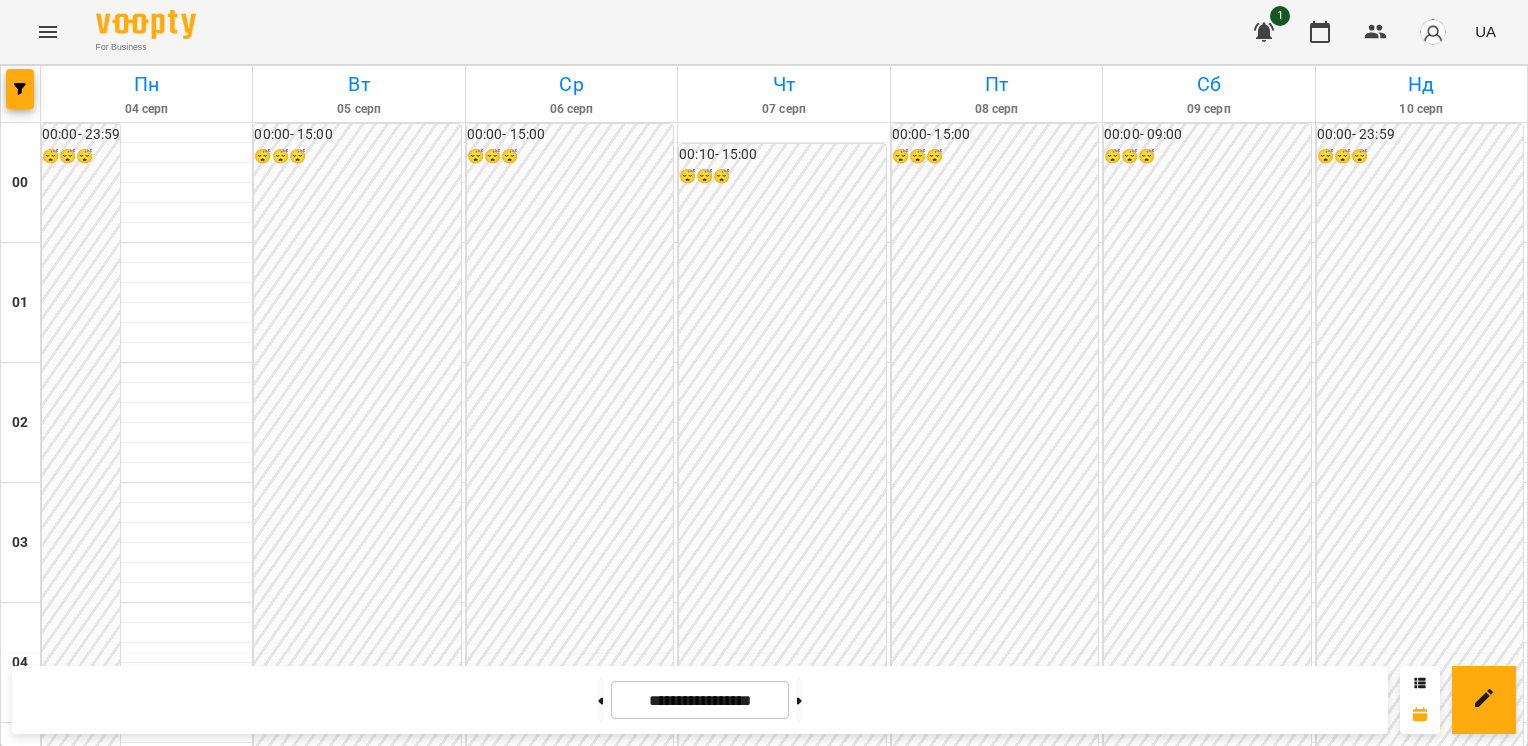 scroll, scrollTop: 2049, scrollLeft: 0, axis: vertical 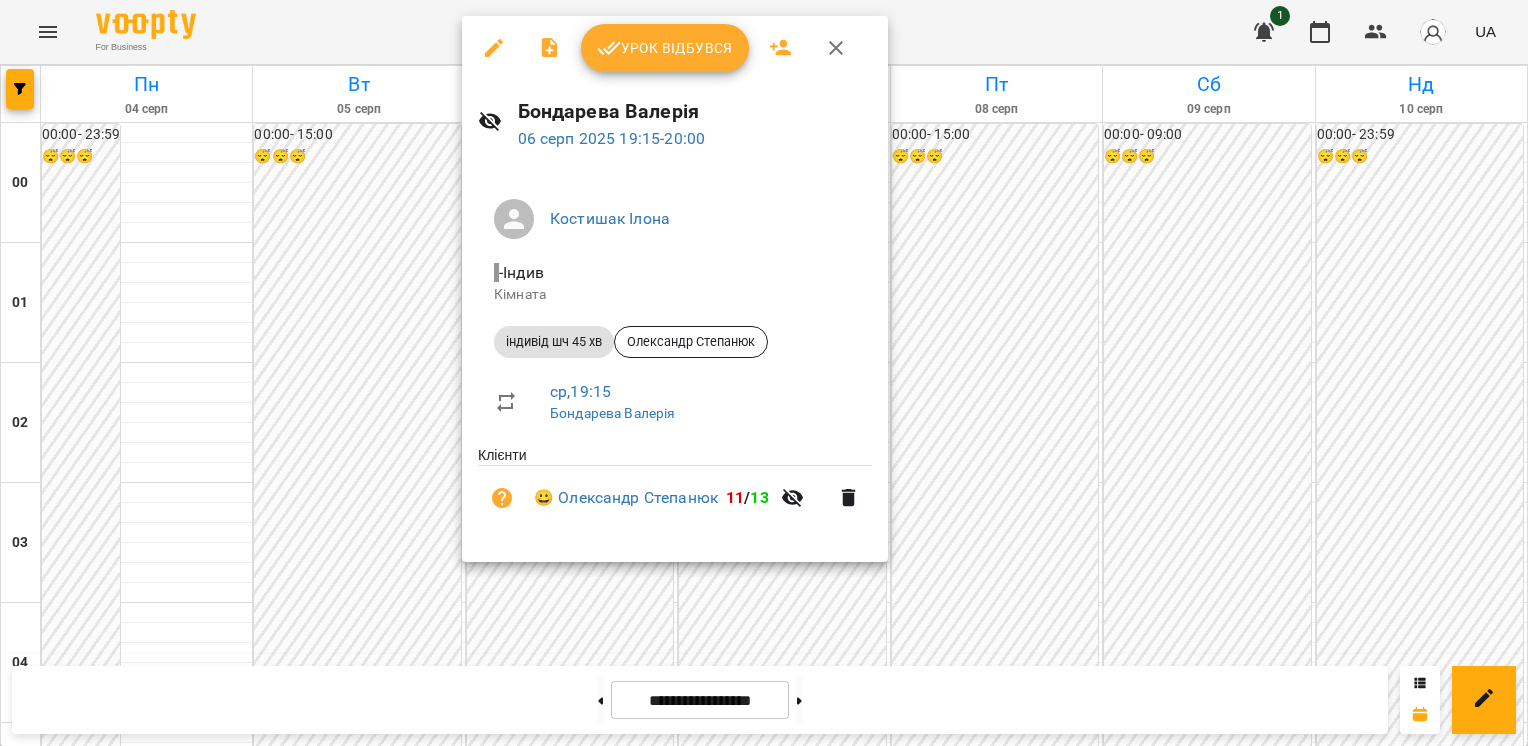 click at bounding box center (764, 373) 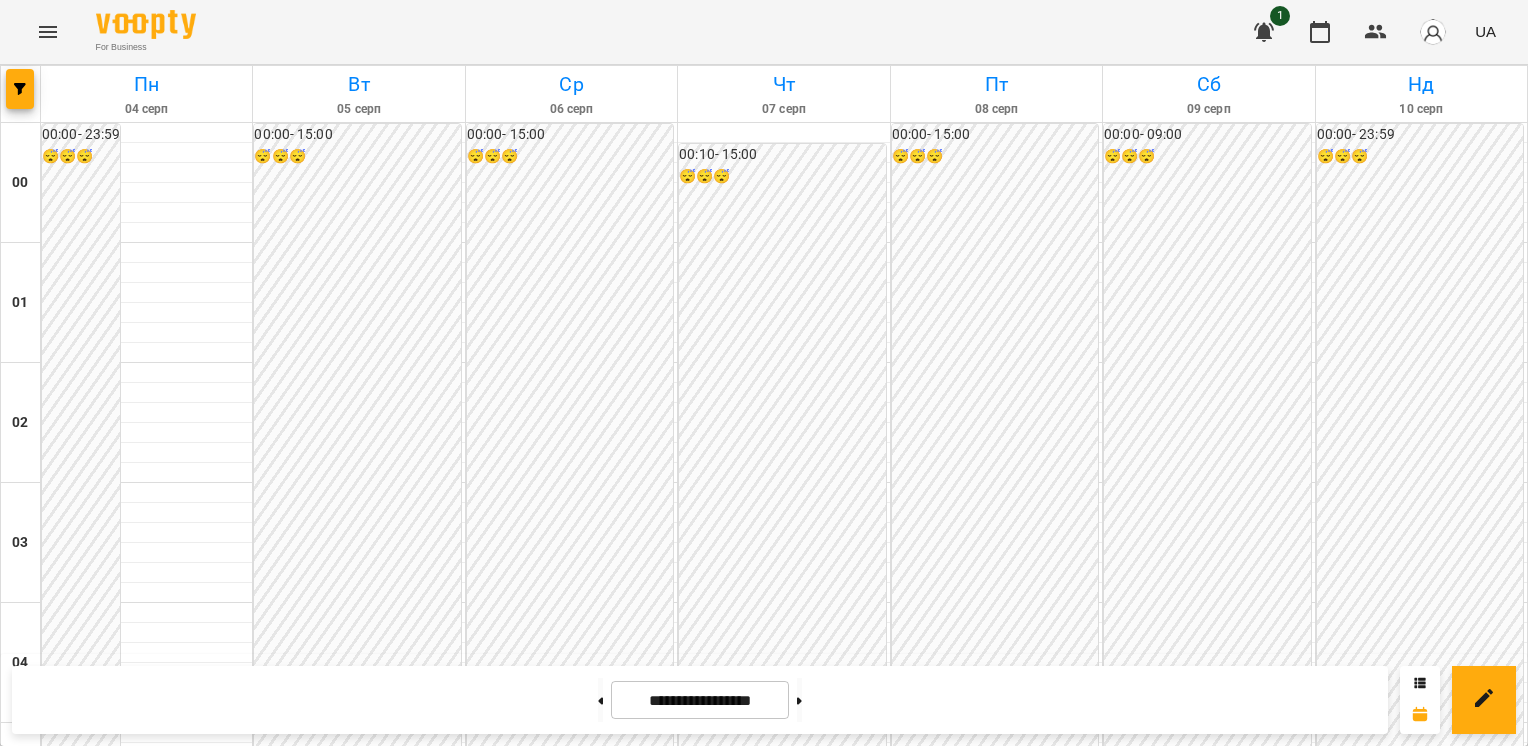 scroll, scrollTop: 1683, scrollLeft: 0, axis: vertical 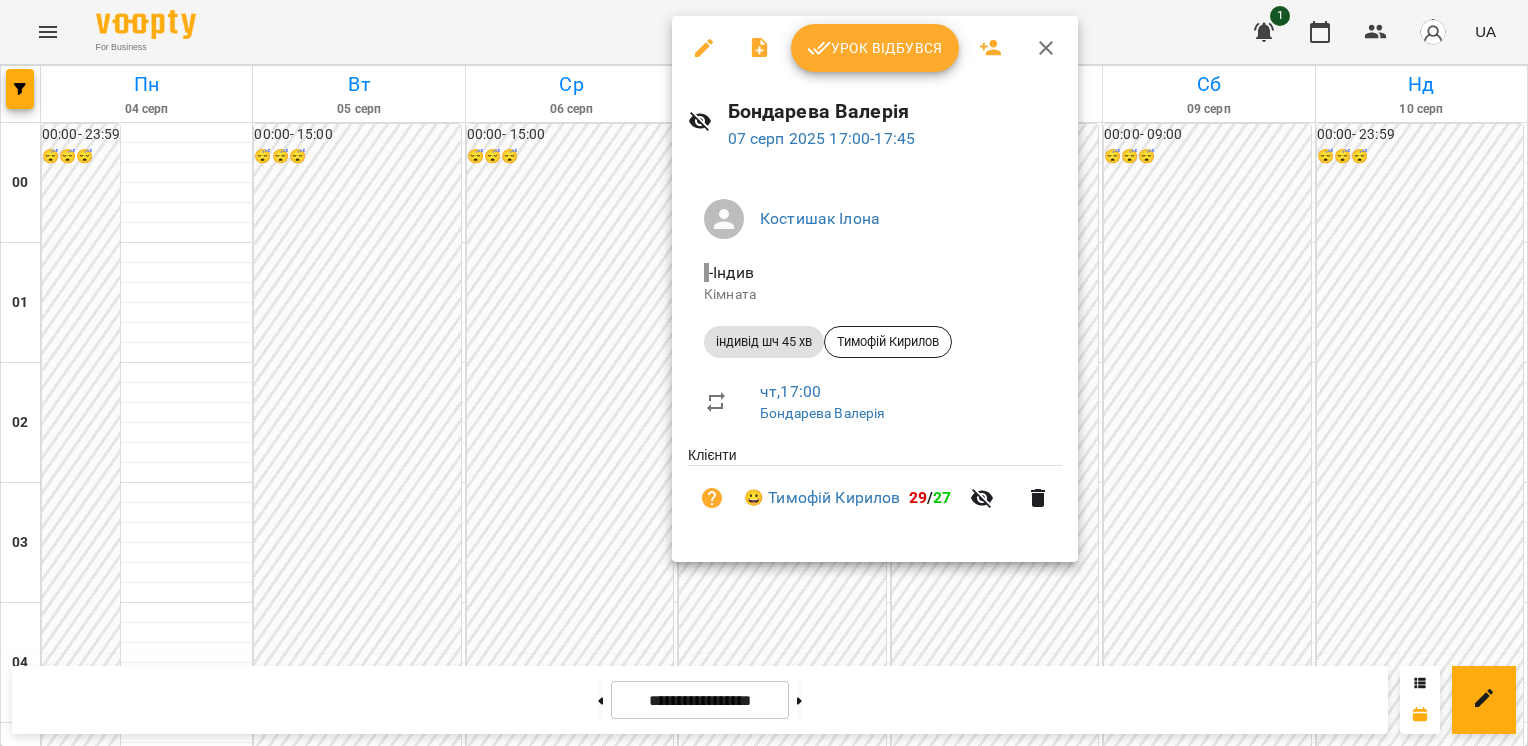 click at bounding box center [764, 373] 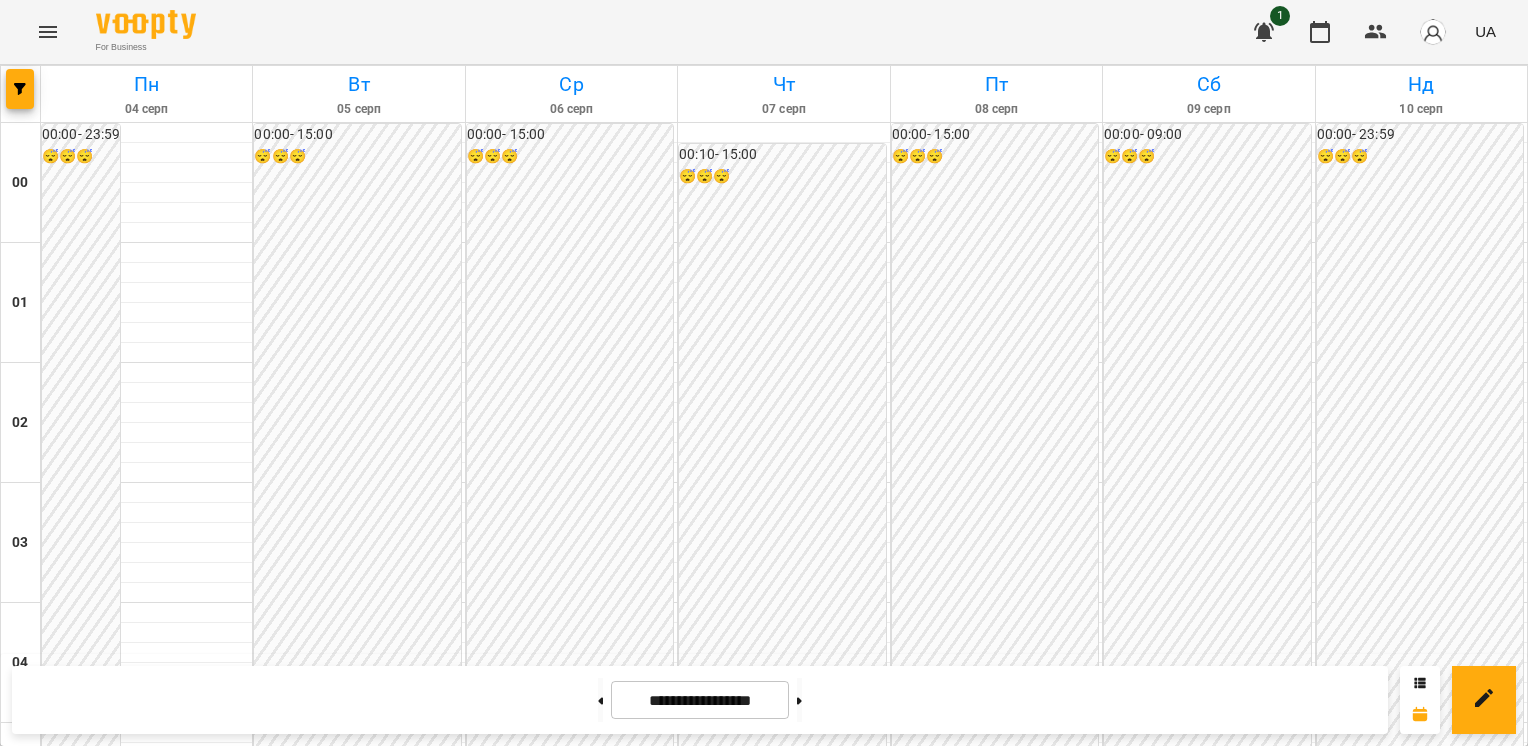 scroll, scrollTop: 2066, scrollLeft: 0, axis: vertical 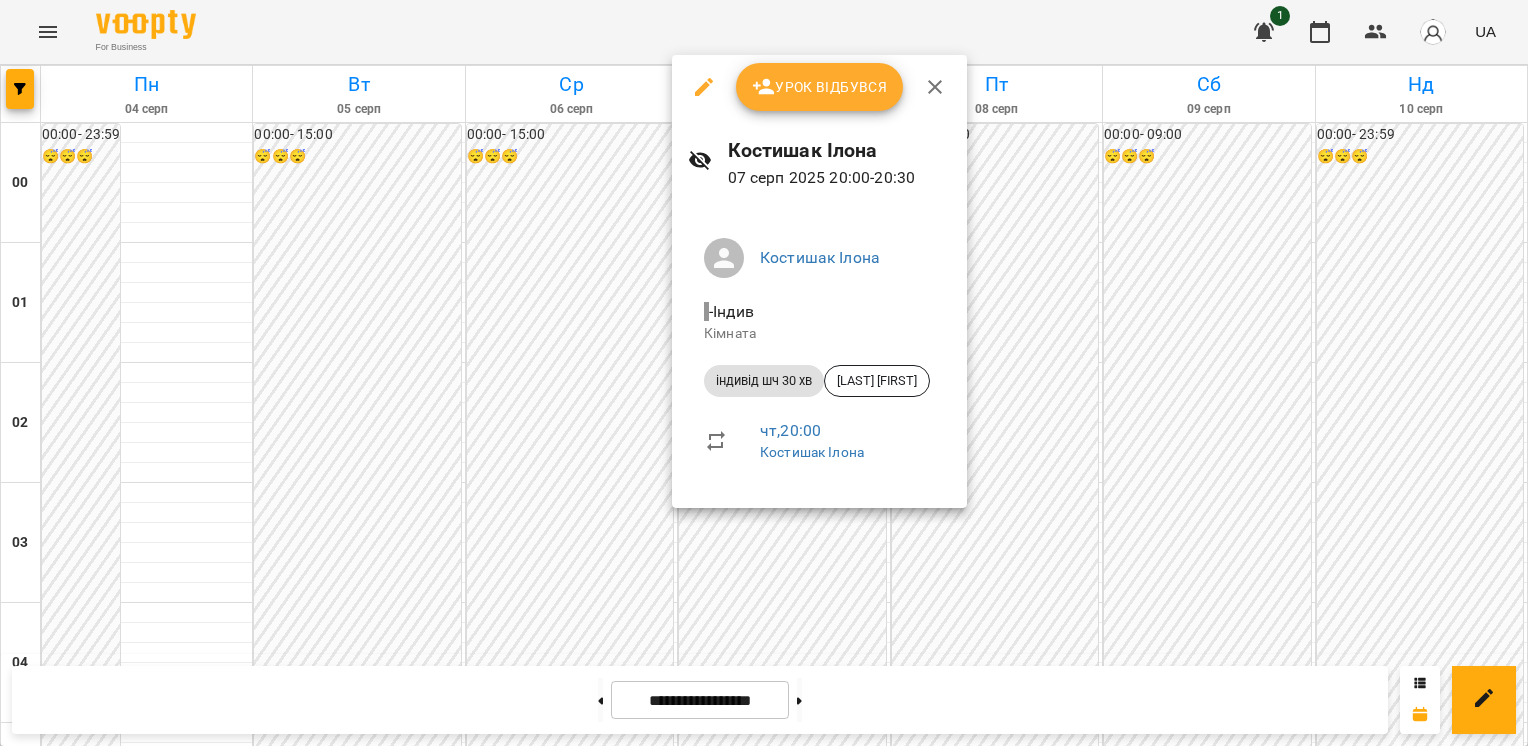 click 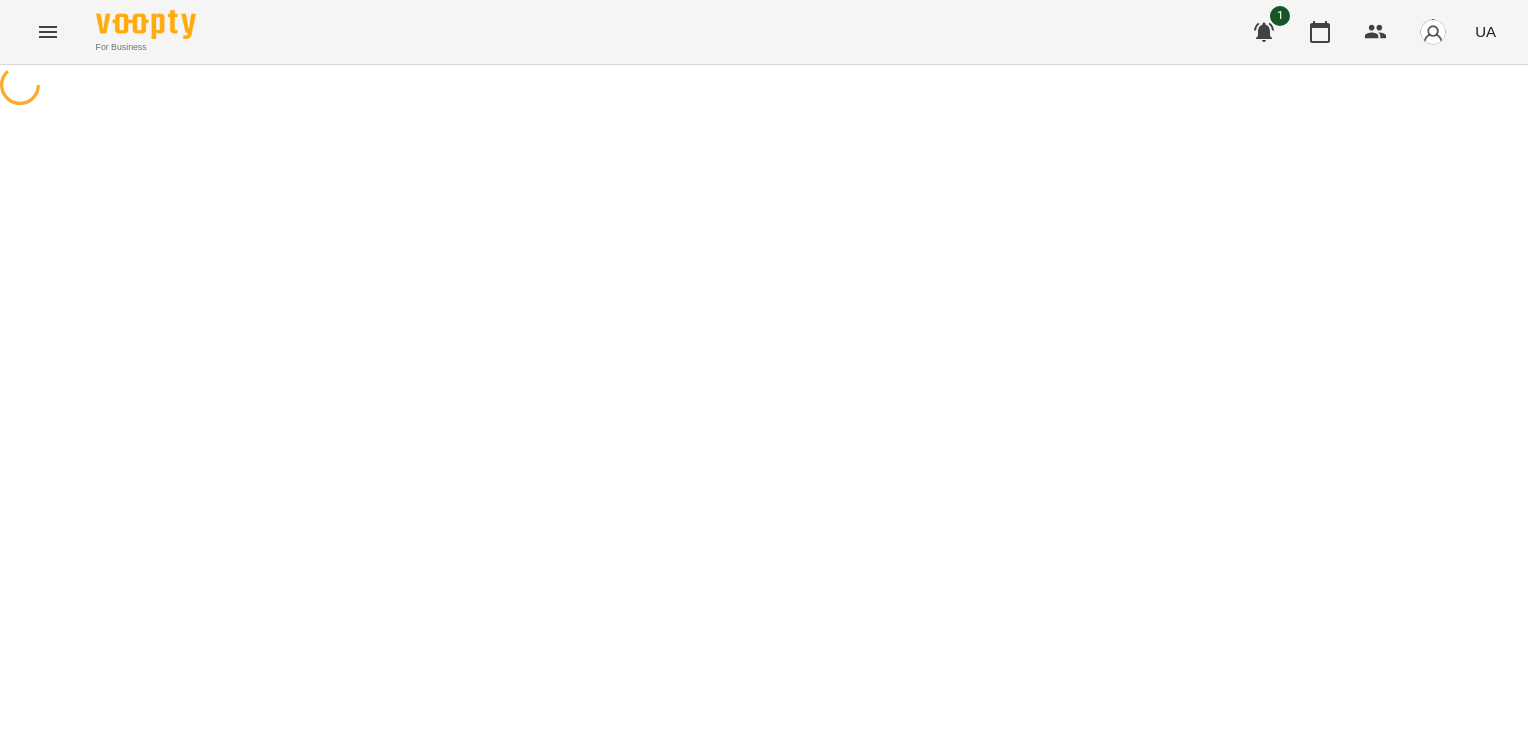 select on "**********" 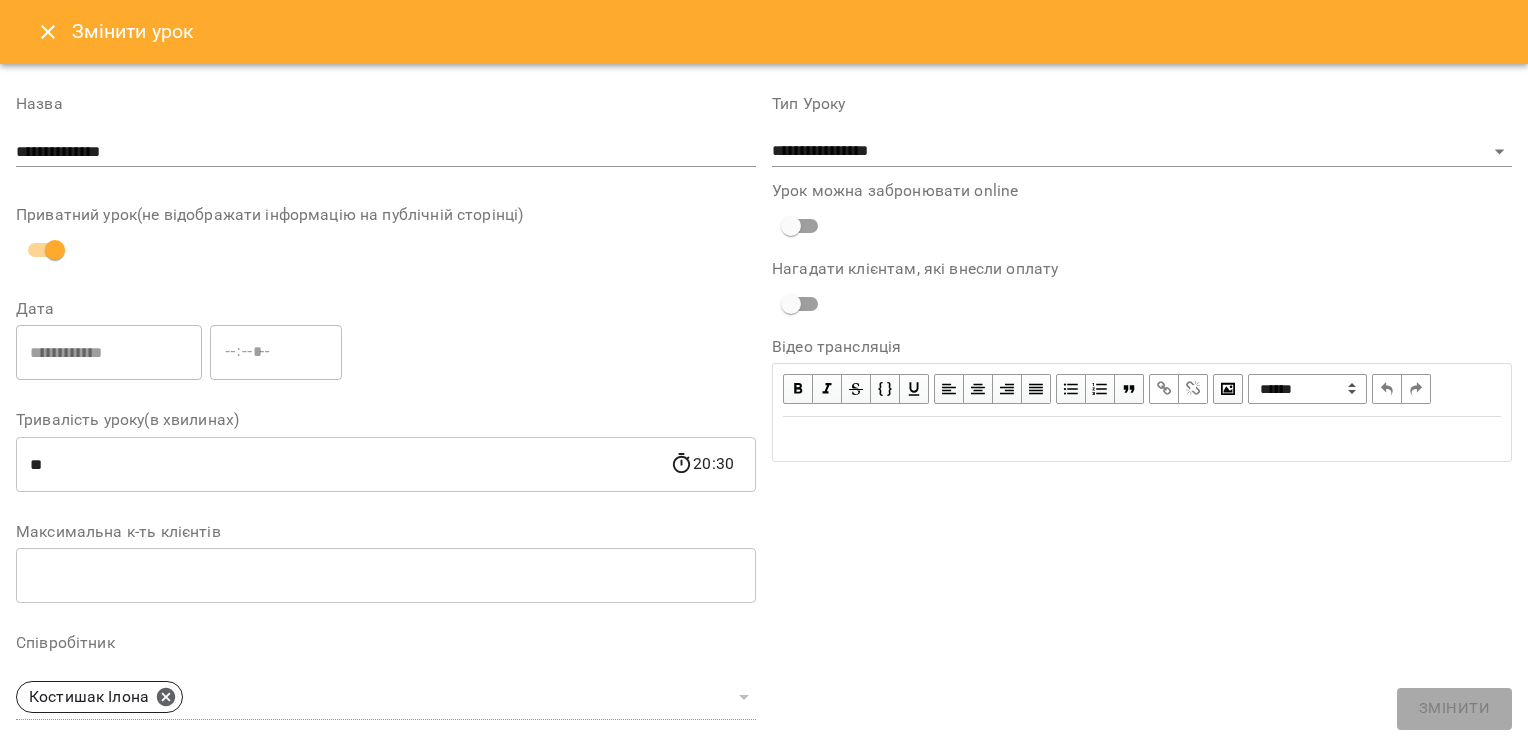 click at bounding box center [48, 32] 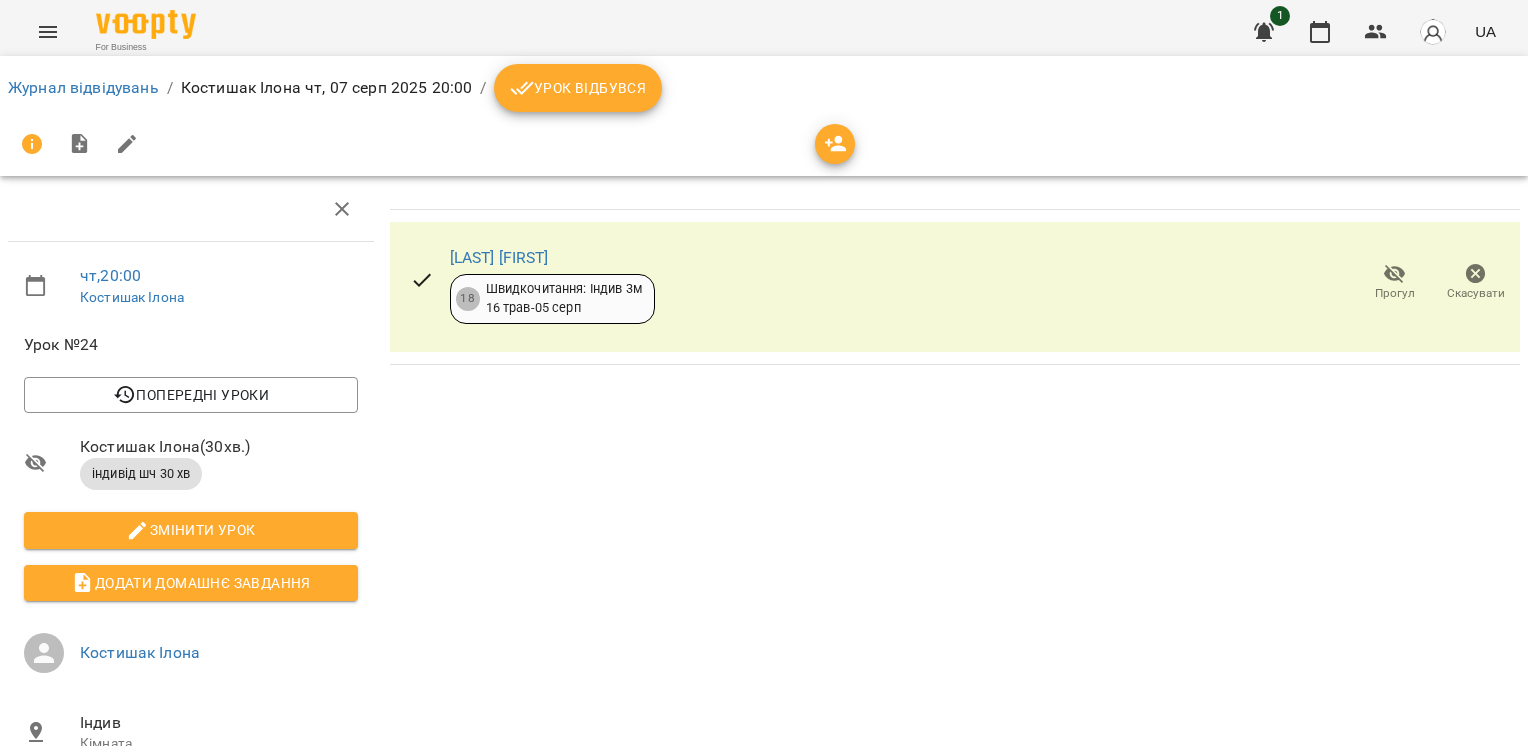 click on "Скасувати" at bounding box center (1475, 282) 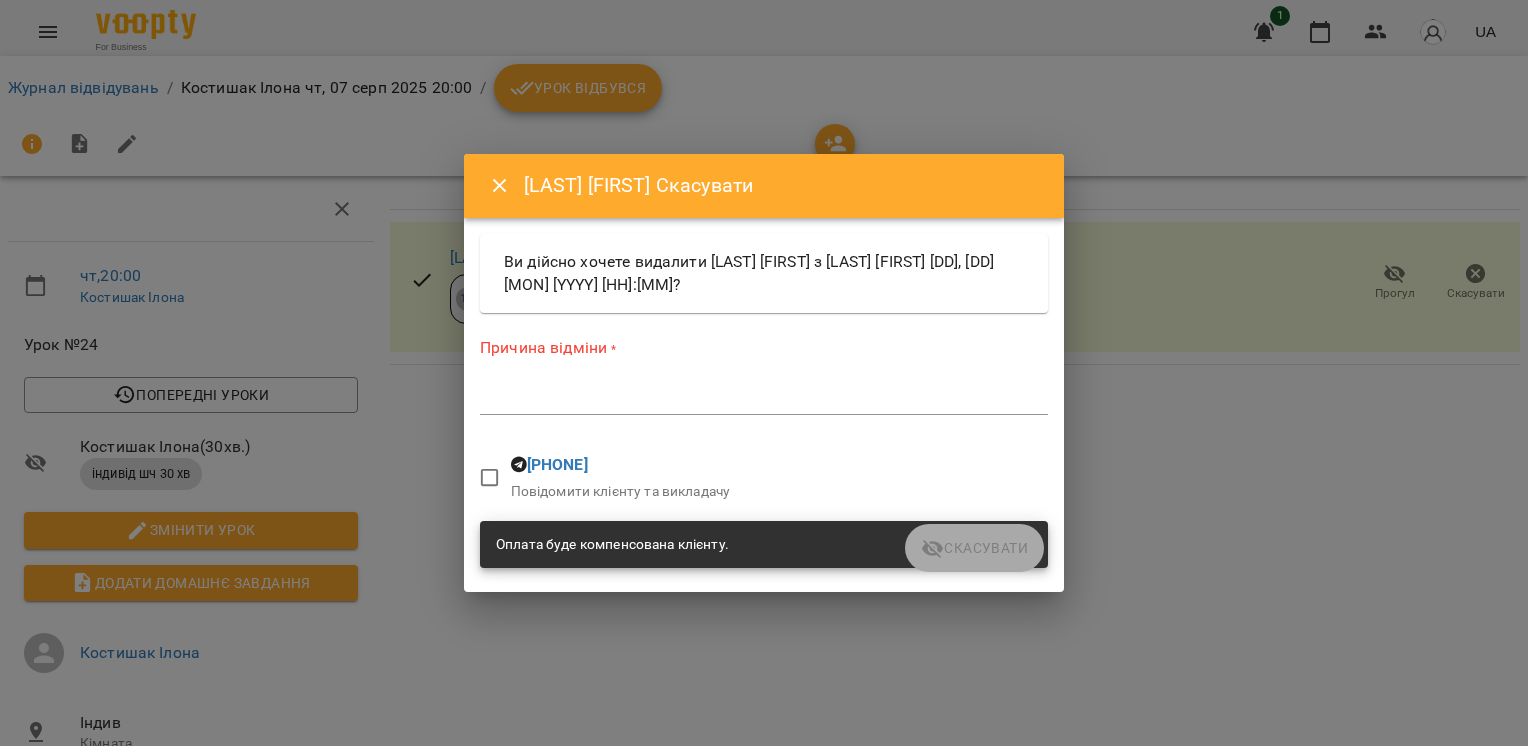 click at bounding box center [764, 398] 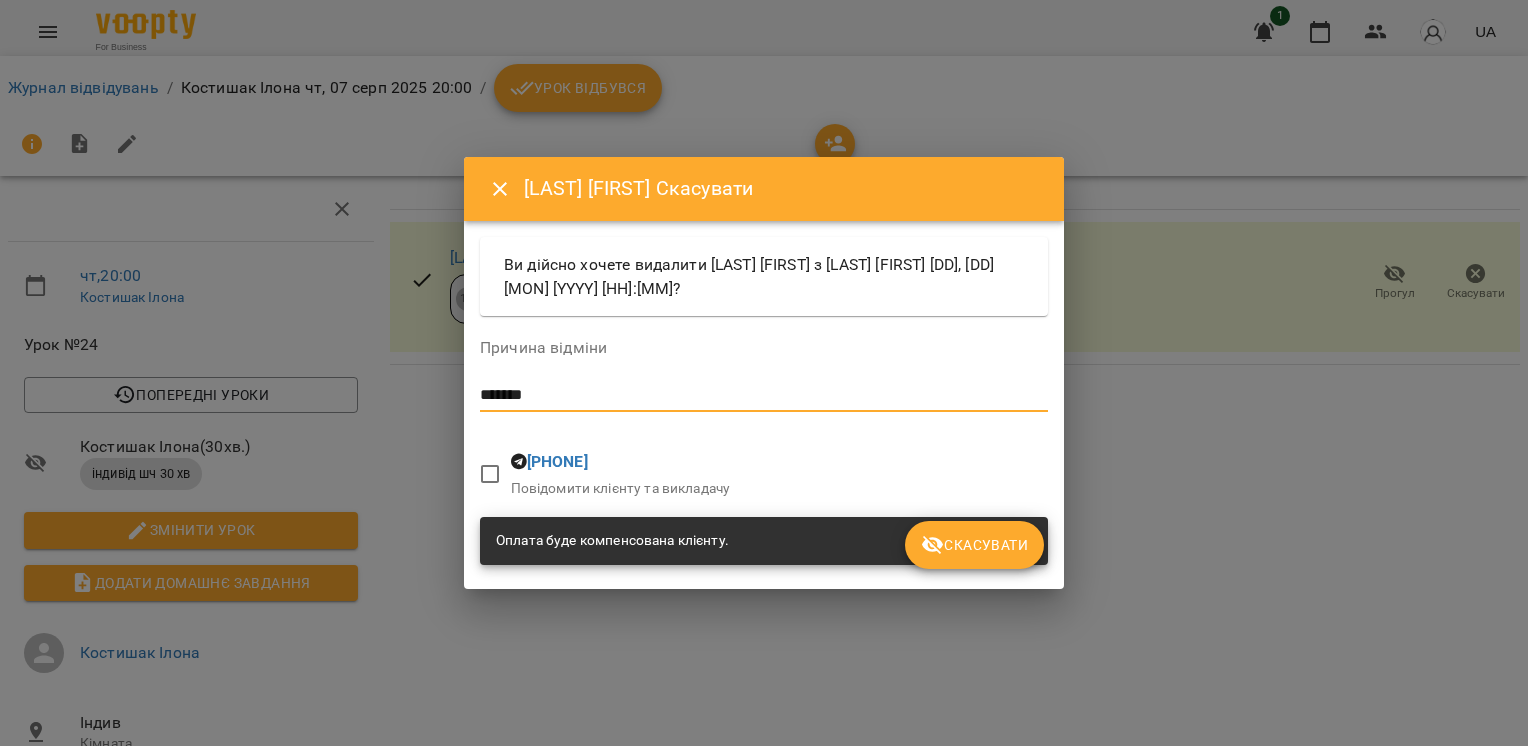 type on "*******" 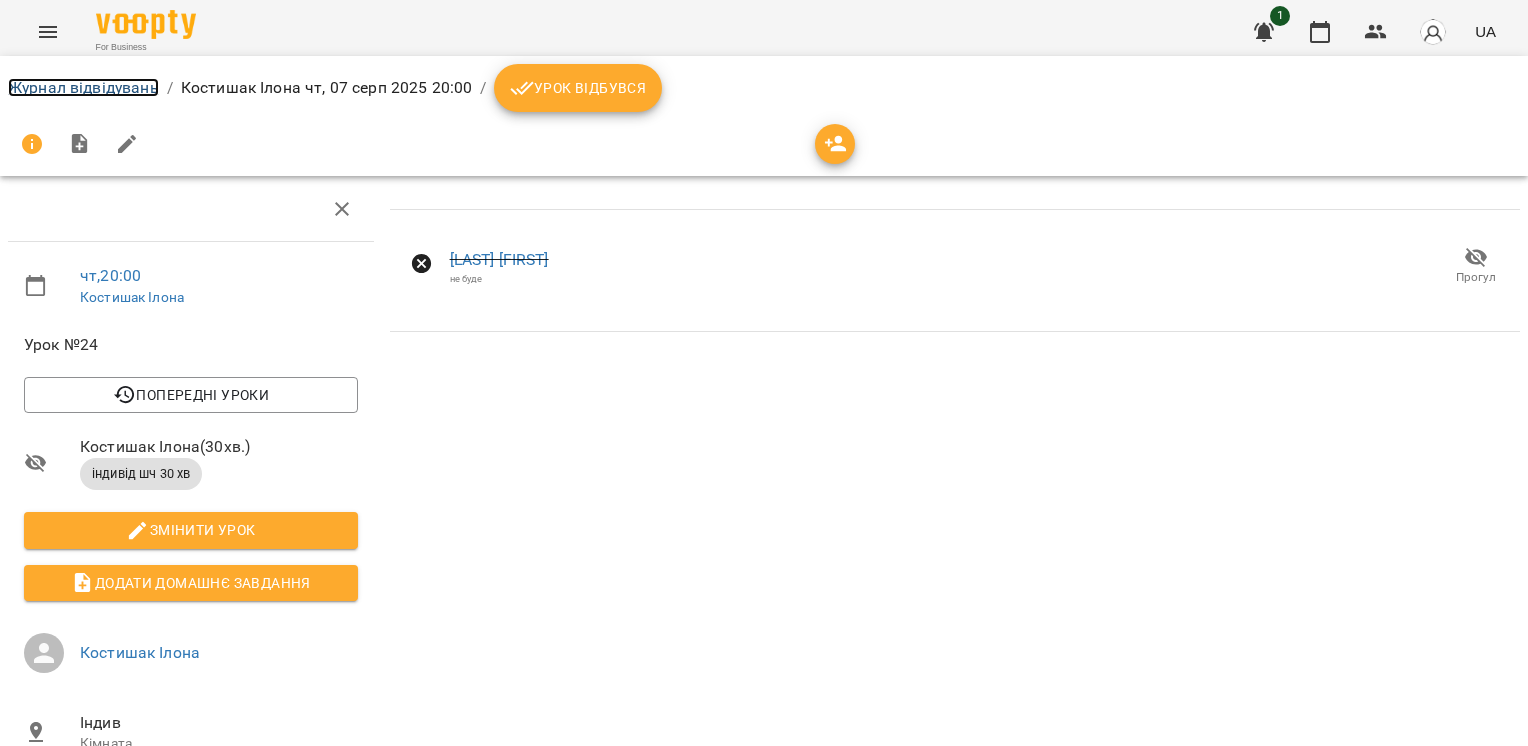 click on "Журнал відвідувань" at bounding box center (83, 87) 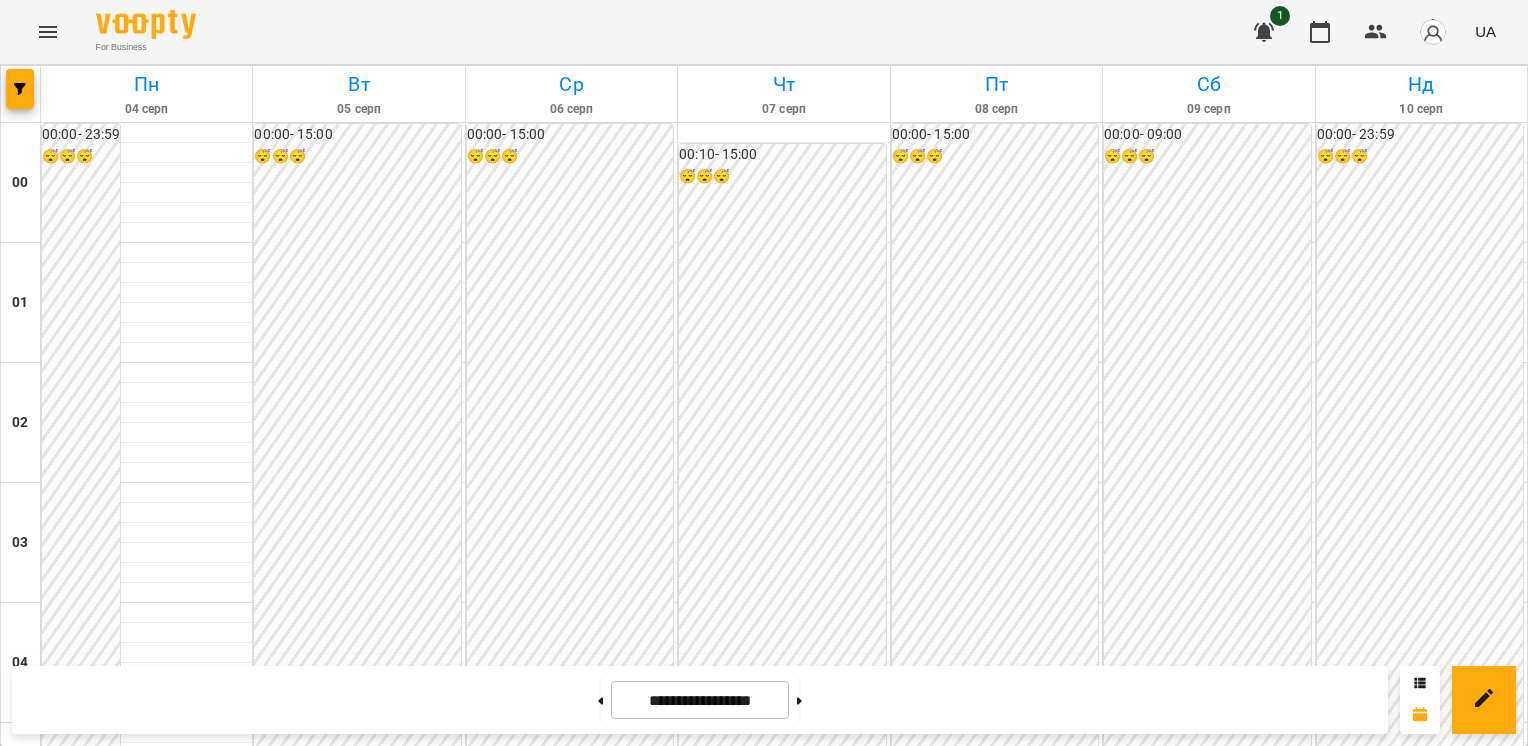 scroll, scrollTop: 1663, scrollLeft: 0, axis: vertical 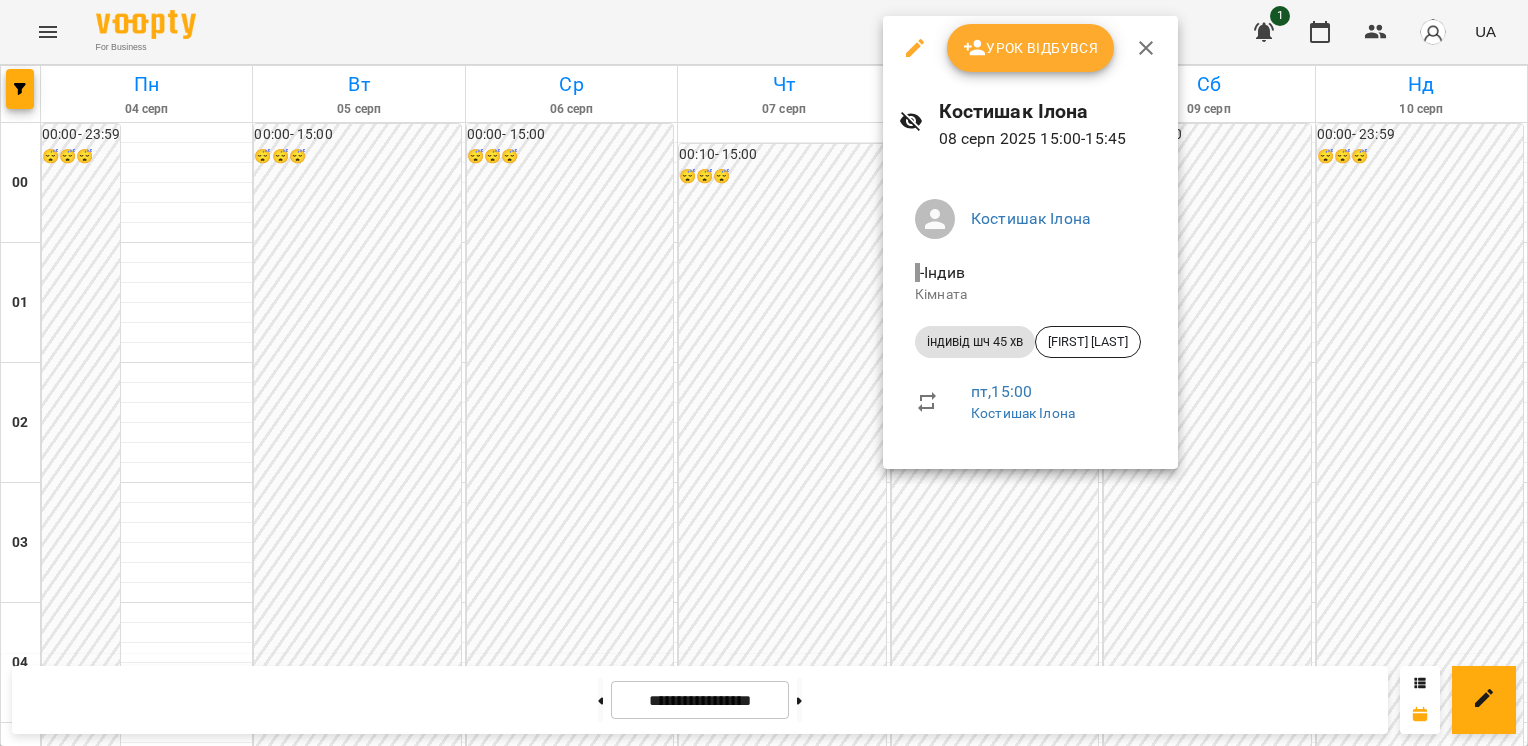 click 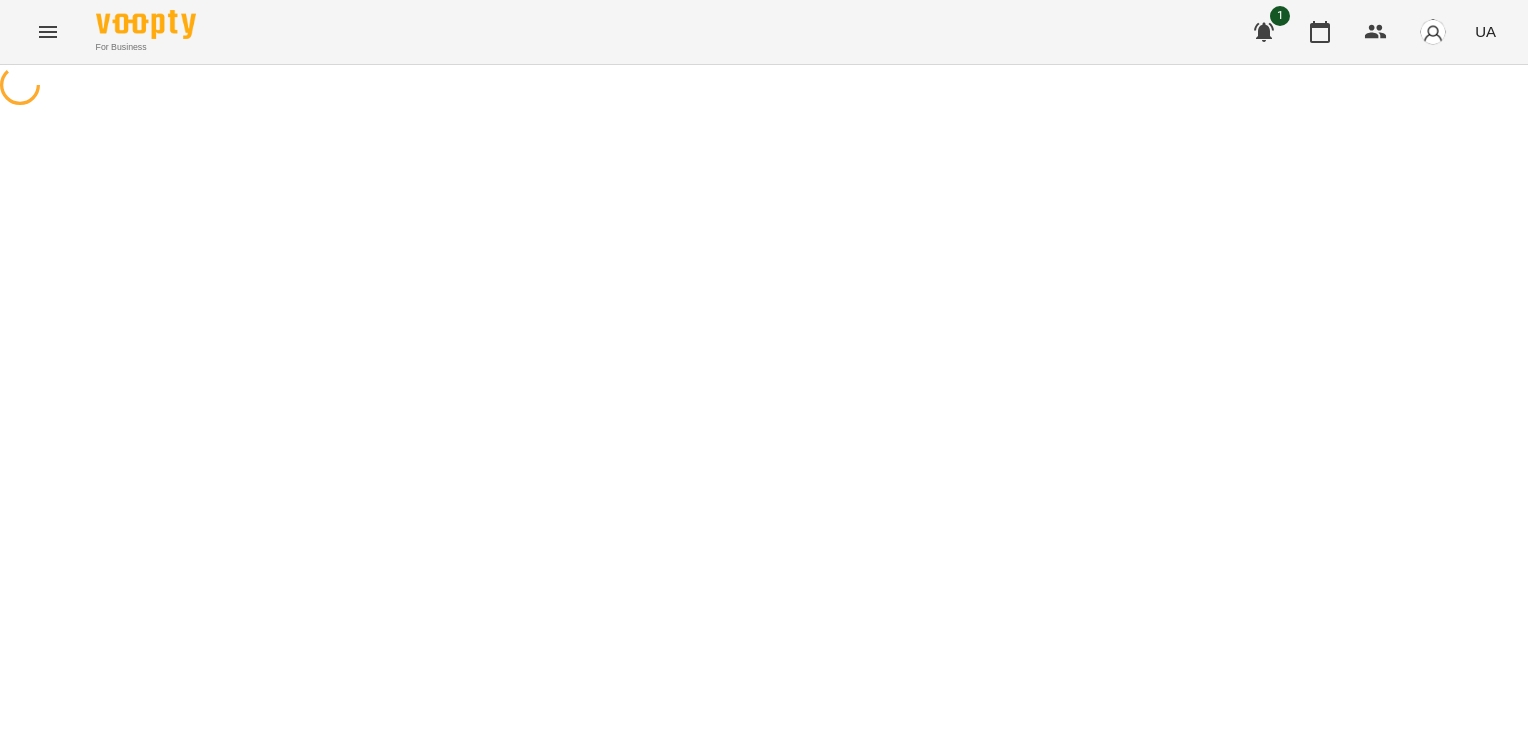 select on "**********" 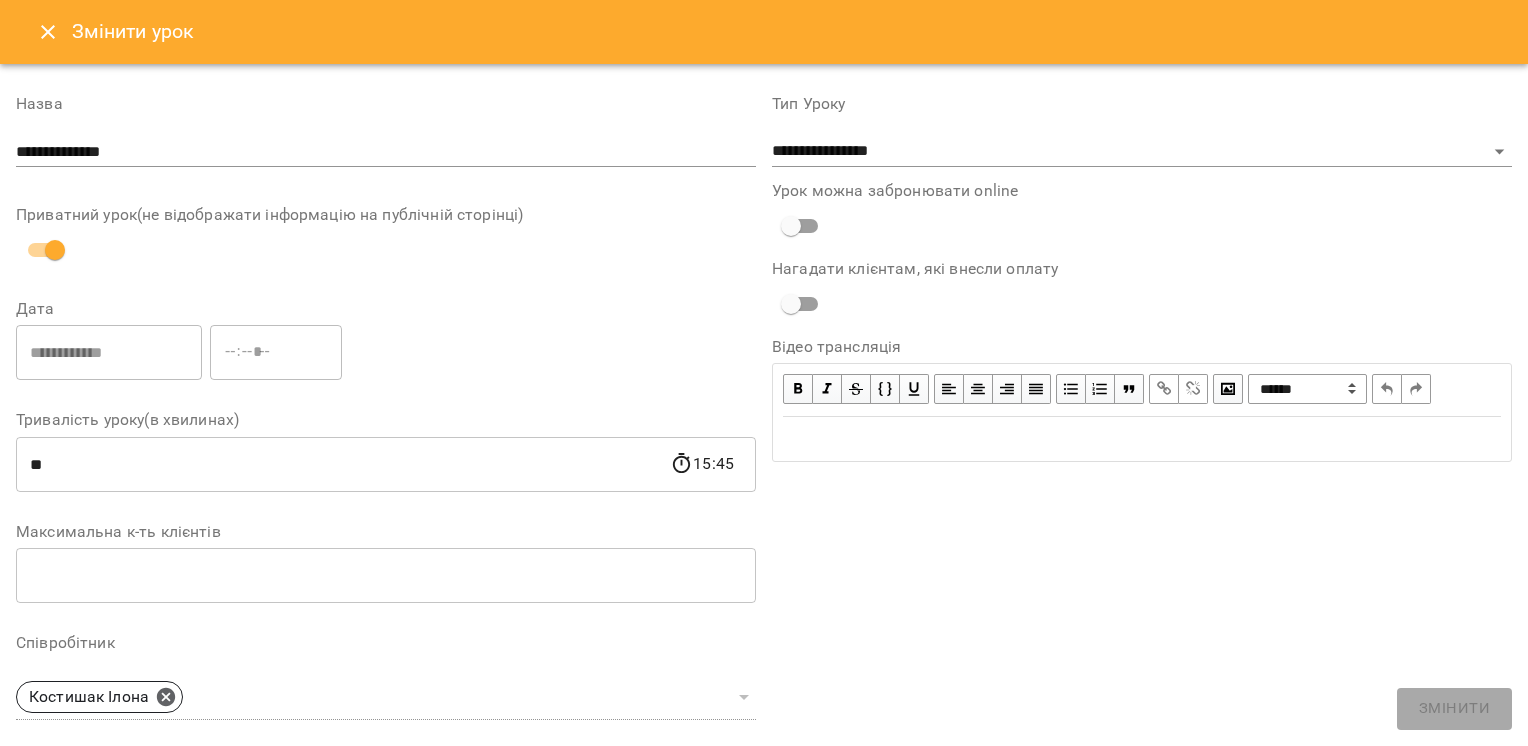 click 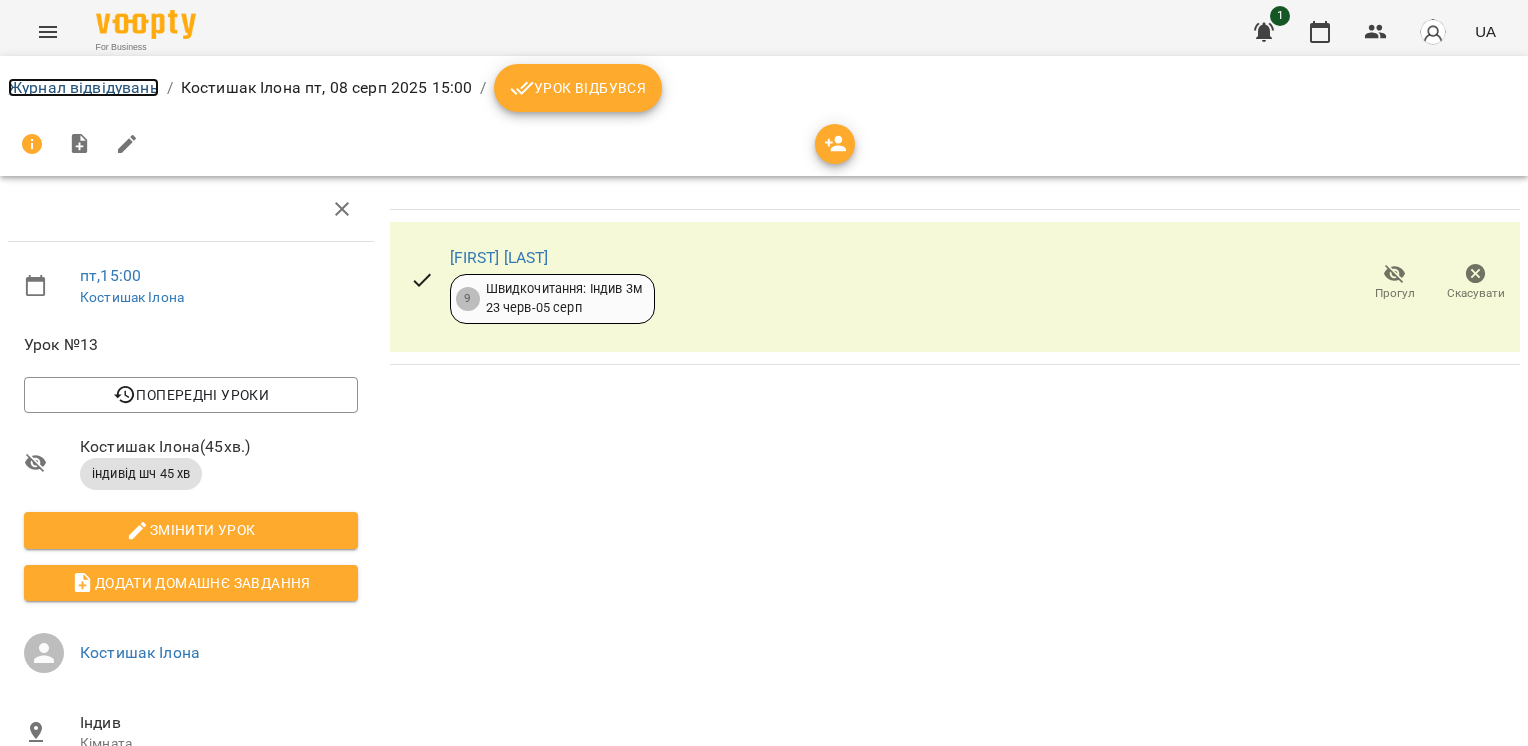click on "Журнал відвідувань" at bounding box center [83, 87] 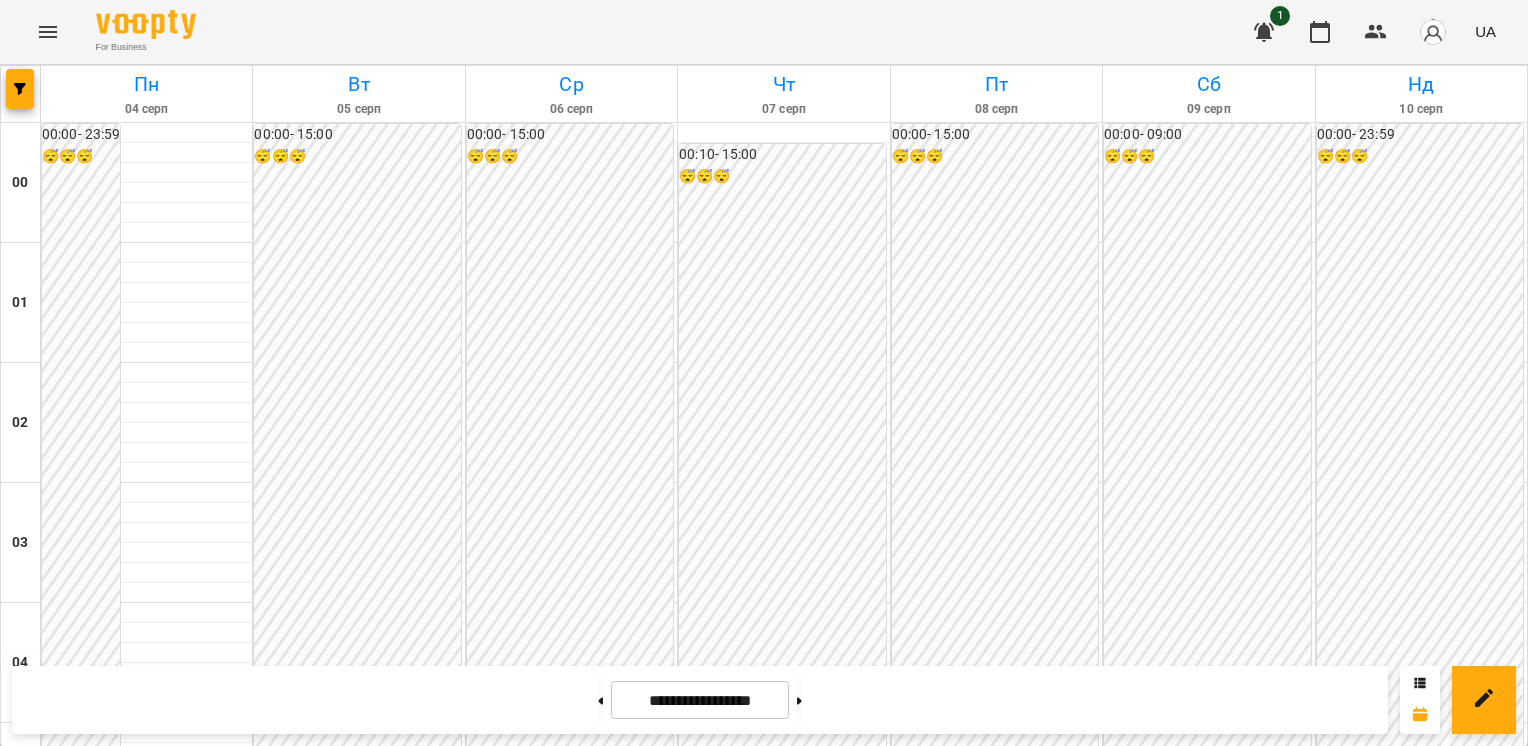 scroll, scrollTop: 1666, scrollLeft: 0, axis: vertical 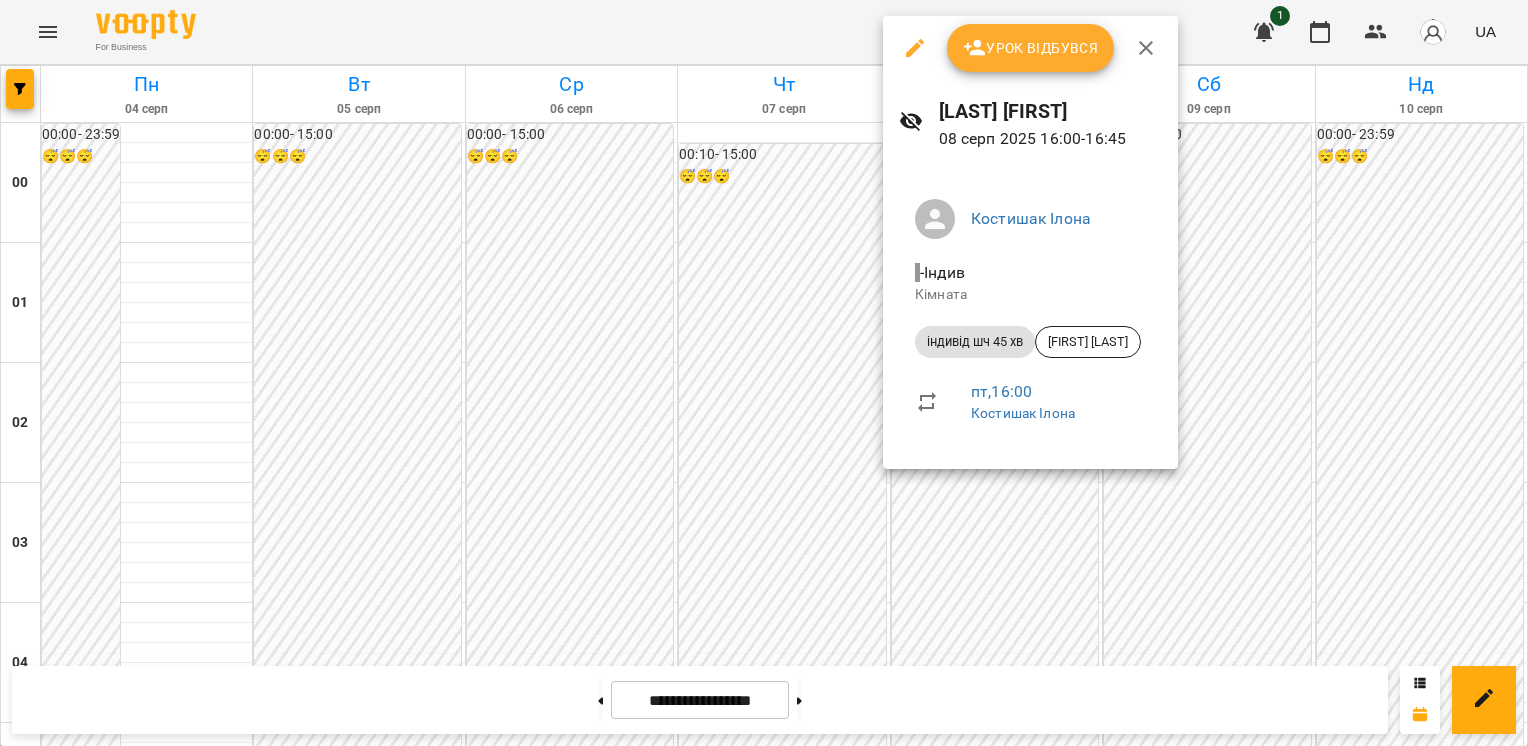 click 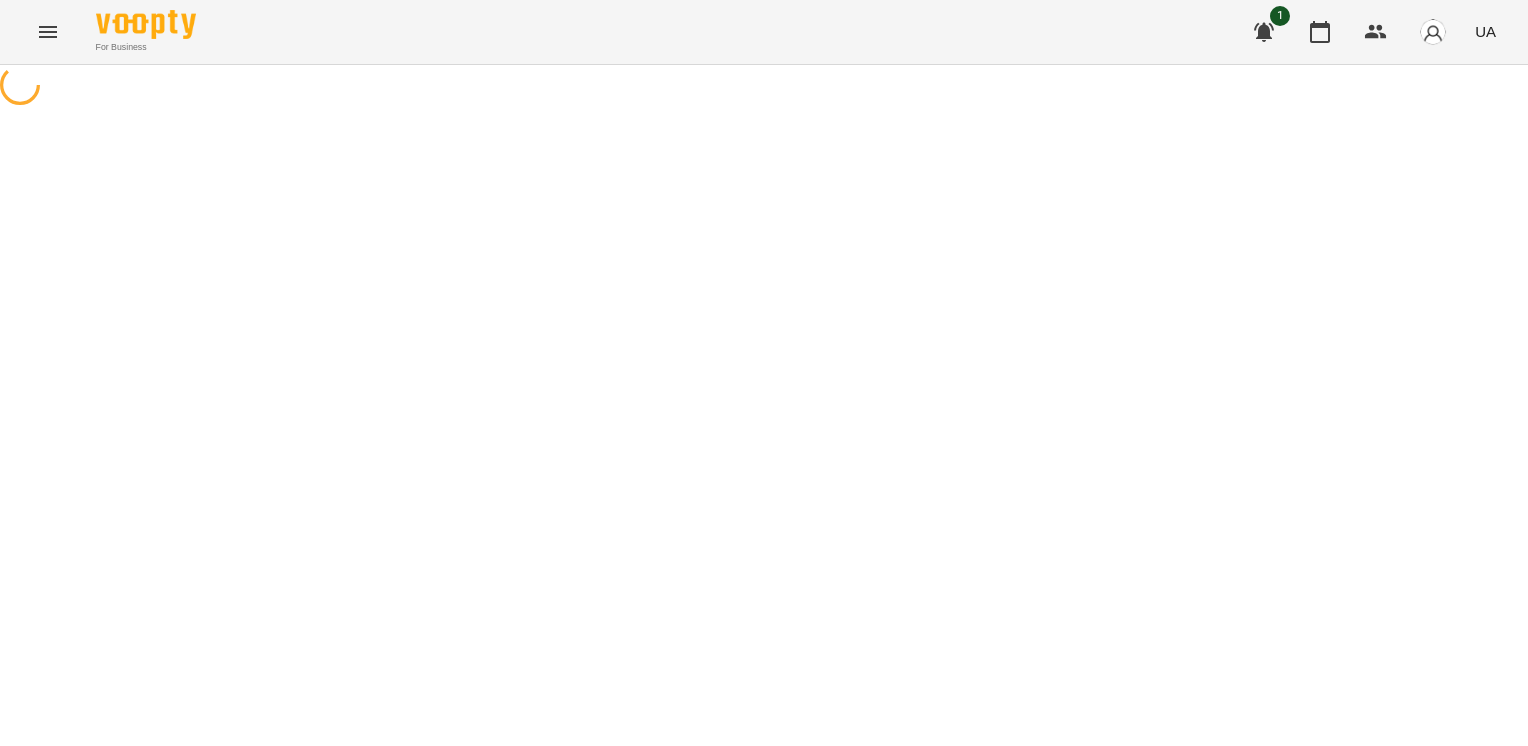 select on "**********" 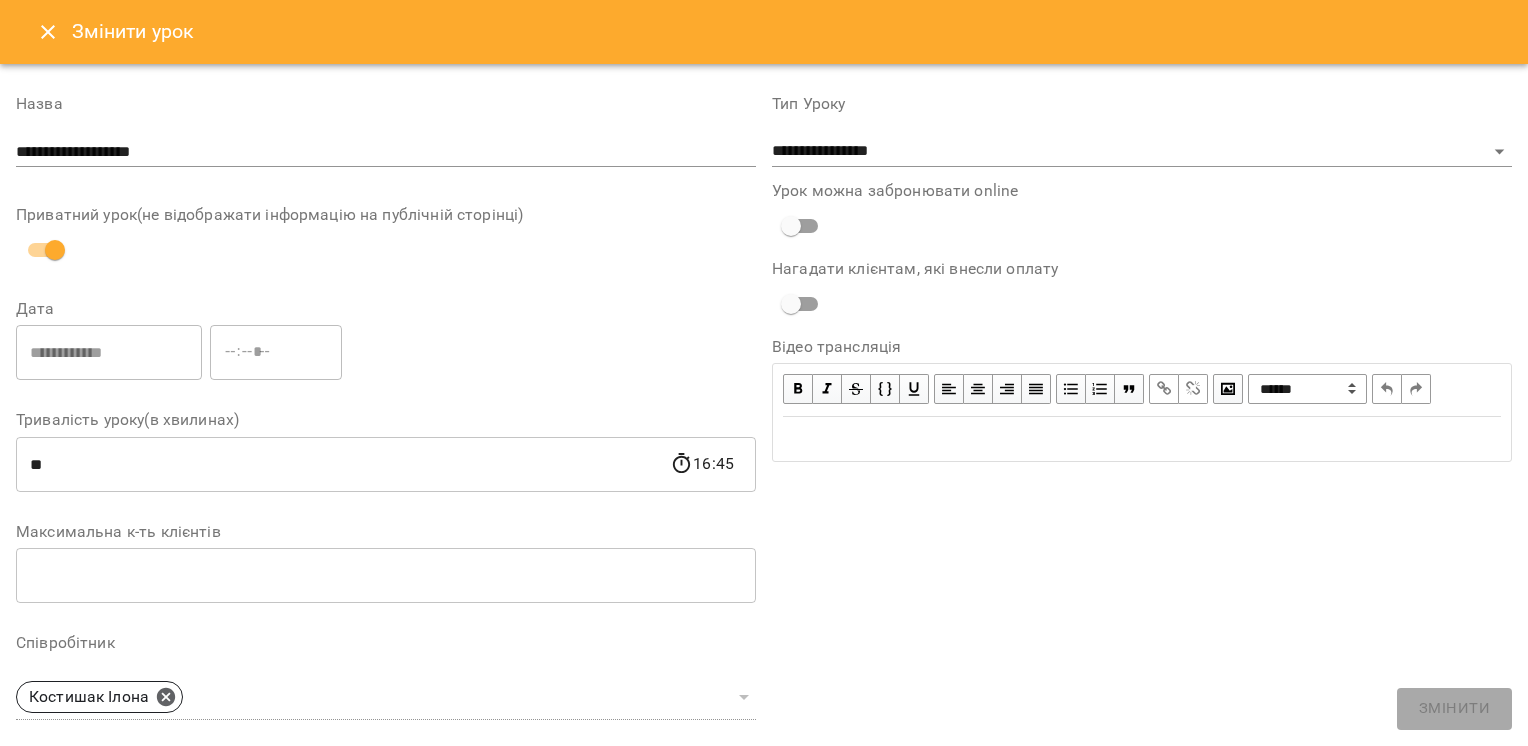 click at bounding box center (48, 32) 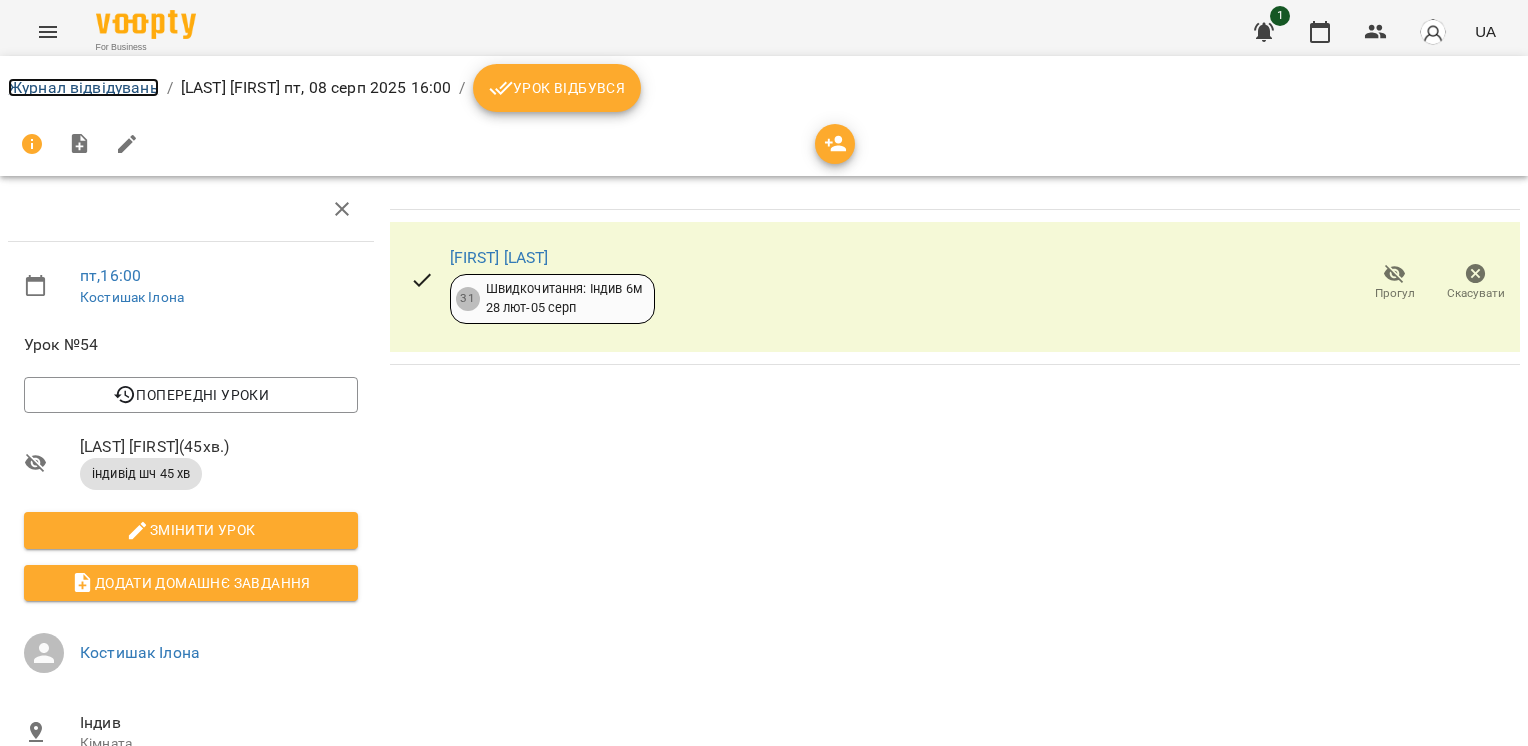 click on "Журнал відвідувань" at bounding box center [83, 87] 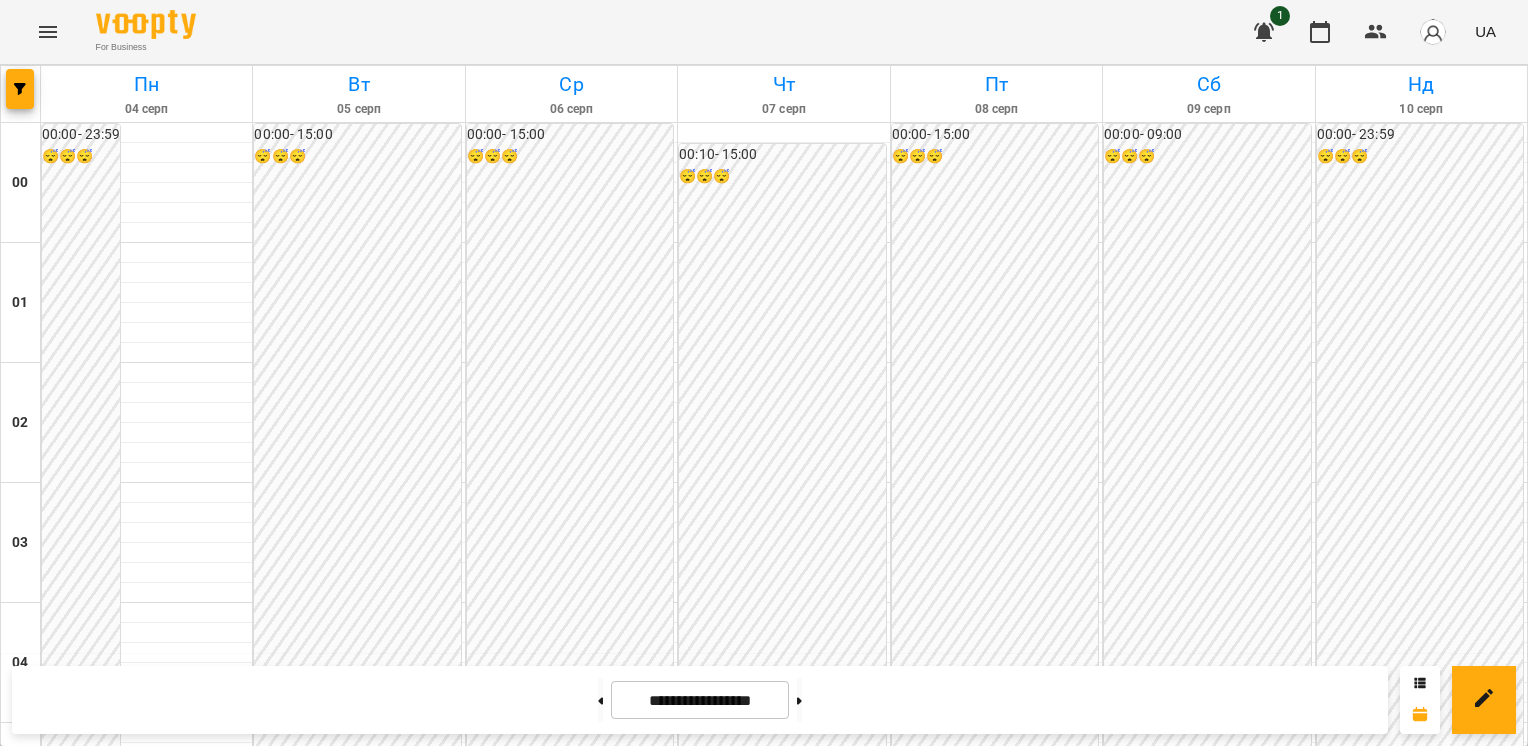 scroll, scrollTop: 1816, scrollLeft: 0, axis: vertical 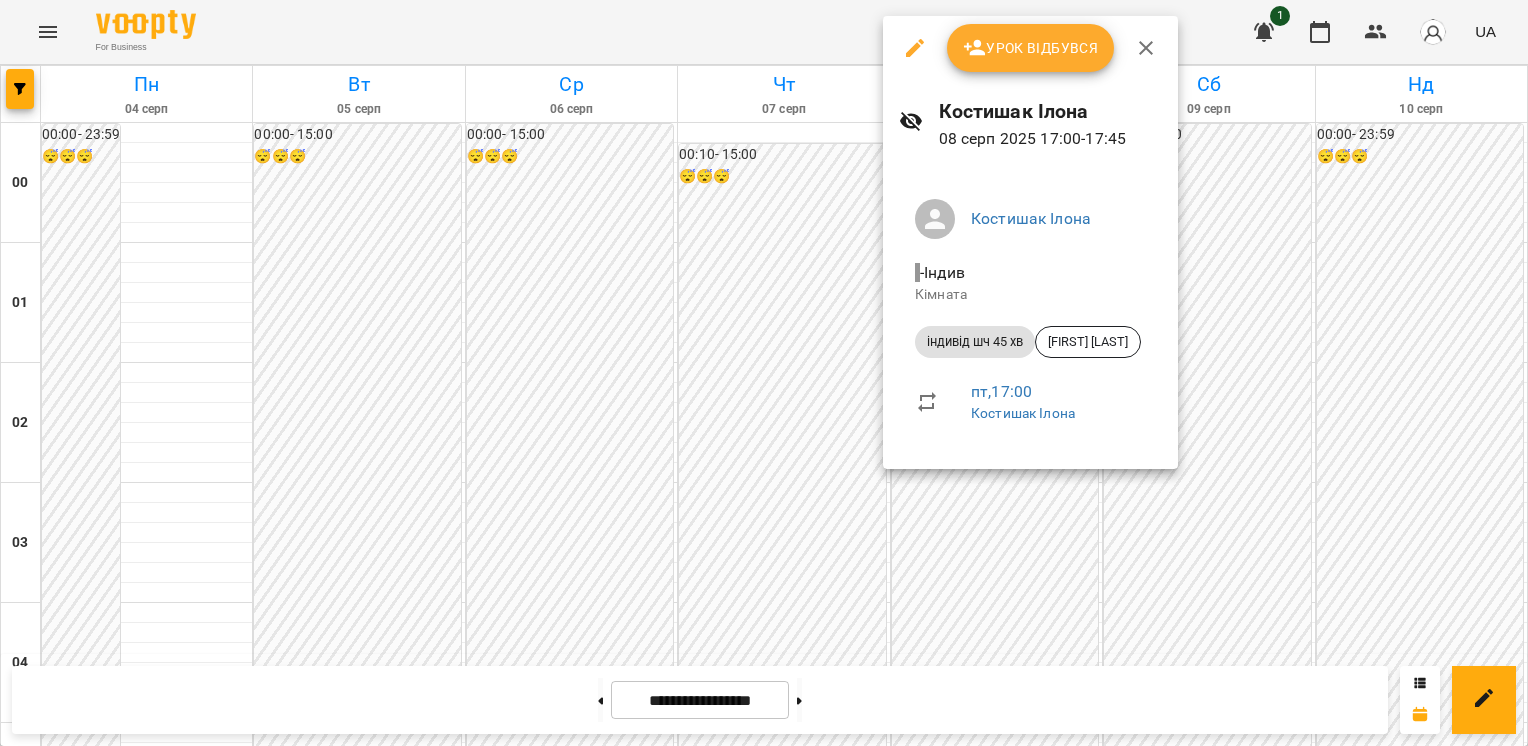 click 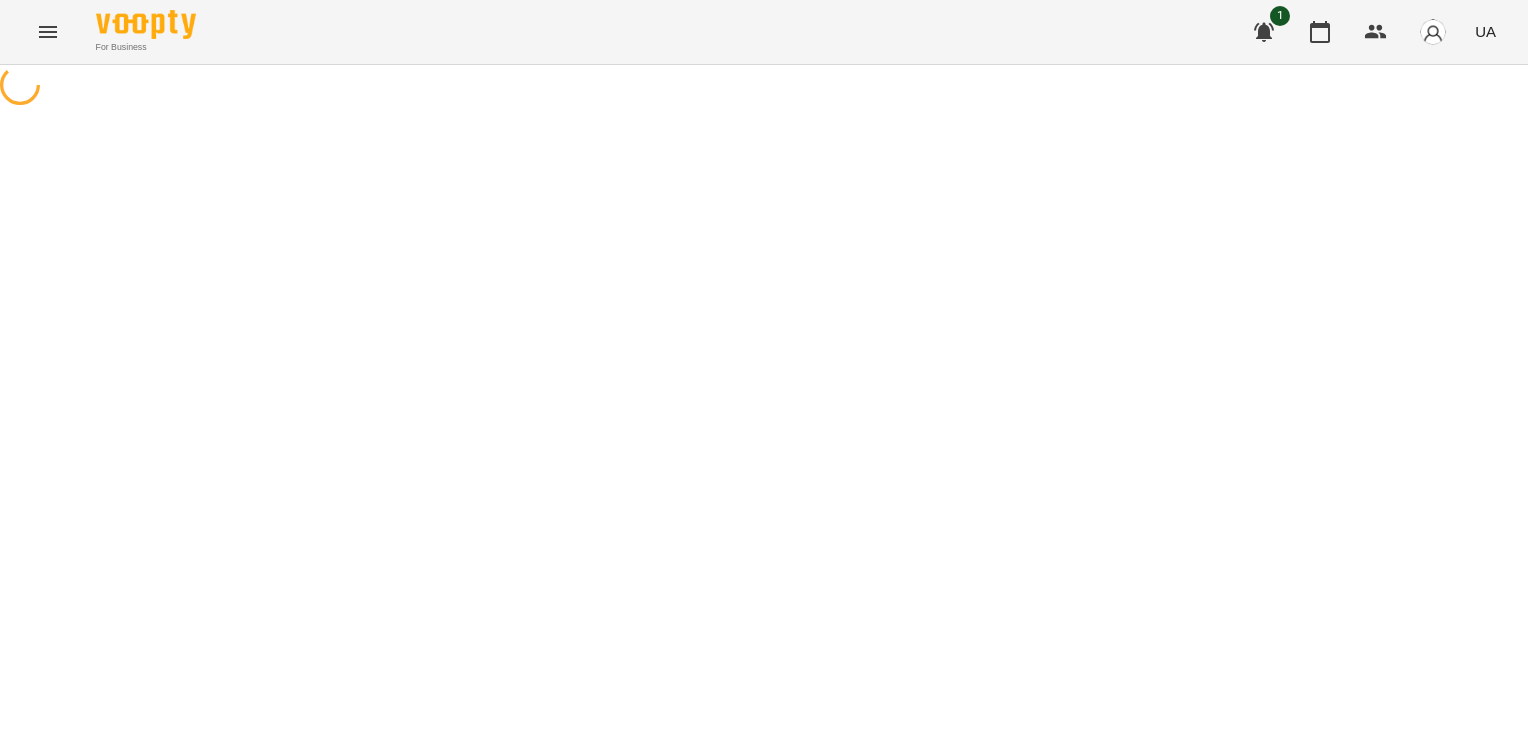 select on "**********" 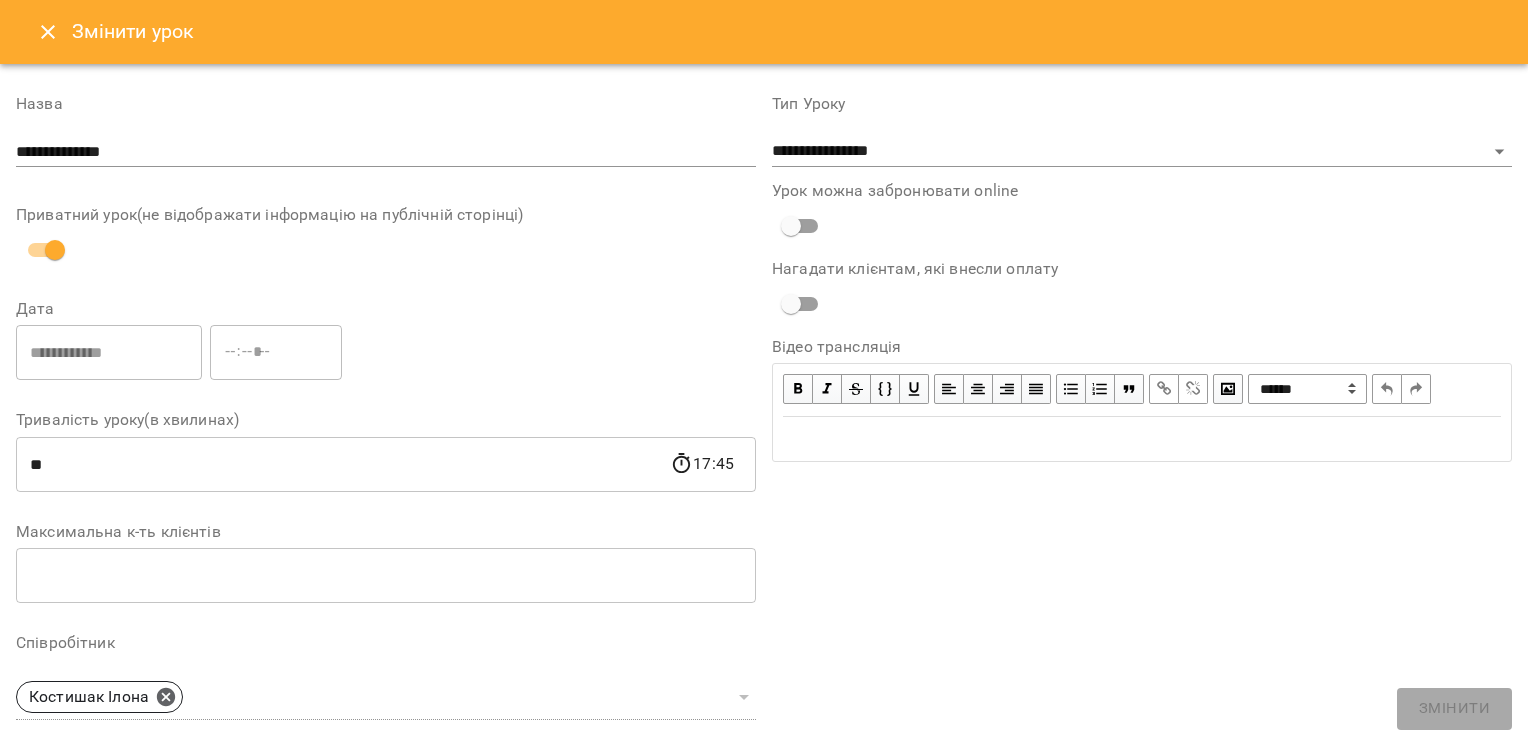 click 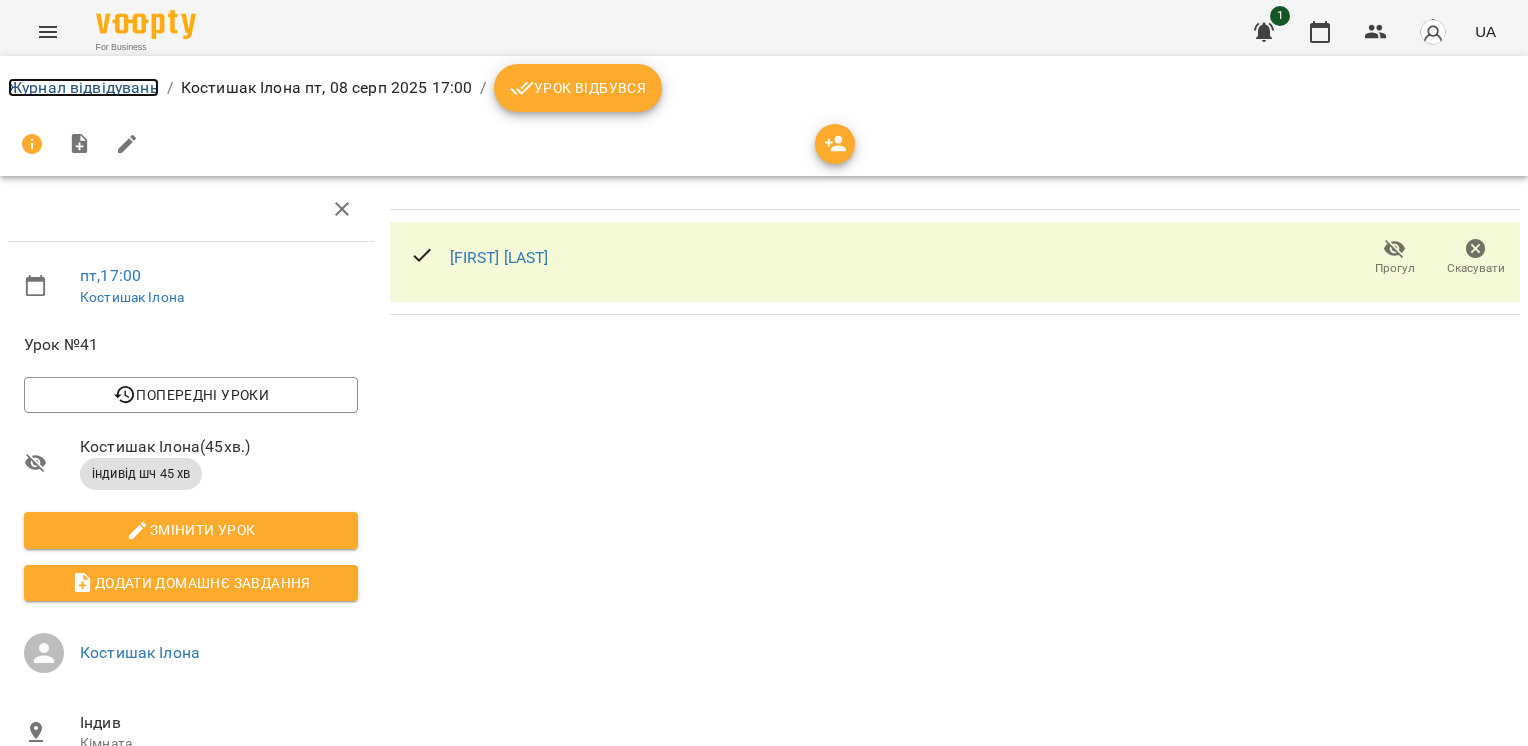 click on "Журнал відвідувань" at bounding box center [83, 87] 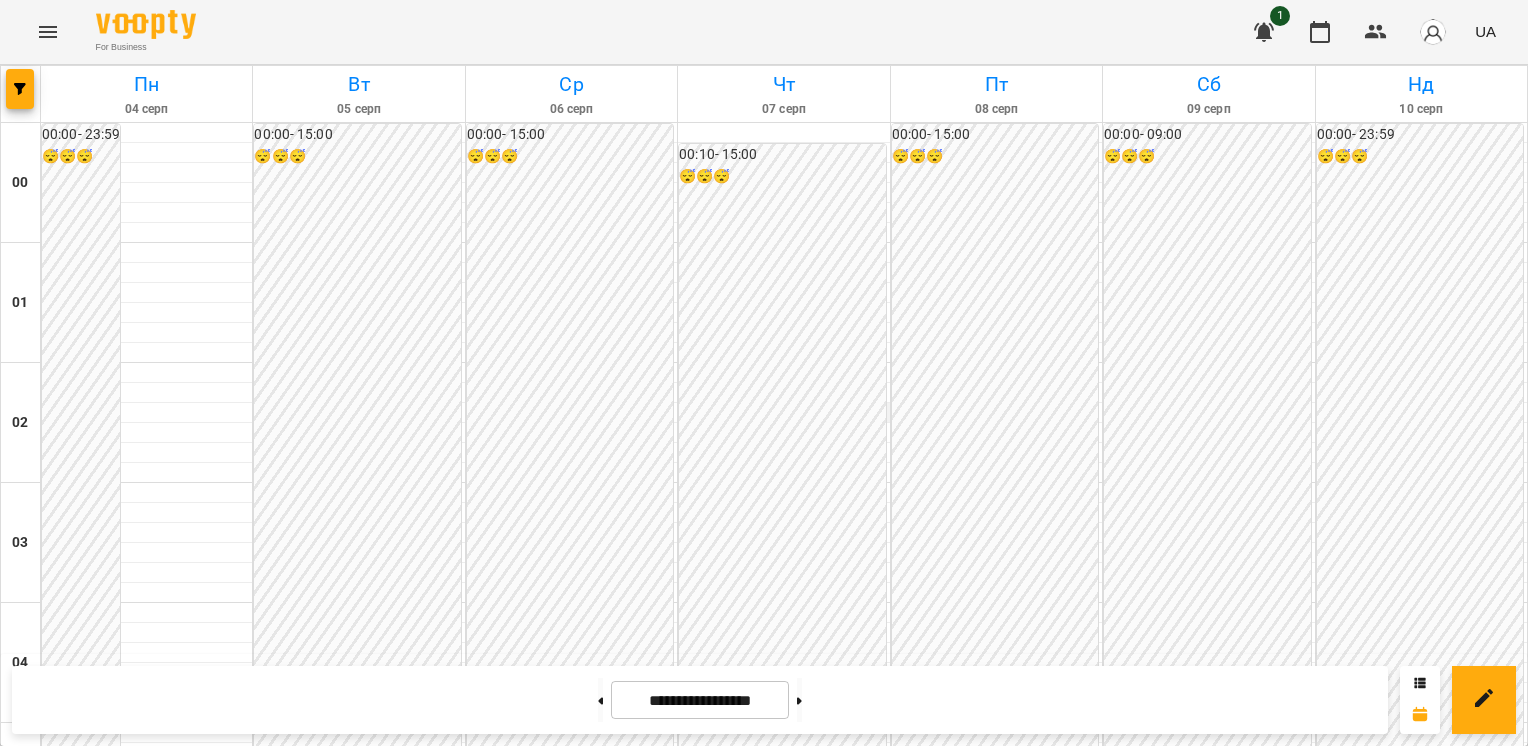 scroll, scrollTop: 1949, scrollLeft: 0, axis: vertical 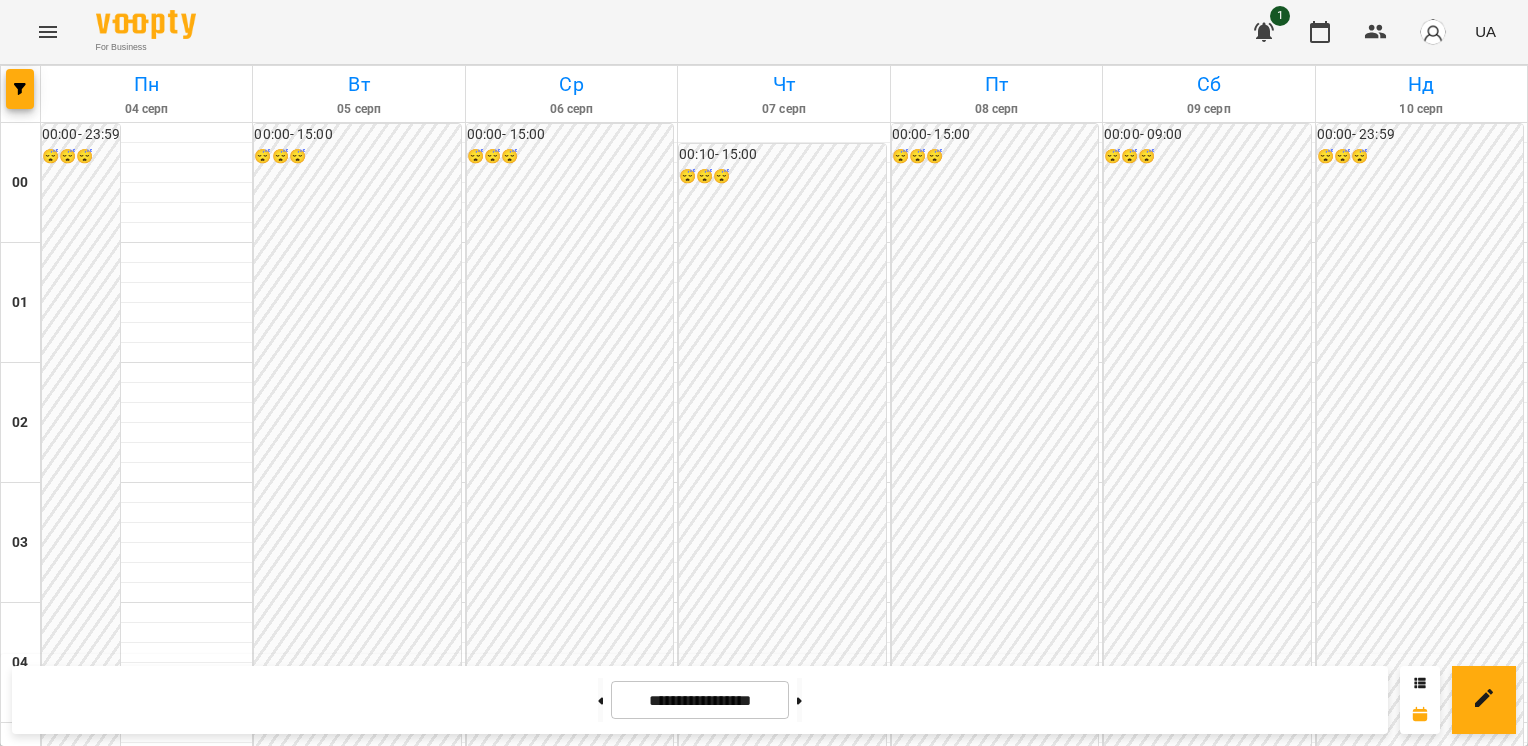 click on "[HH]:[MM] [LAST] [FIRST]" at bounding box center (956, 2311) 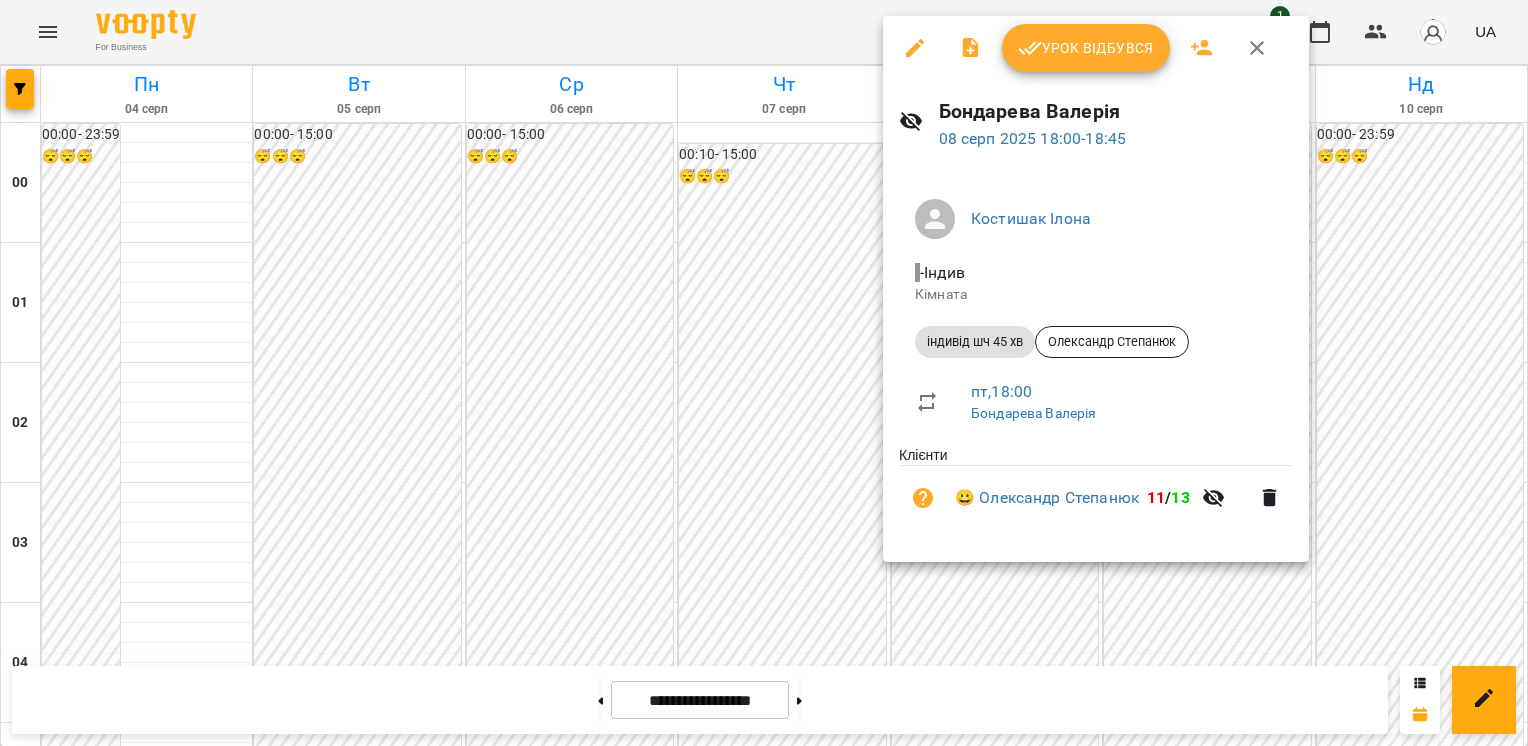 click at bounding box center (764, 373) 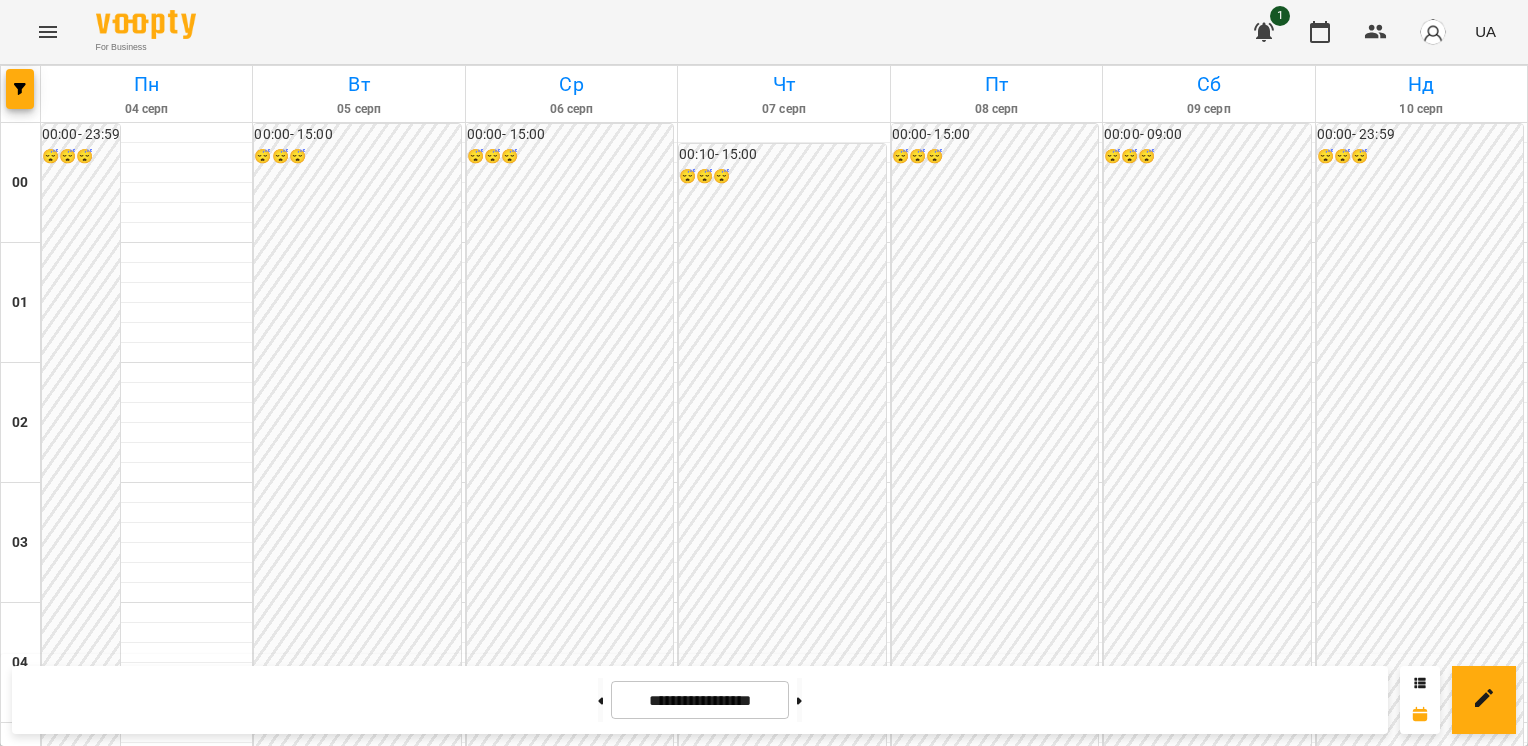 click on "індивід шч 45 хв - [FIRST] [LAST]" at bounding box center [996, 2477] 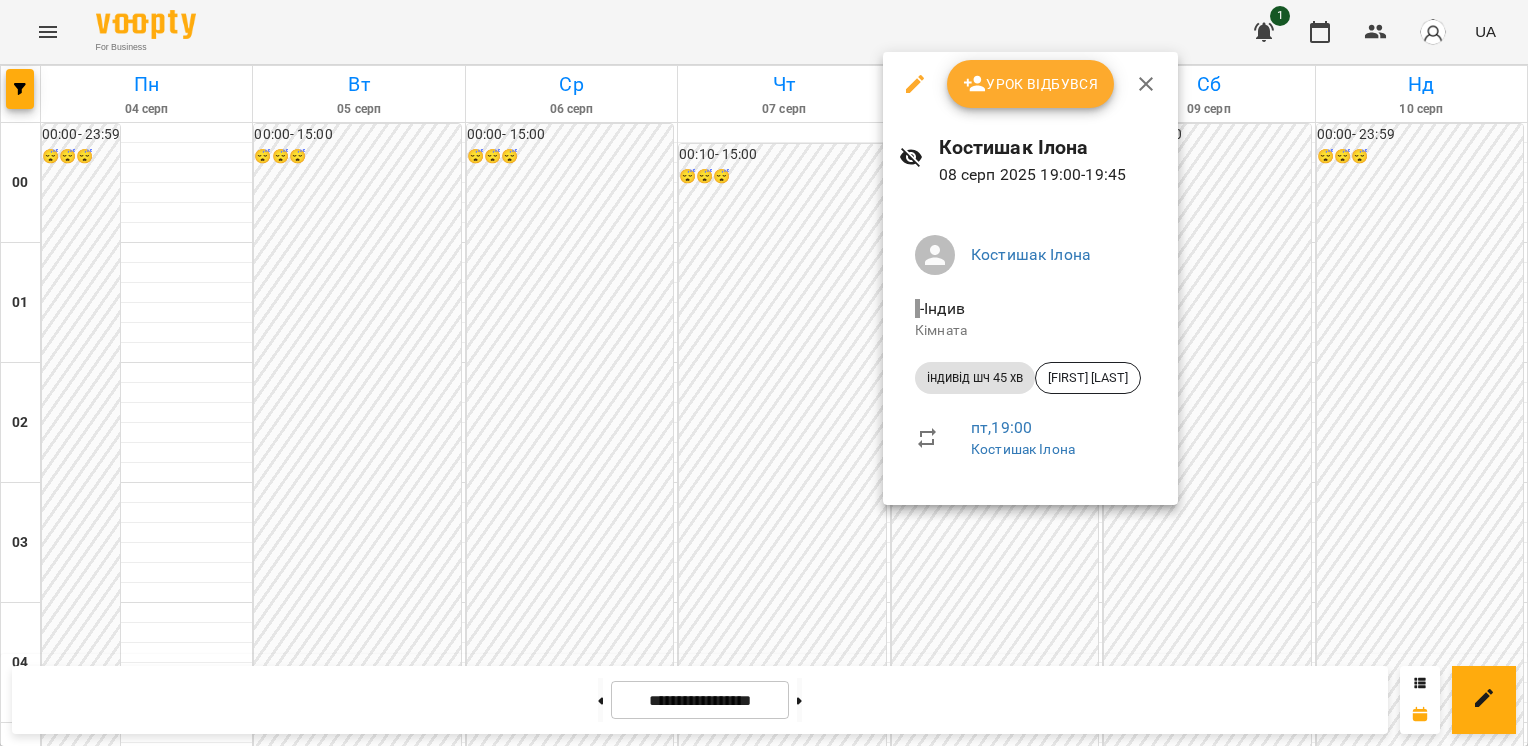 click at bounding box center [915, 84] 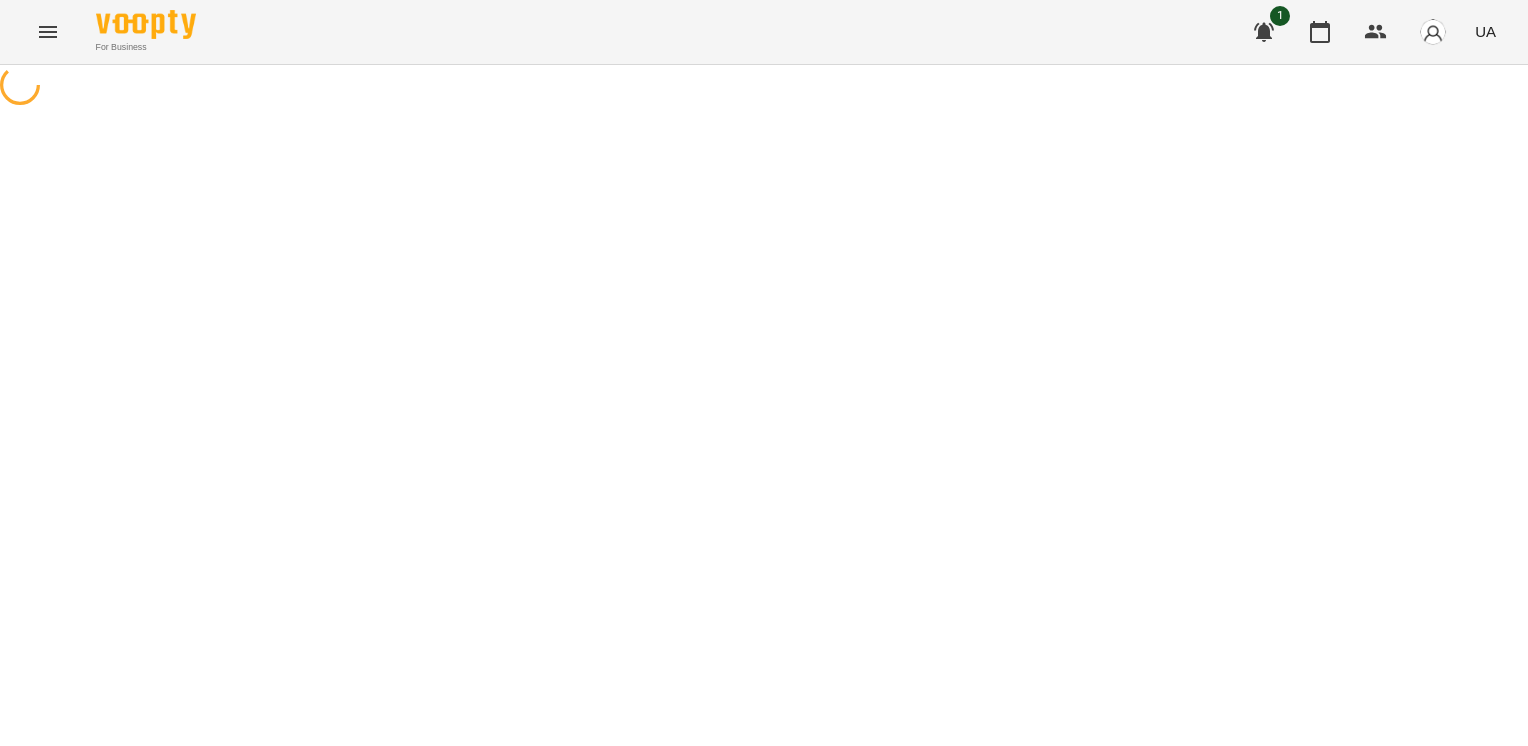 select on "**********" 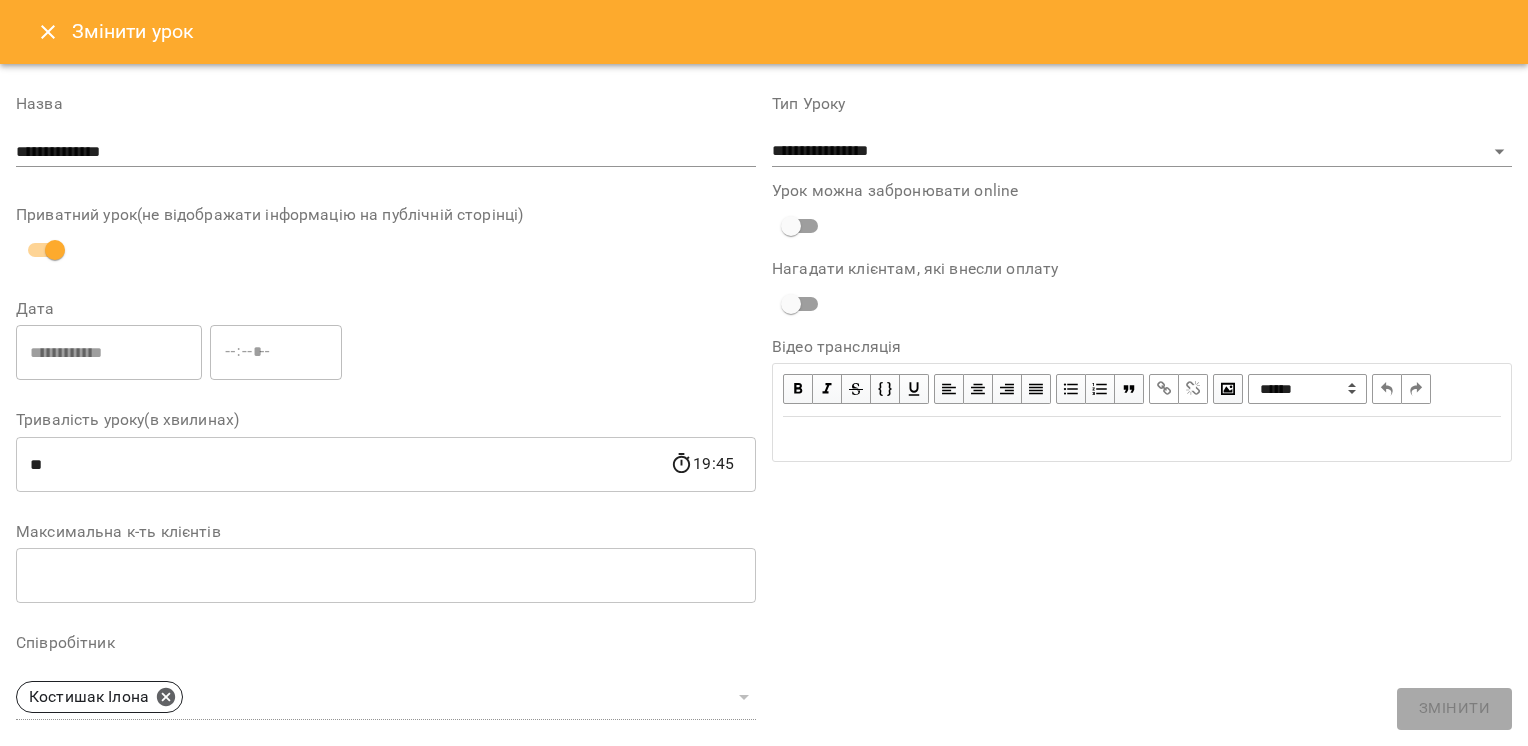 click at bounding box center (48, 32) 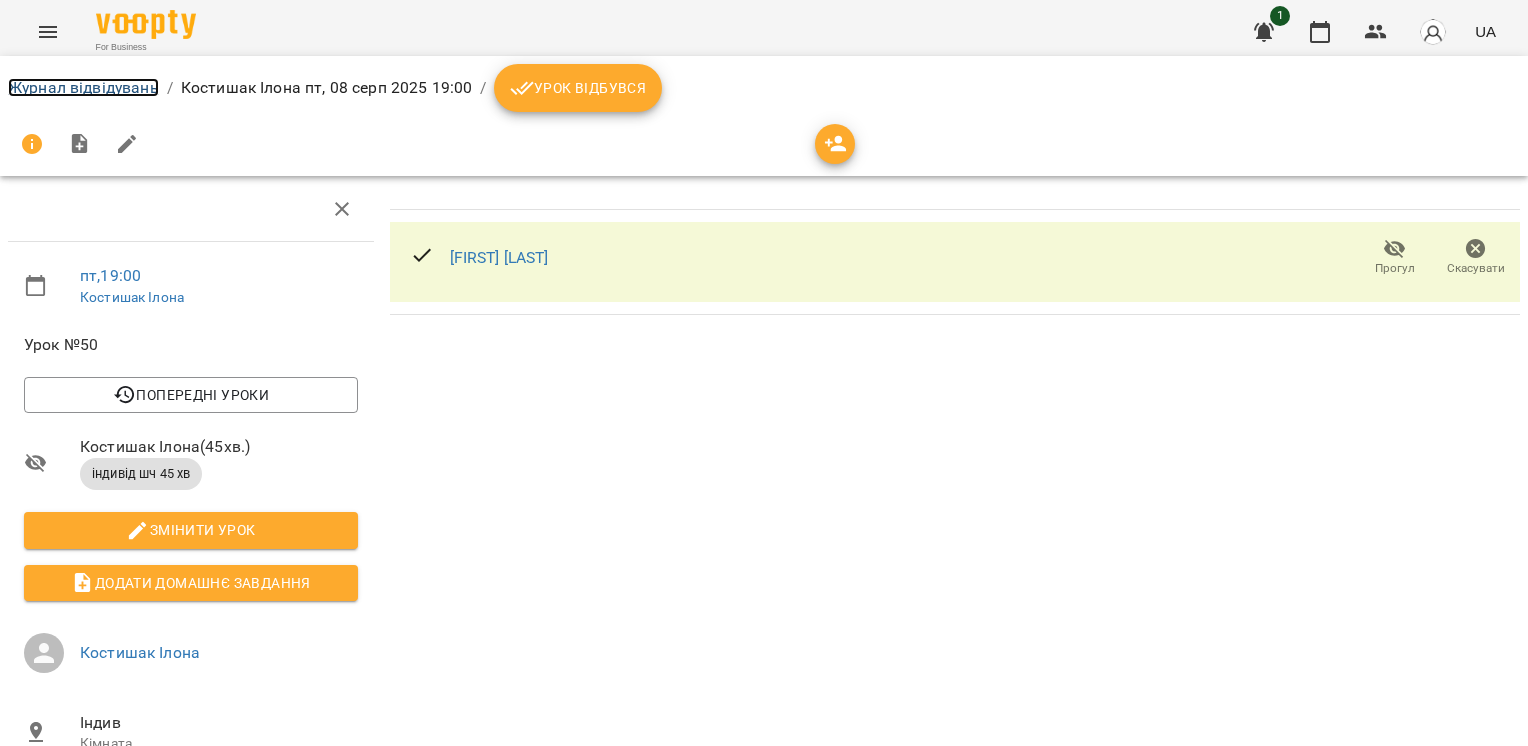 click on "Журнал відвідувань" at bounding box center (83, 87) 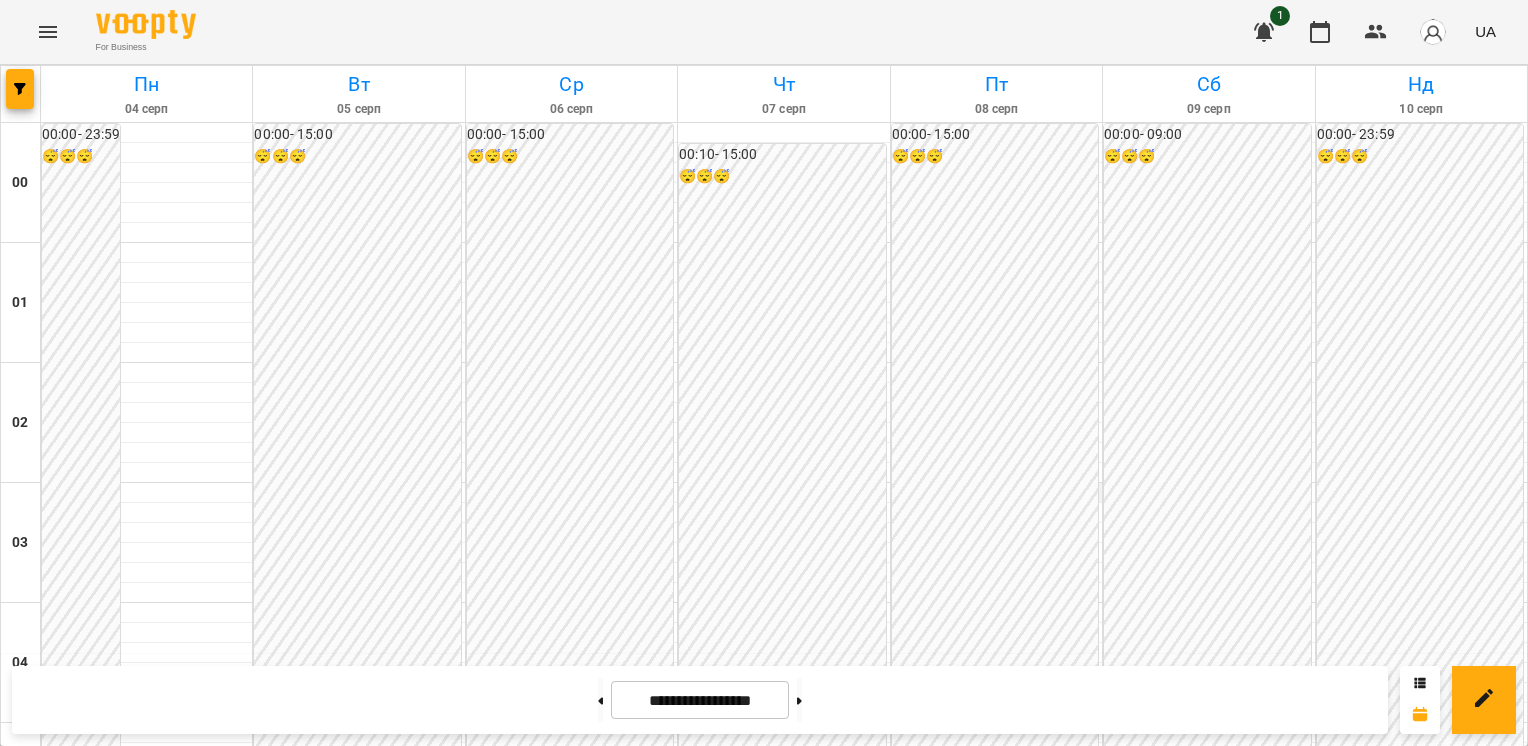 scroll, scrollTop: 833, scrollLeft: 0, axis: vertical 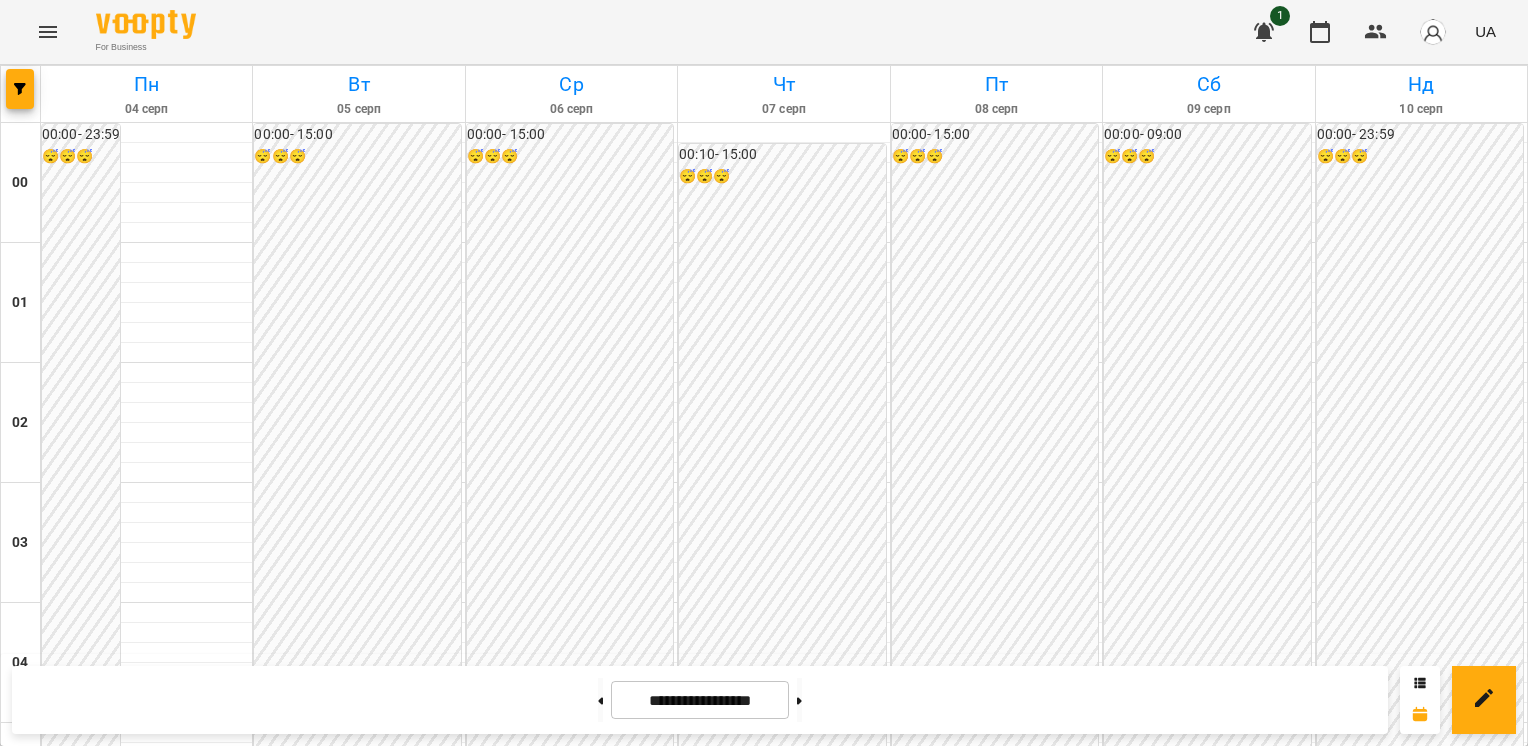 click on "[HH]:[MM] [LAST] [FIRST]" at bounding box center [1208, 1231] 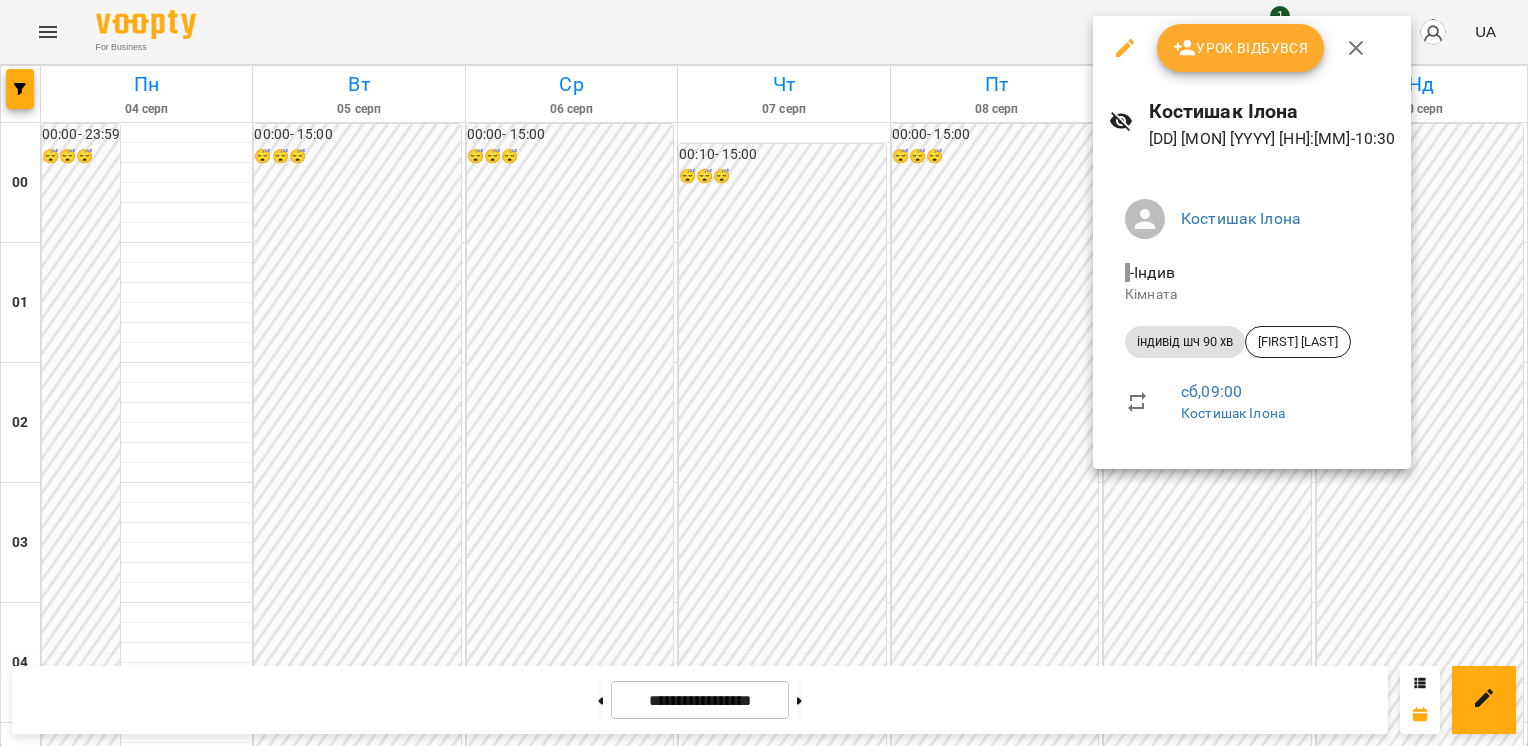 click 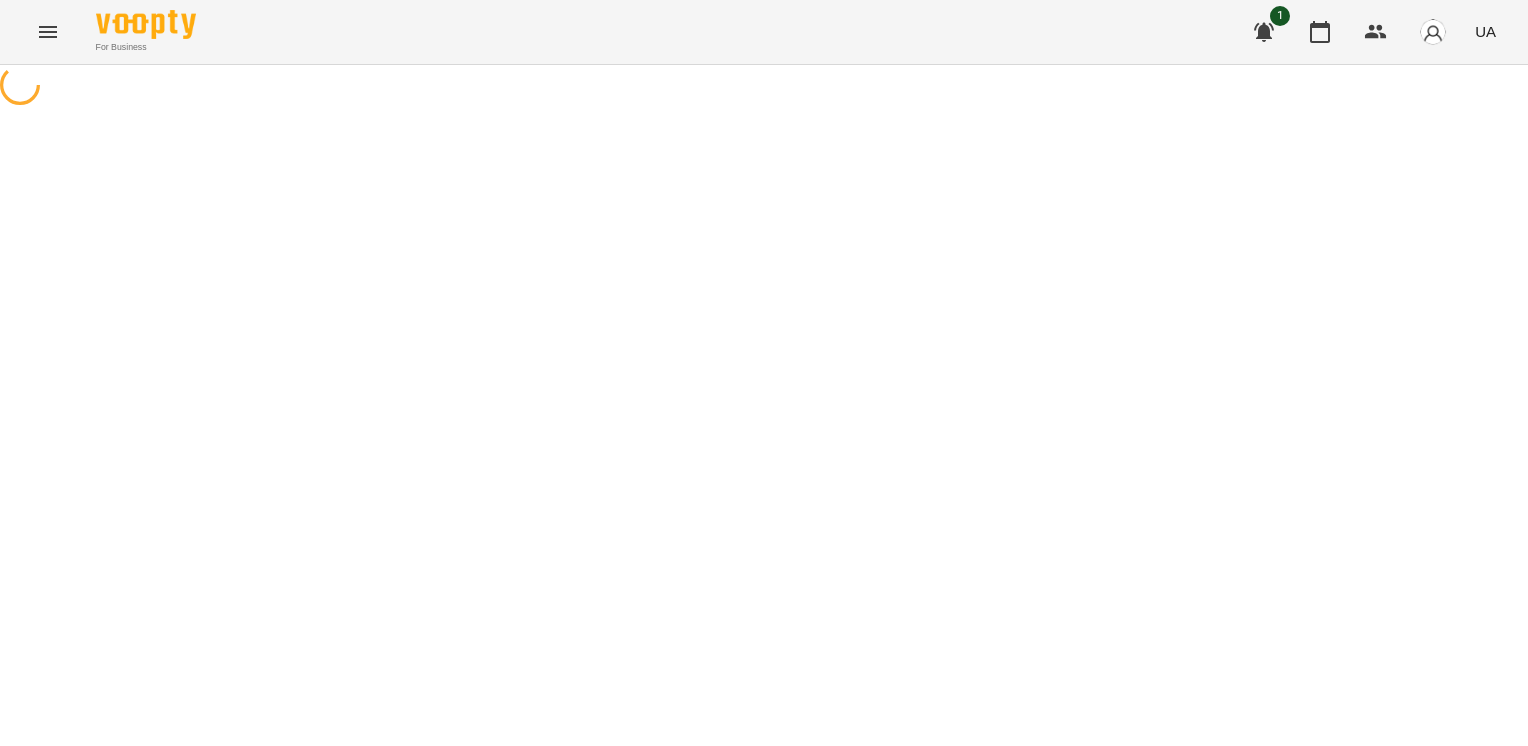 select on "**********" 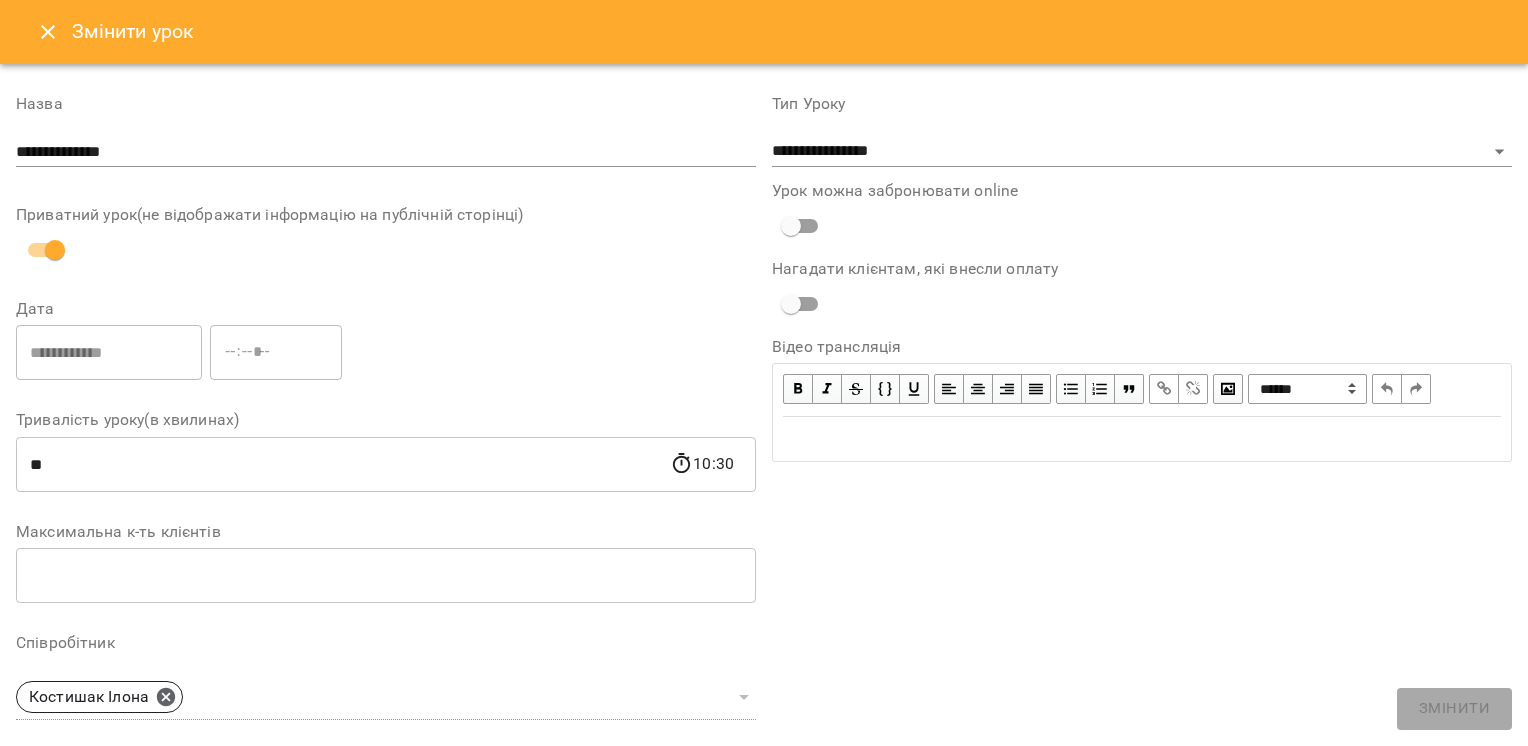 drag, startPoint x: 21, startPoint y: 32, endPoint x: 48, endPoint y: 32, distance: 27 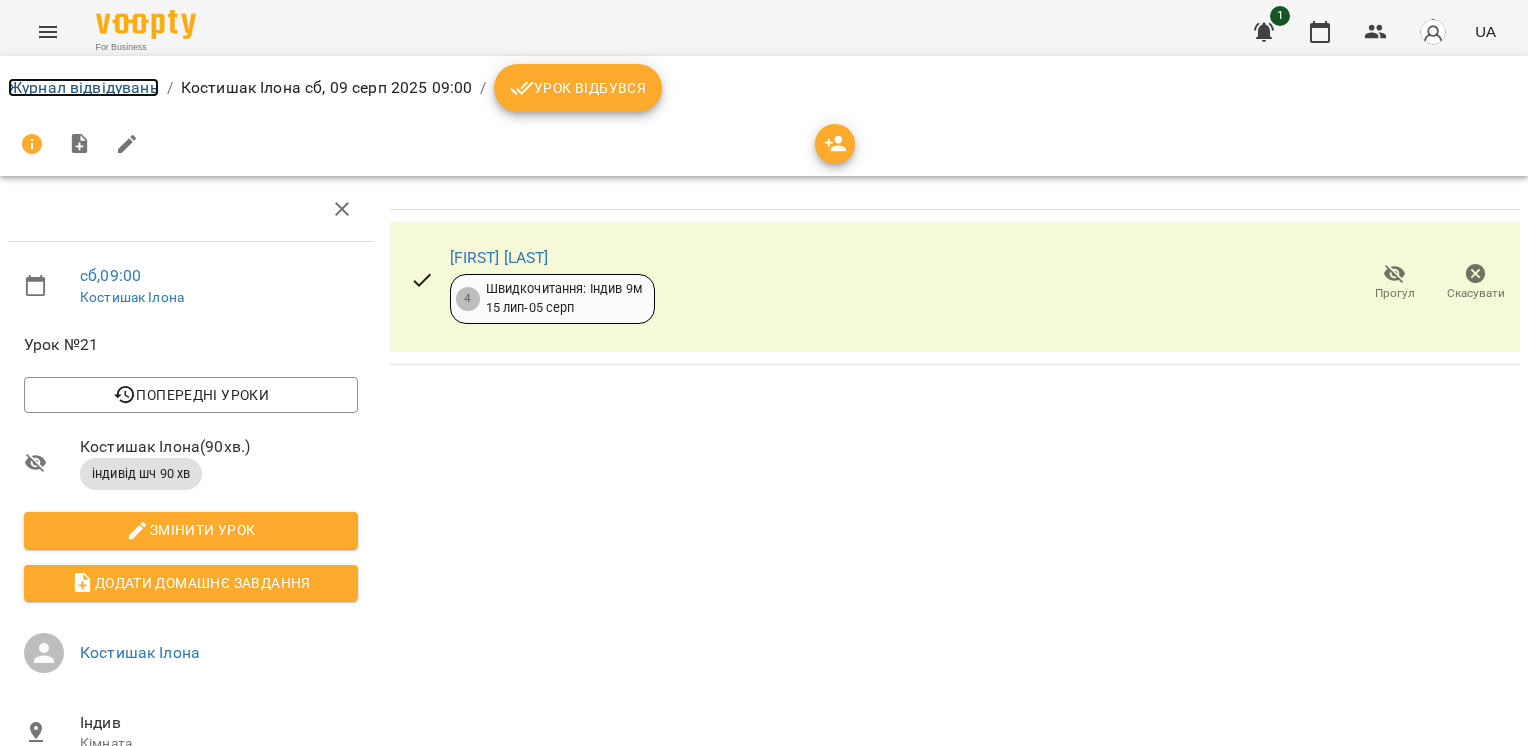 click on "Журнал відвідувань" at bounding box center (83, 87) 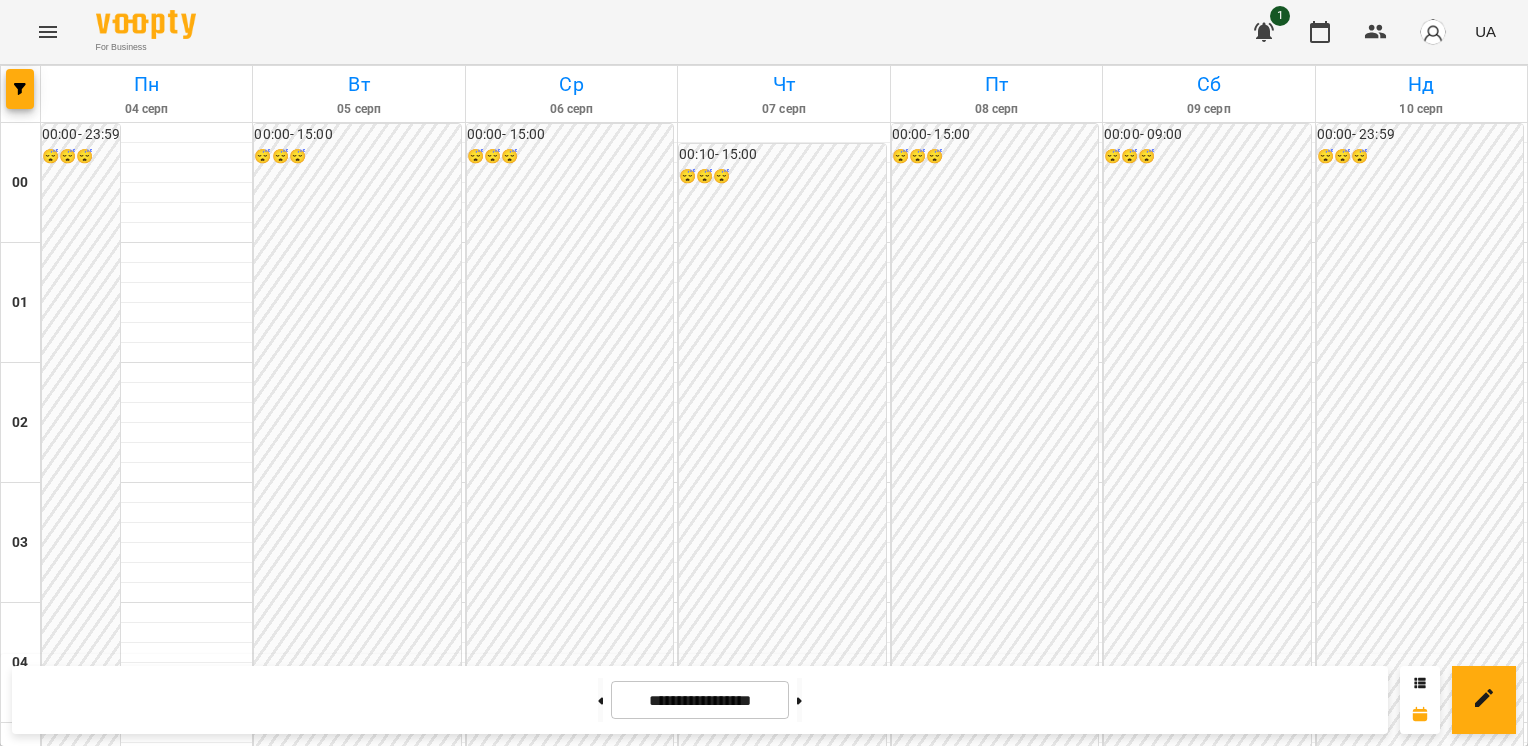 scroll, scrollTop: 916, scrollLeft: 0, axis: vertical 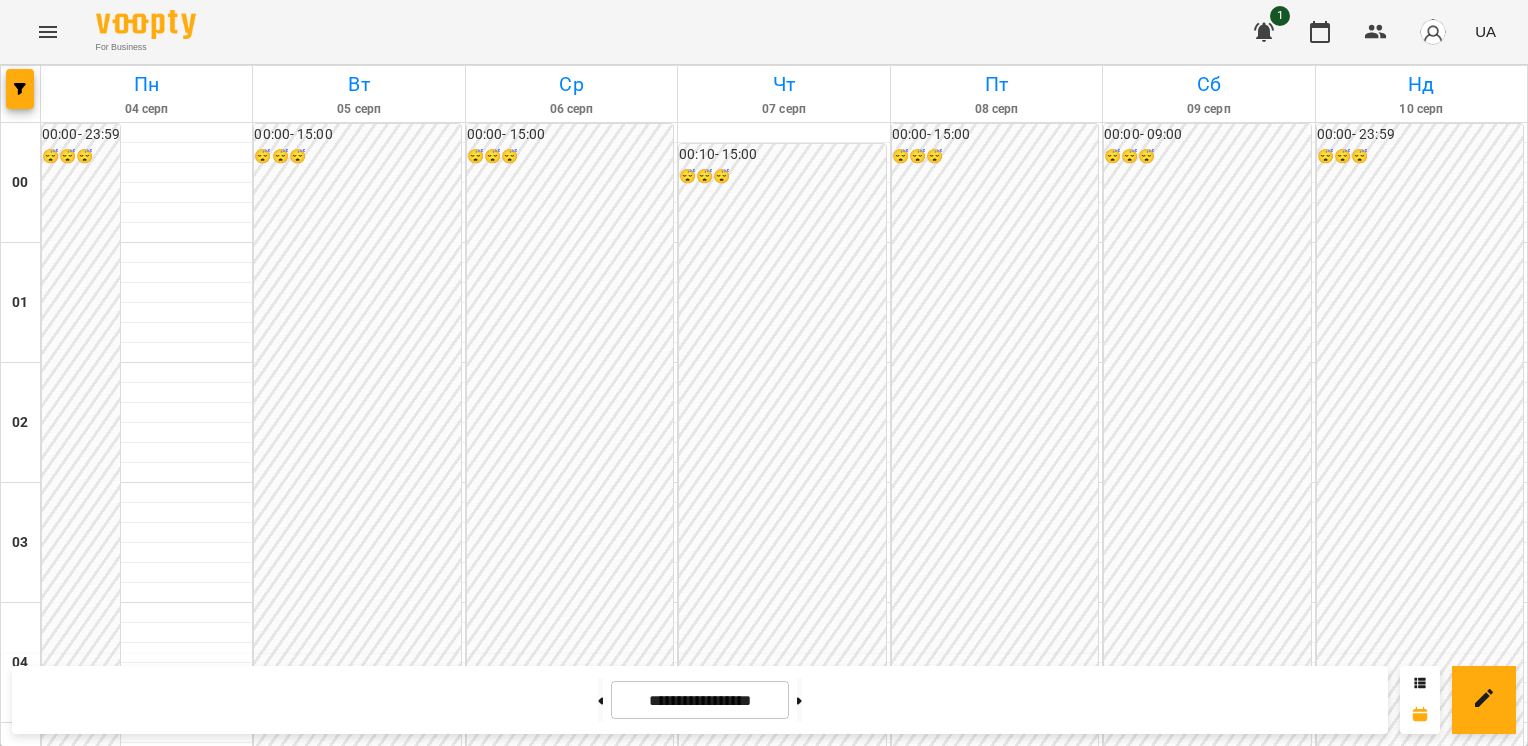 click on "індивід шч 90 хв" at bounding box center (1208, 1290) 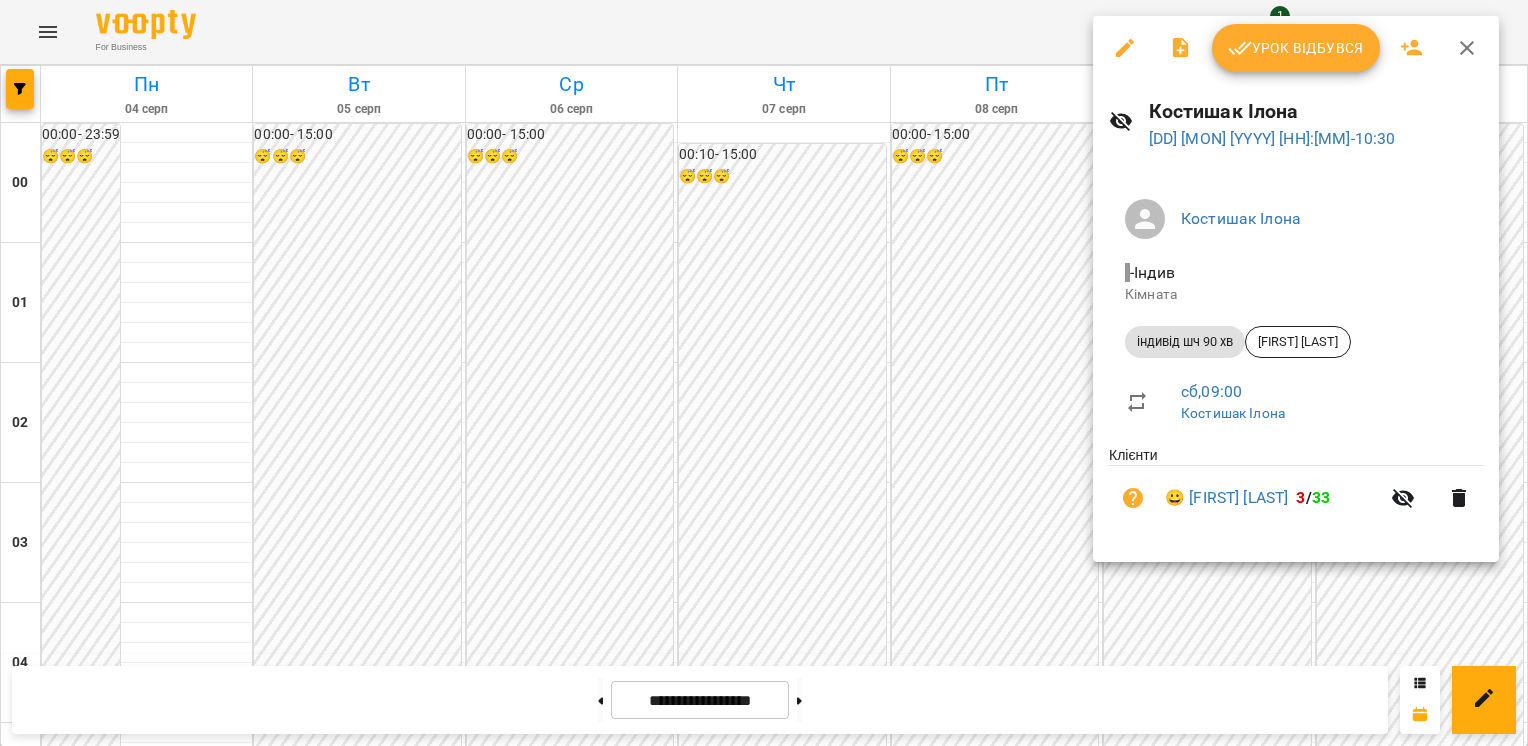 click at bounding box center (764, 373) 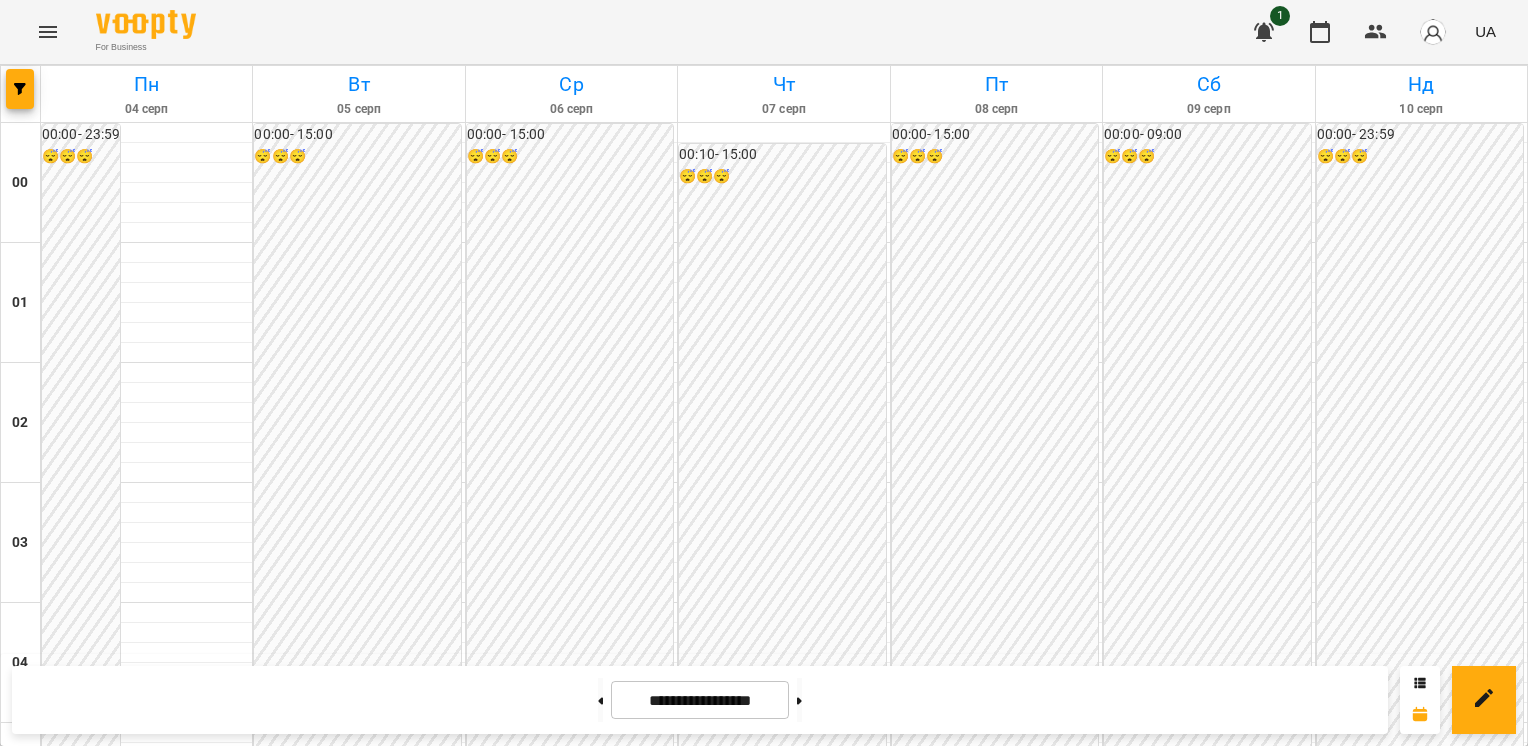 scroll, scrollTop: 1066, scrollLeft: 0, axis: vertical 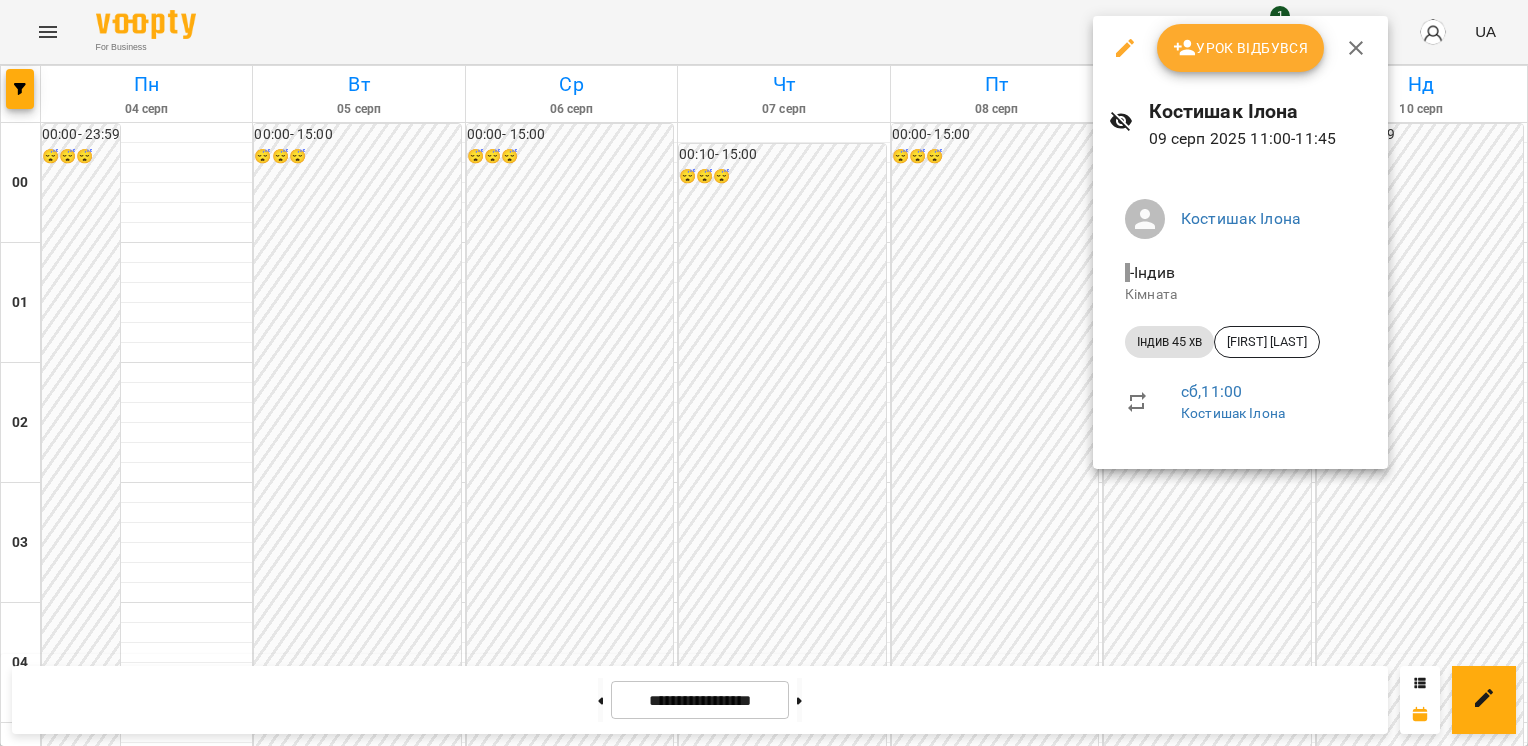click 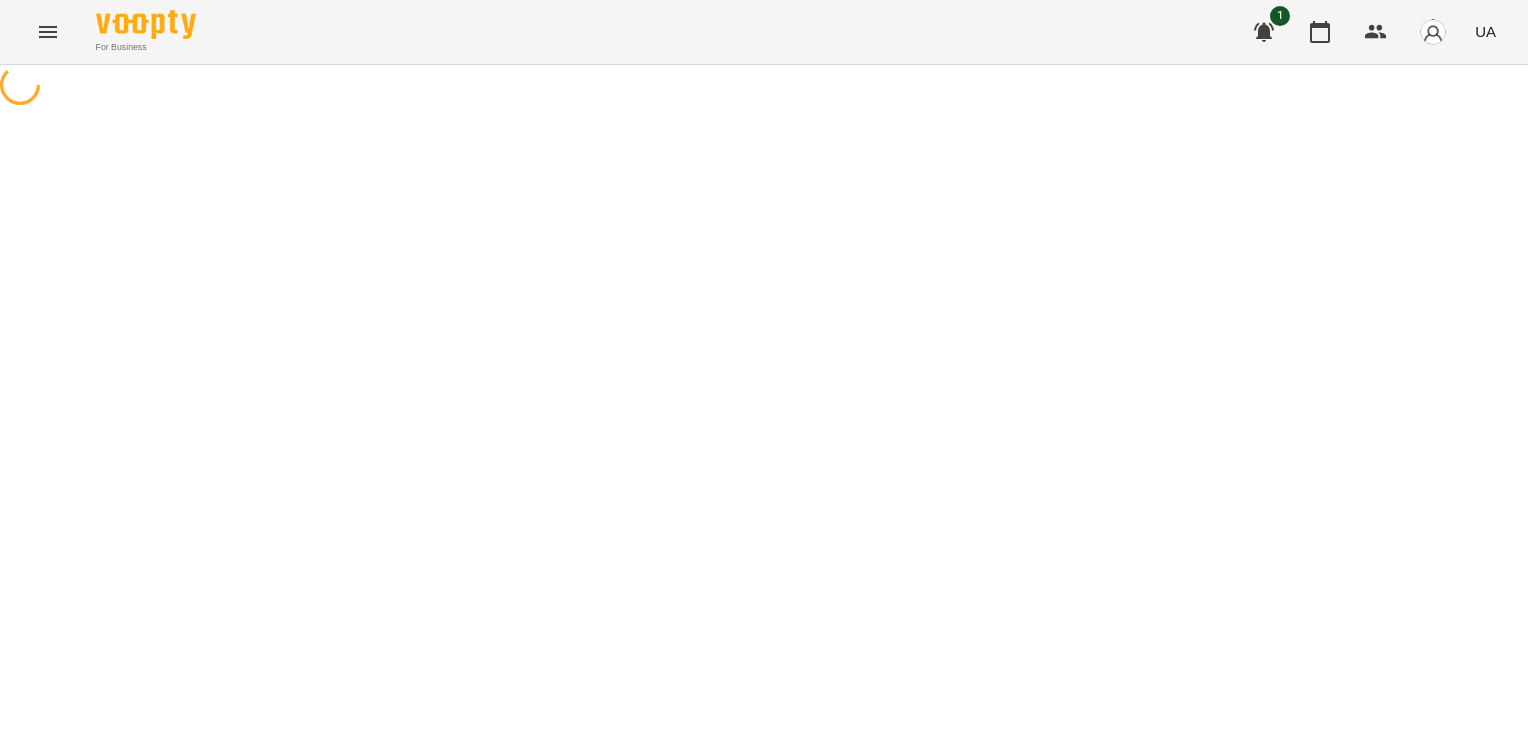select on "**********" 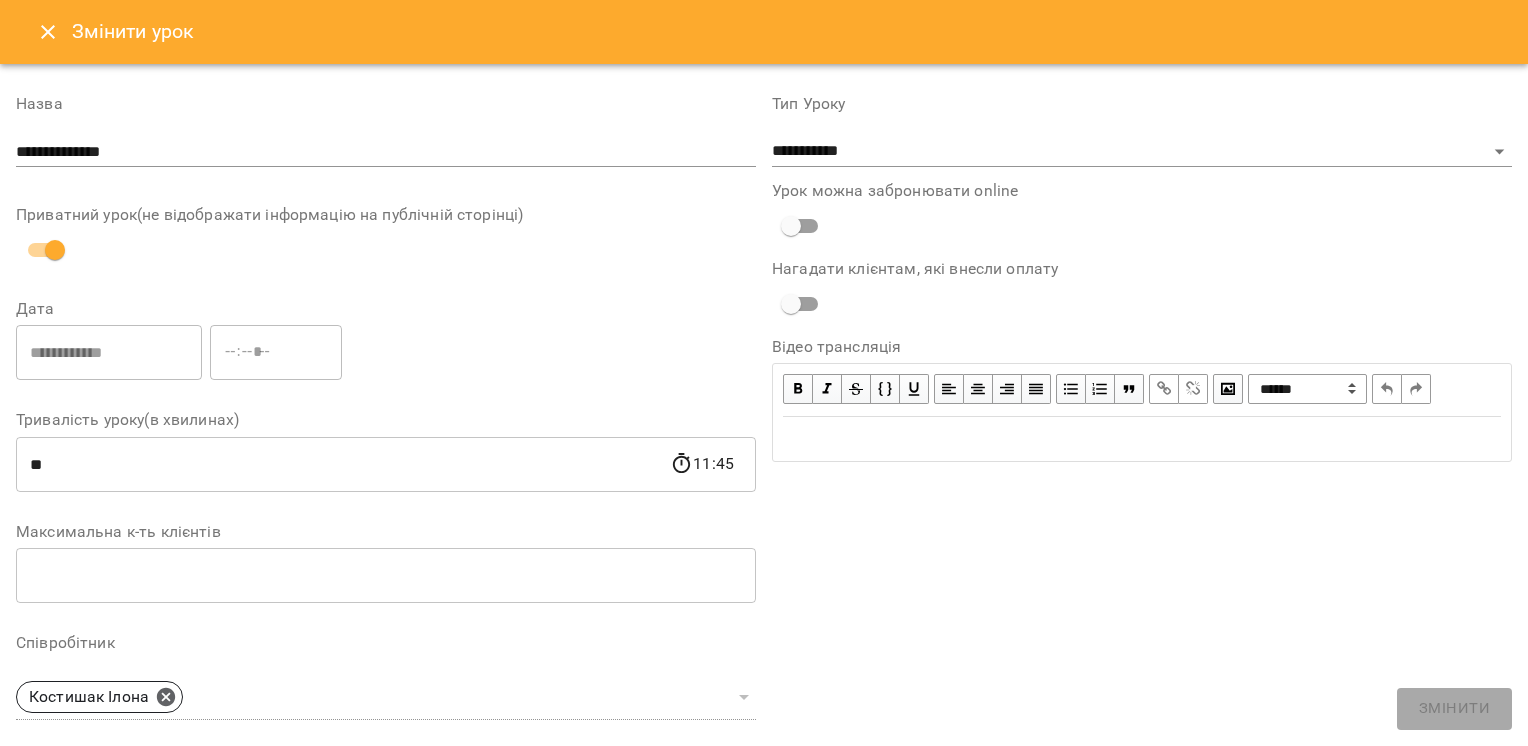 click at bounding box center [48, 32] 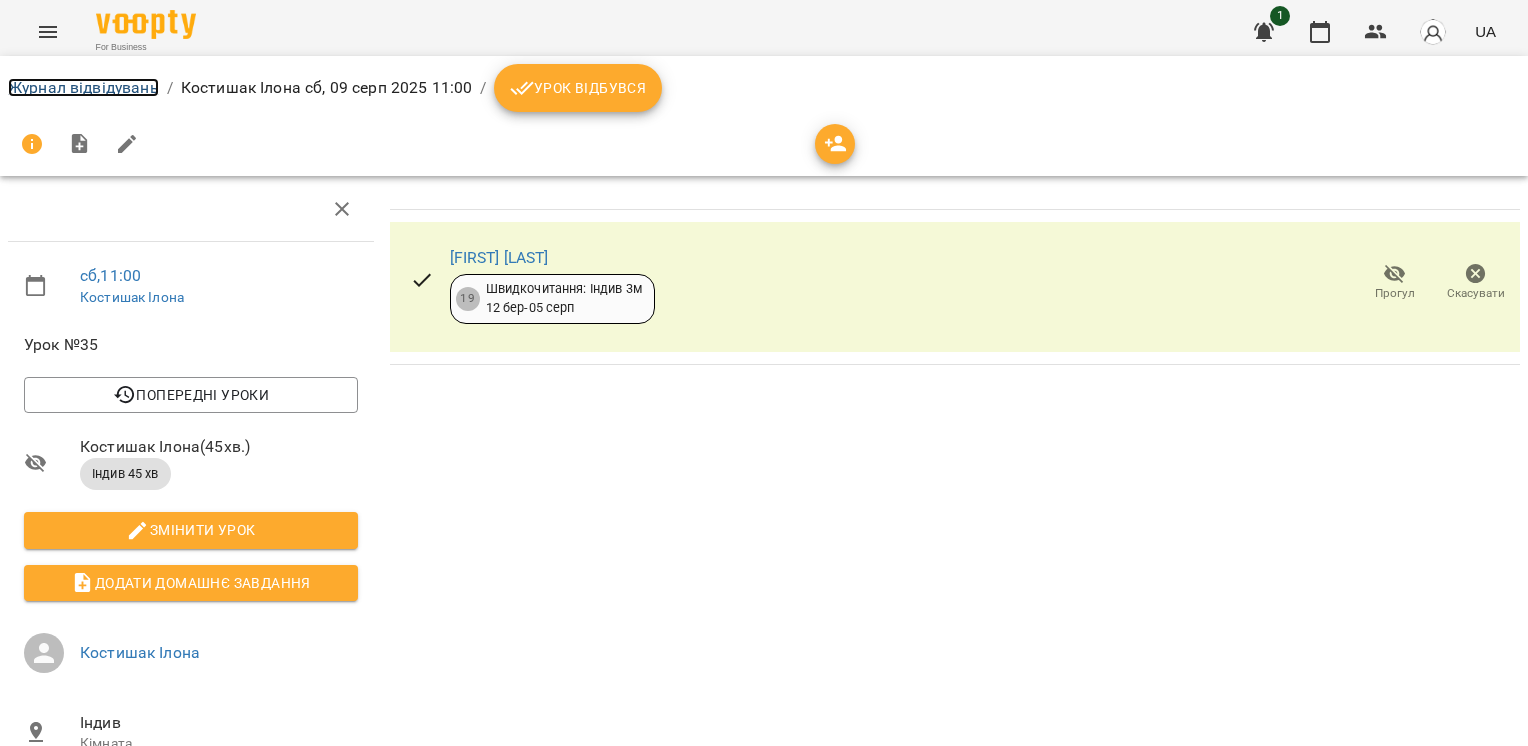 click on "Журнал відвідувань" at bounding box center (83, 87) 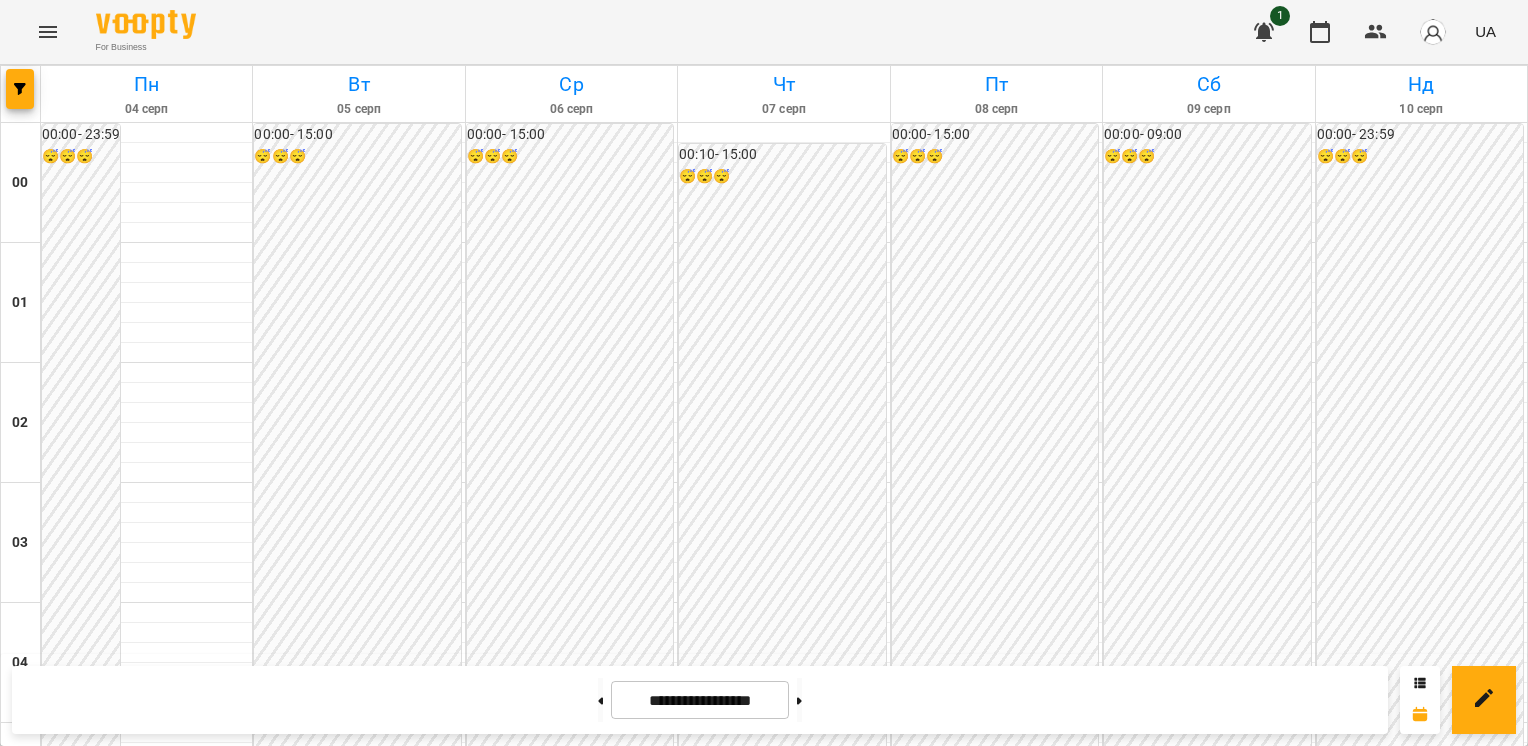 scroll, scrollTop: 1216, scrollLeft: 0, axis: vertical 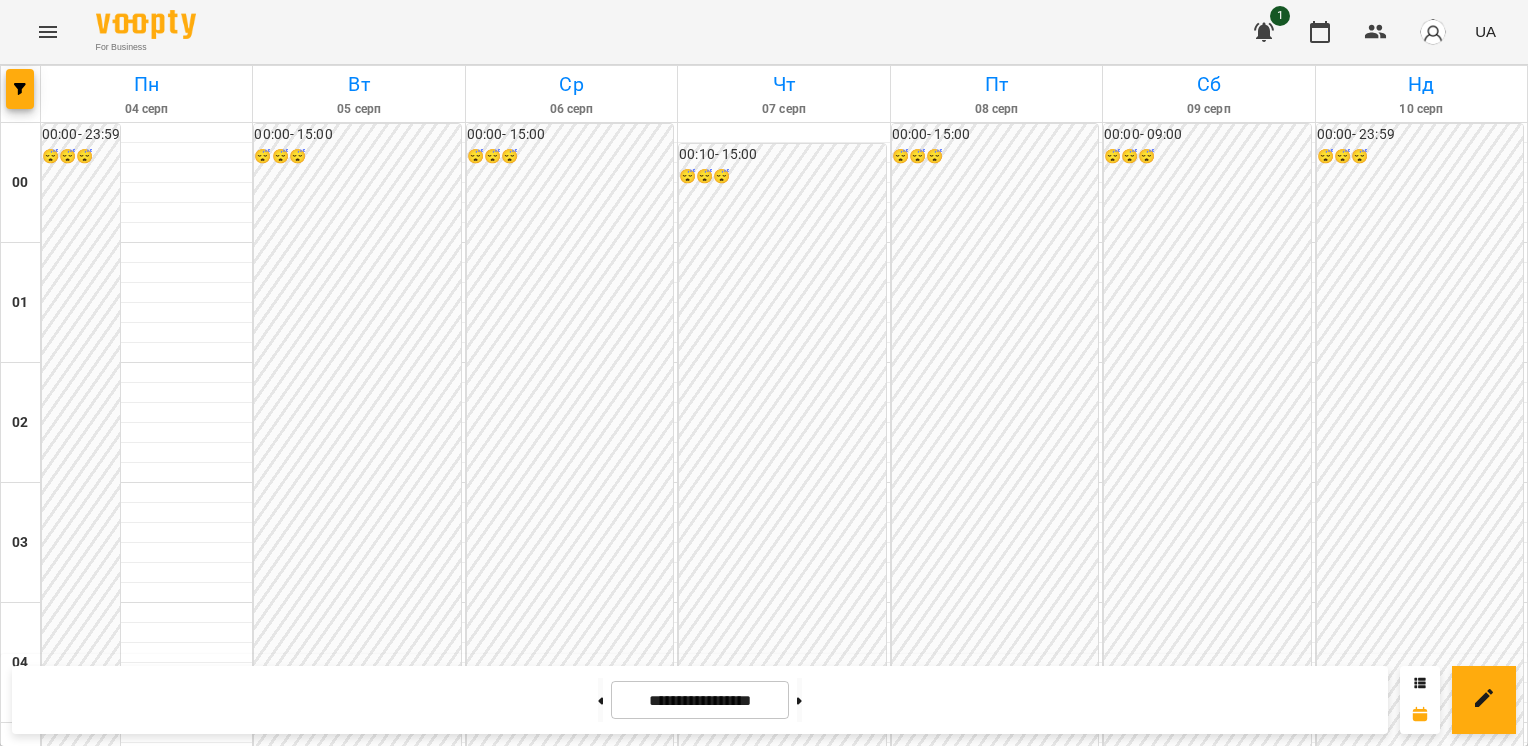 click on "індивід шч 45 хв - [FIRST] [LAST]" at bounding box center [1208, 1637] 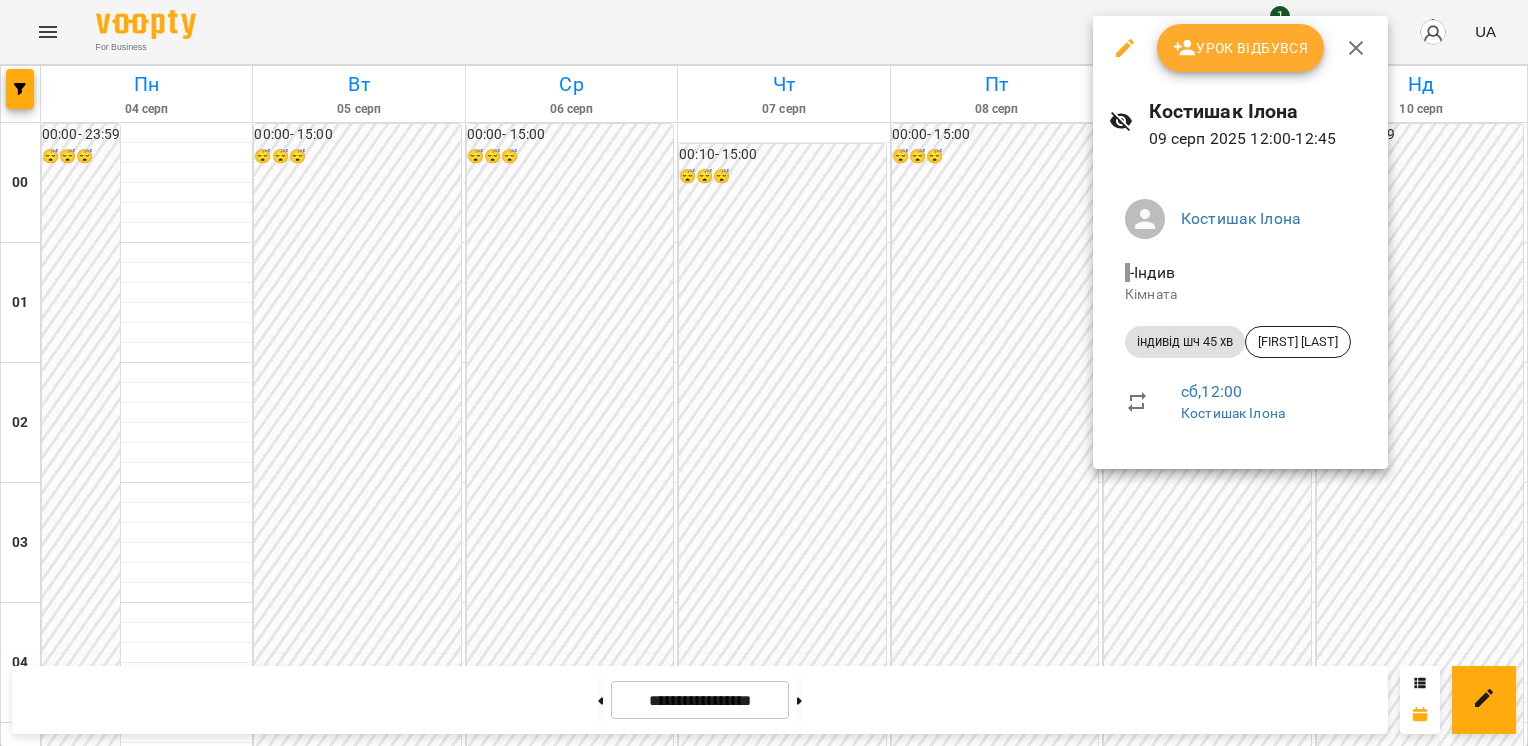 click 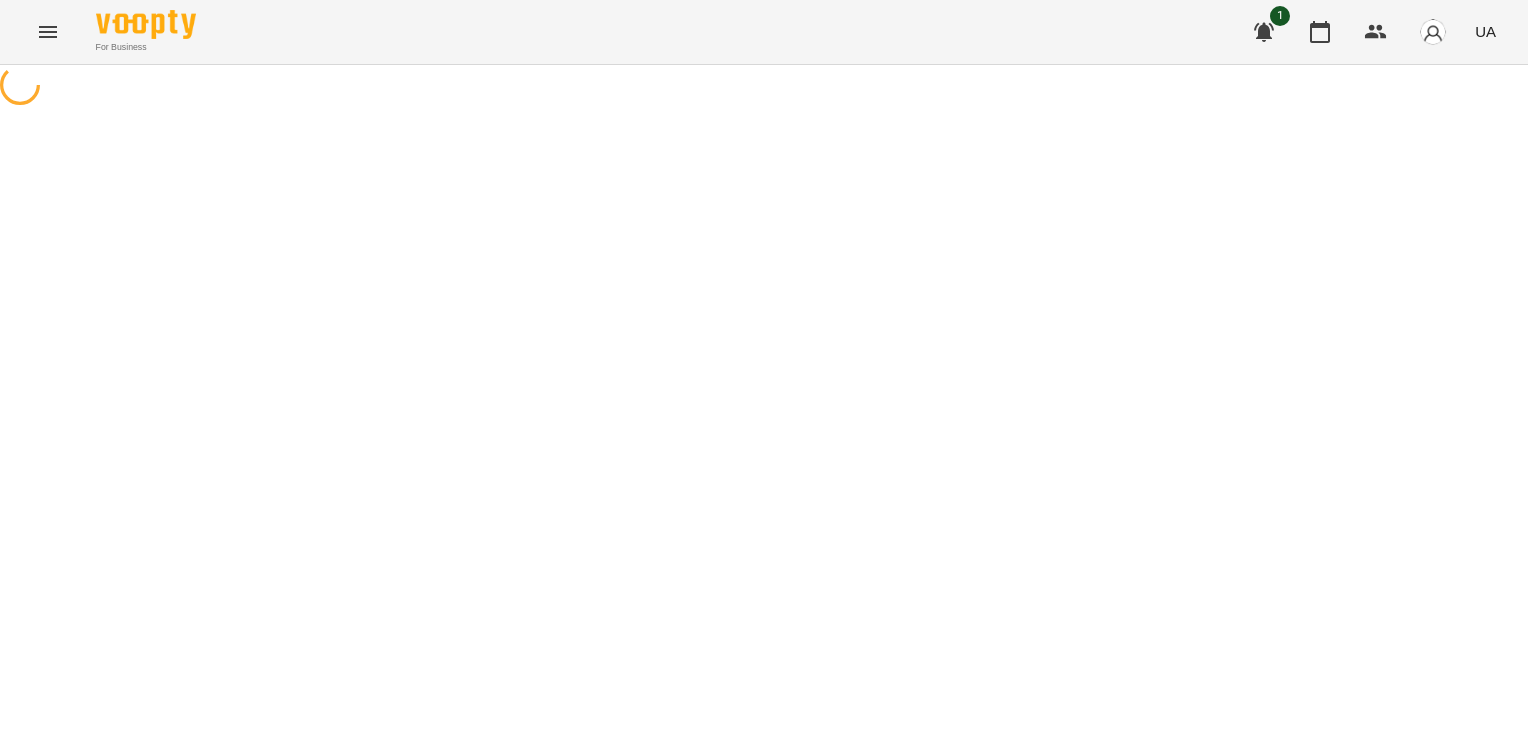 select on "**********" 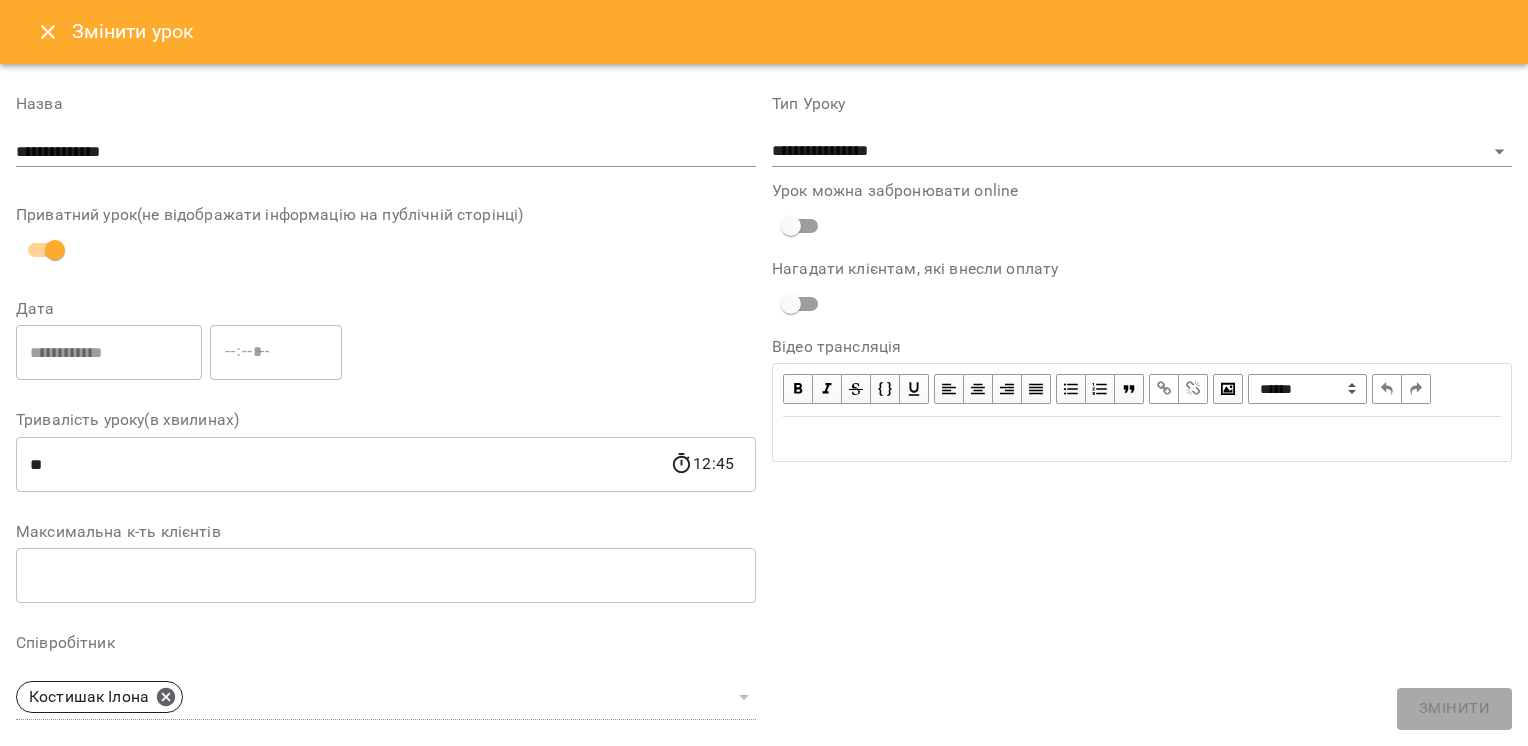 click 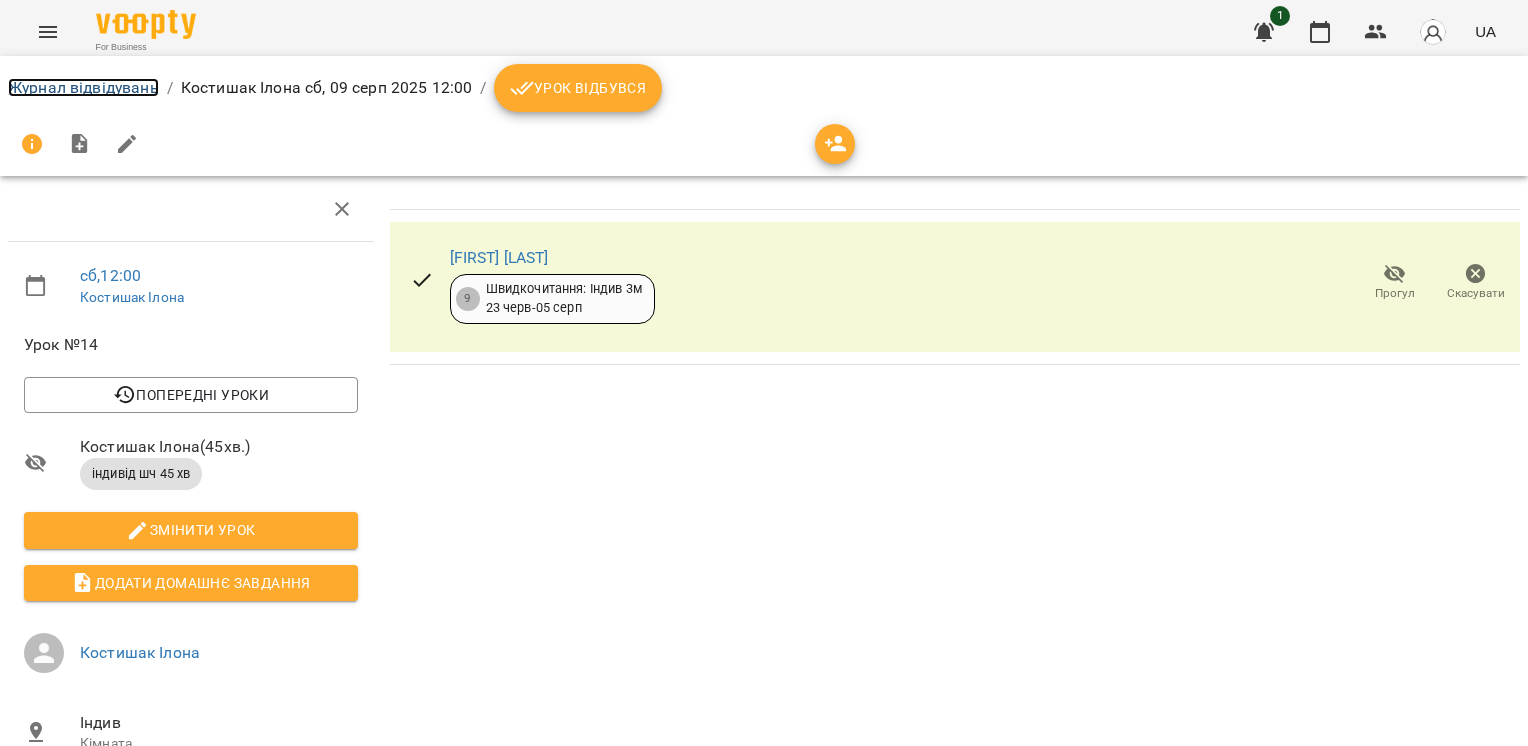 click on "Журнал відвідувань" at bounding box center [83, 87] 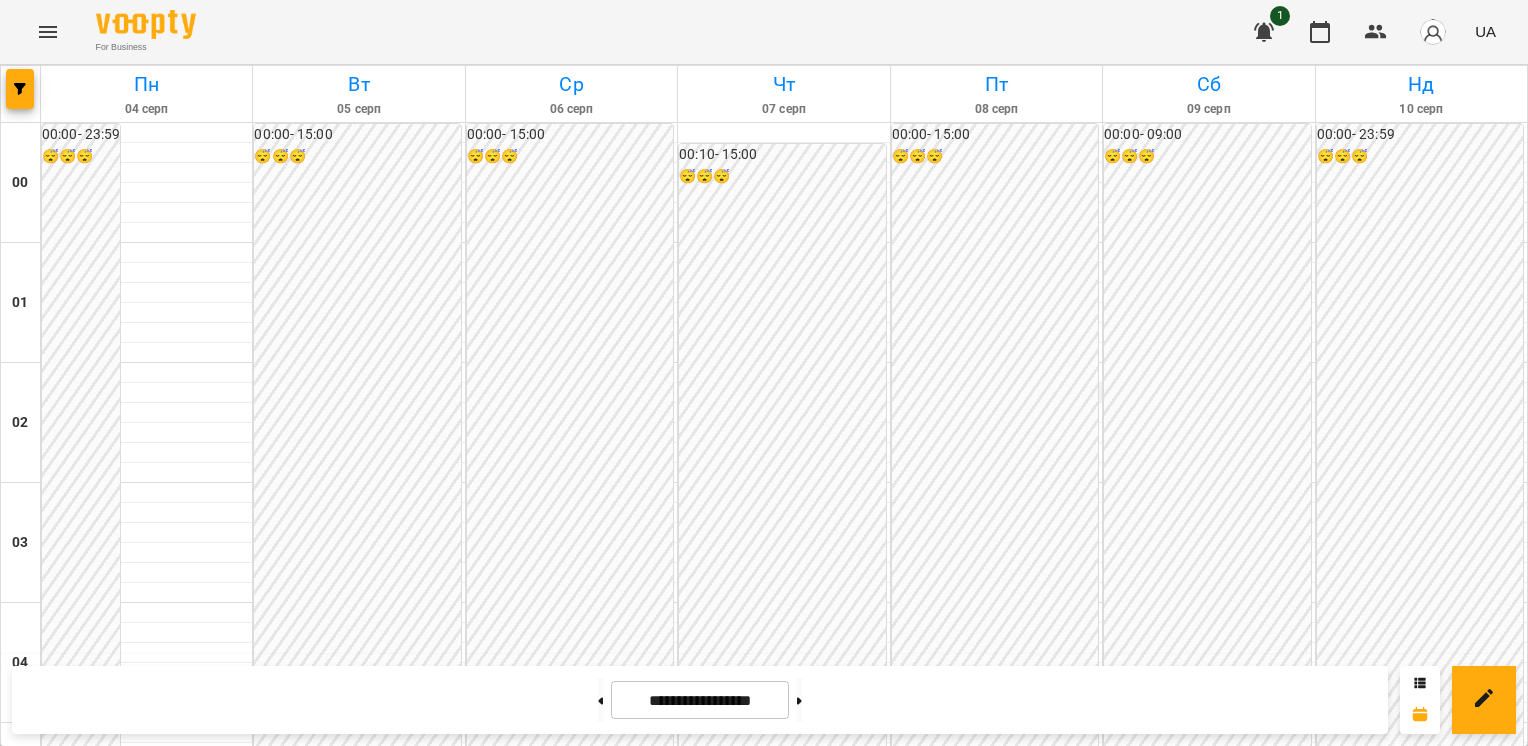 scroll, scrollTop: 1333, scrollLeft: 0, axis: vertical 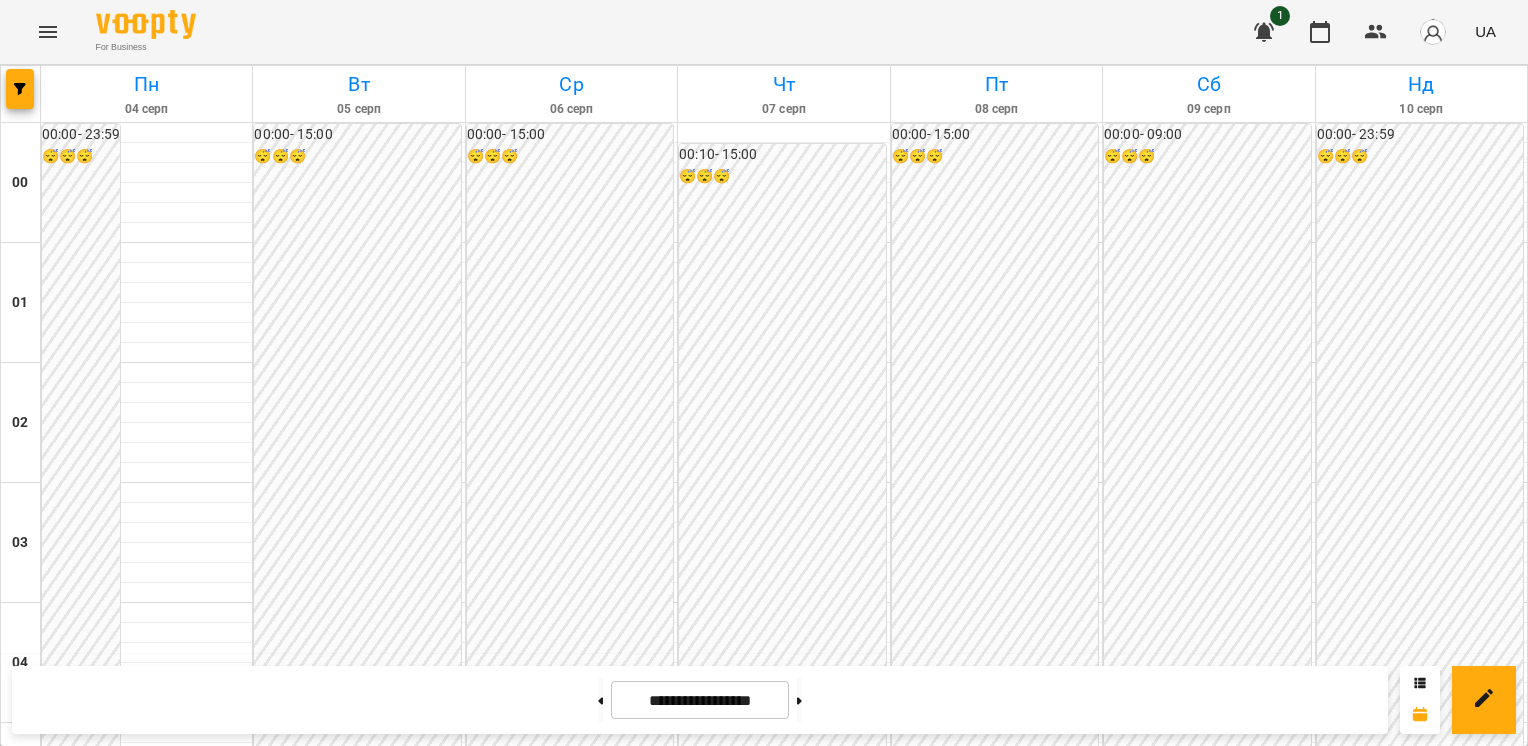 click on "13:00" at bounding box center (1234, 1711) 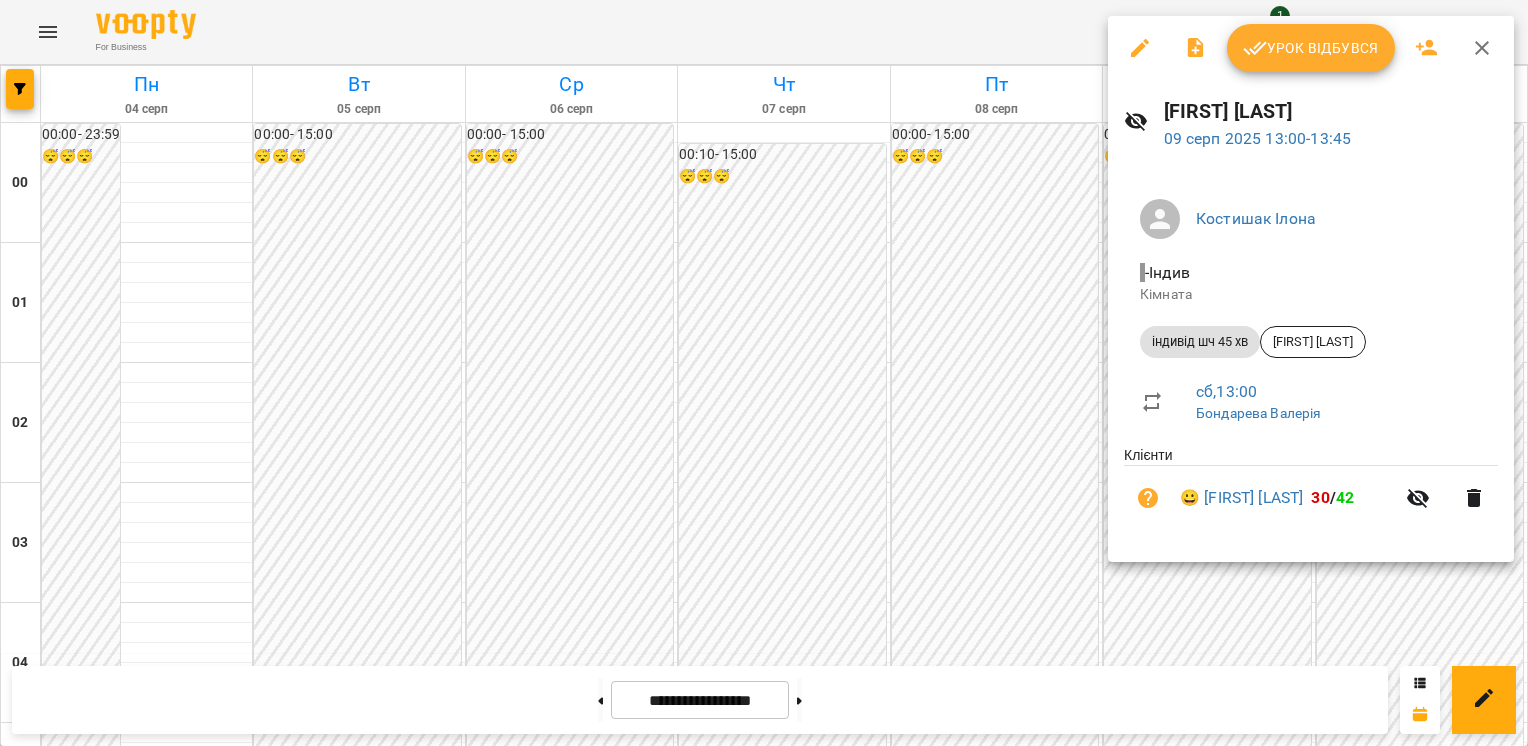 click at bounding box center [764, 373] 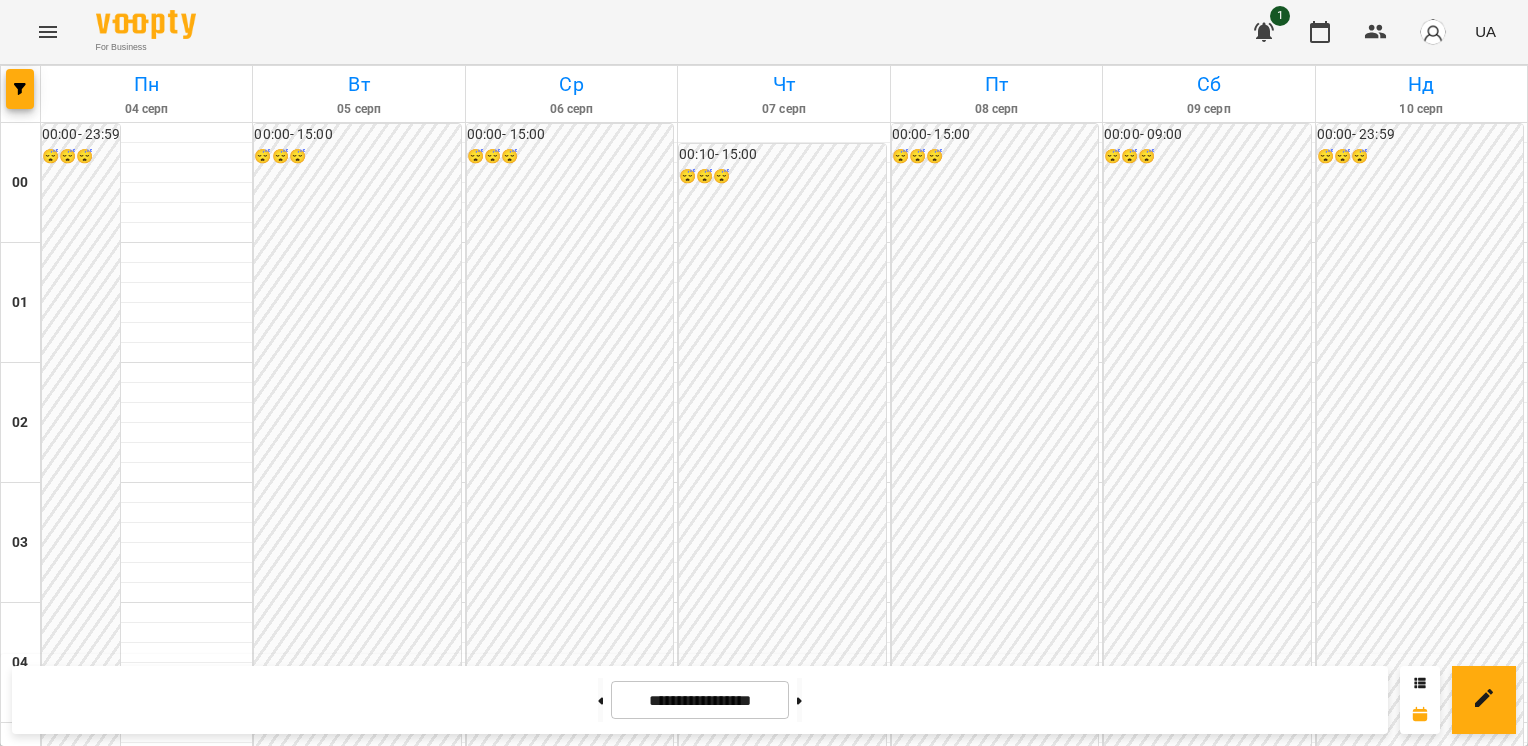 click on "14:00" at bounding box center (1130, 1819) 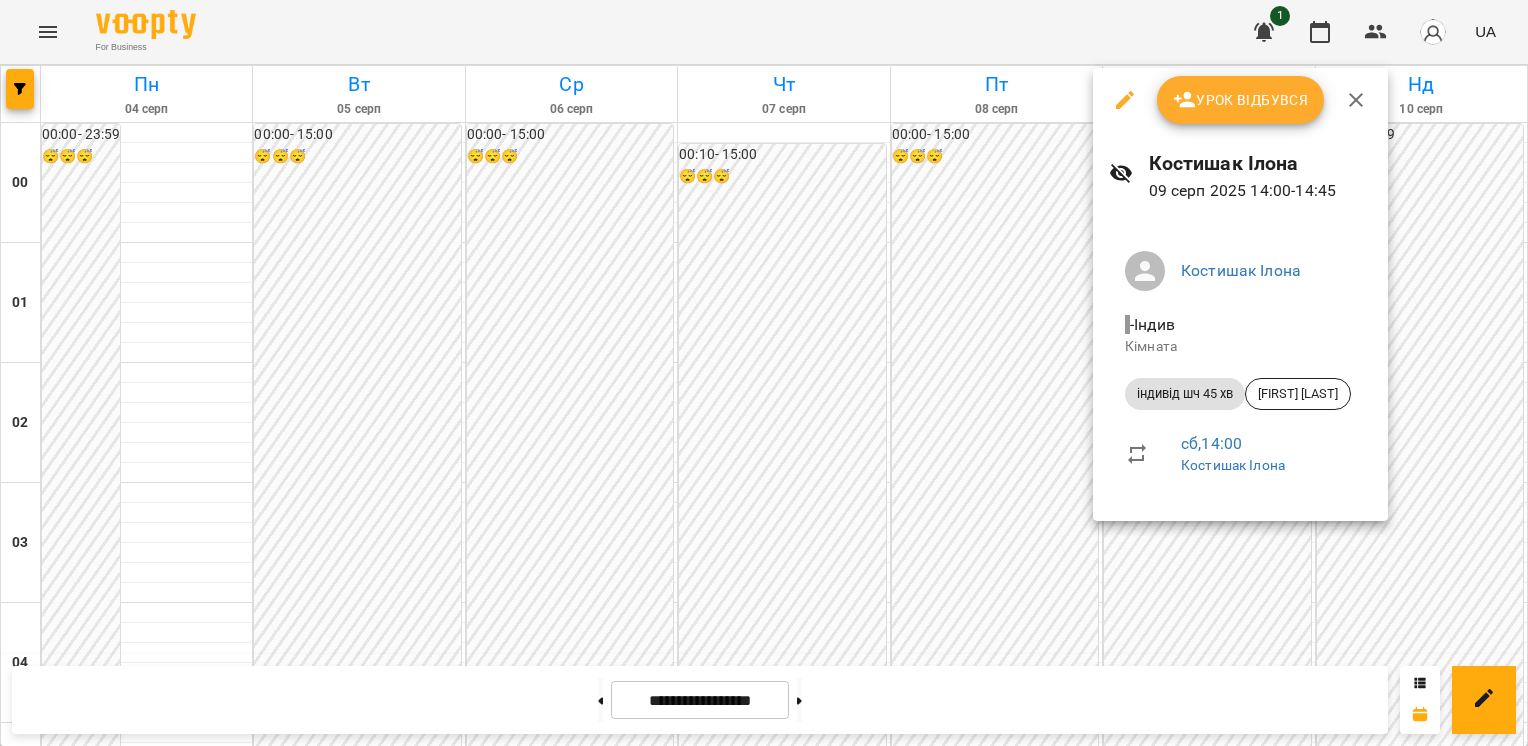 click 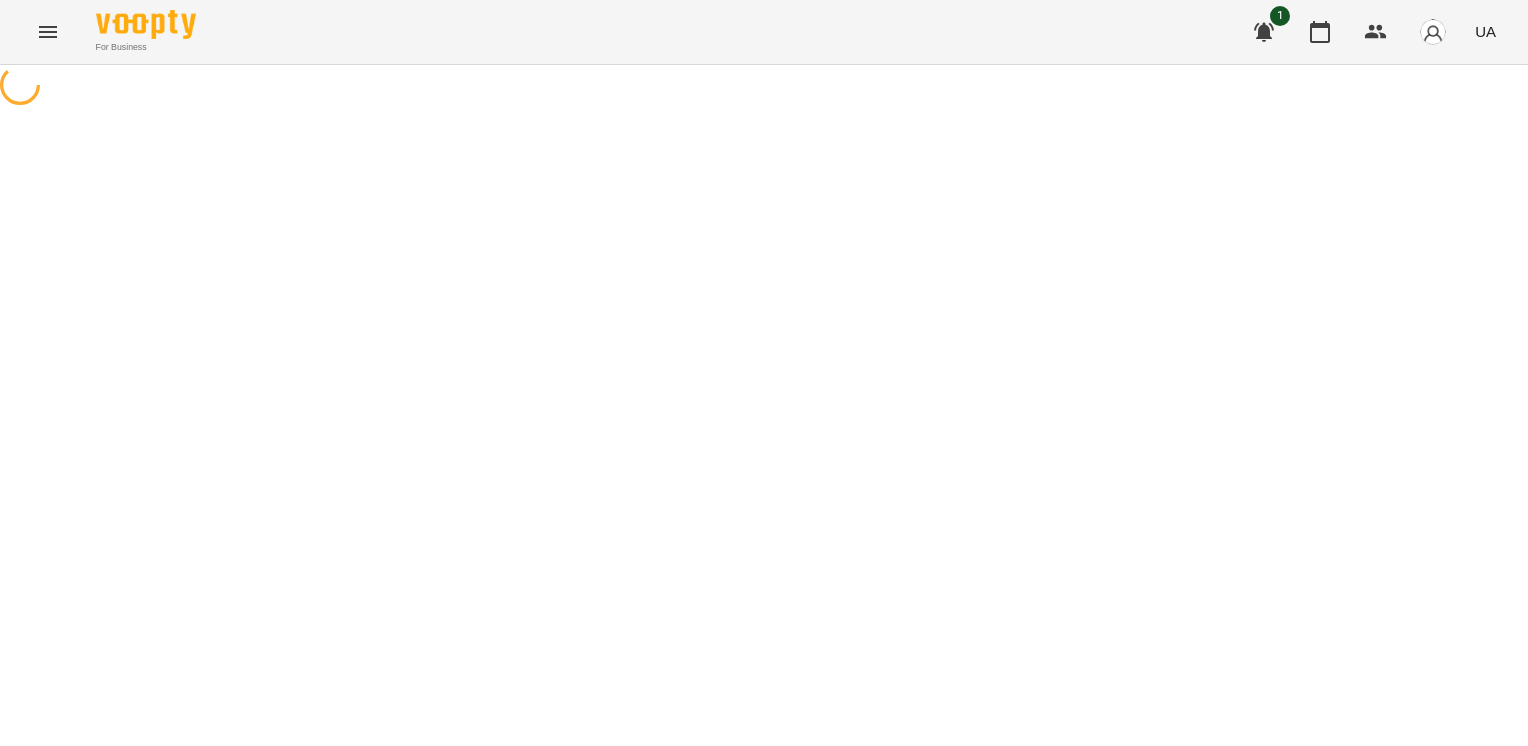 select on "**********" 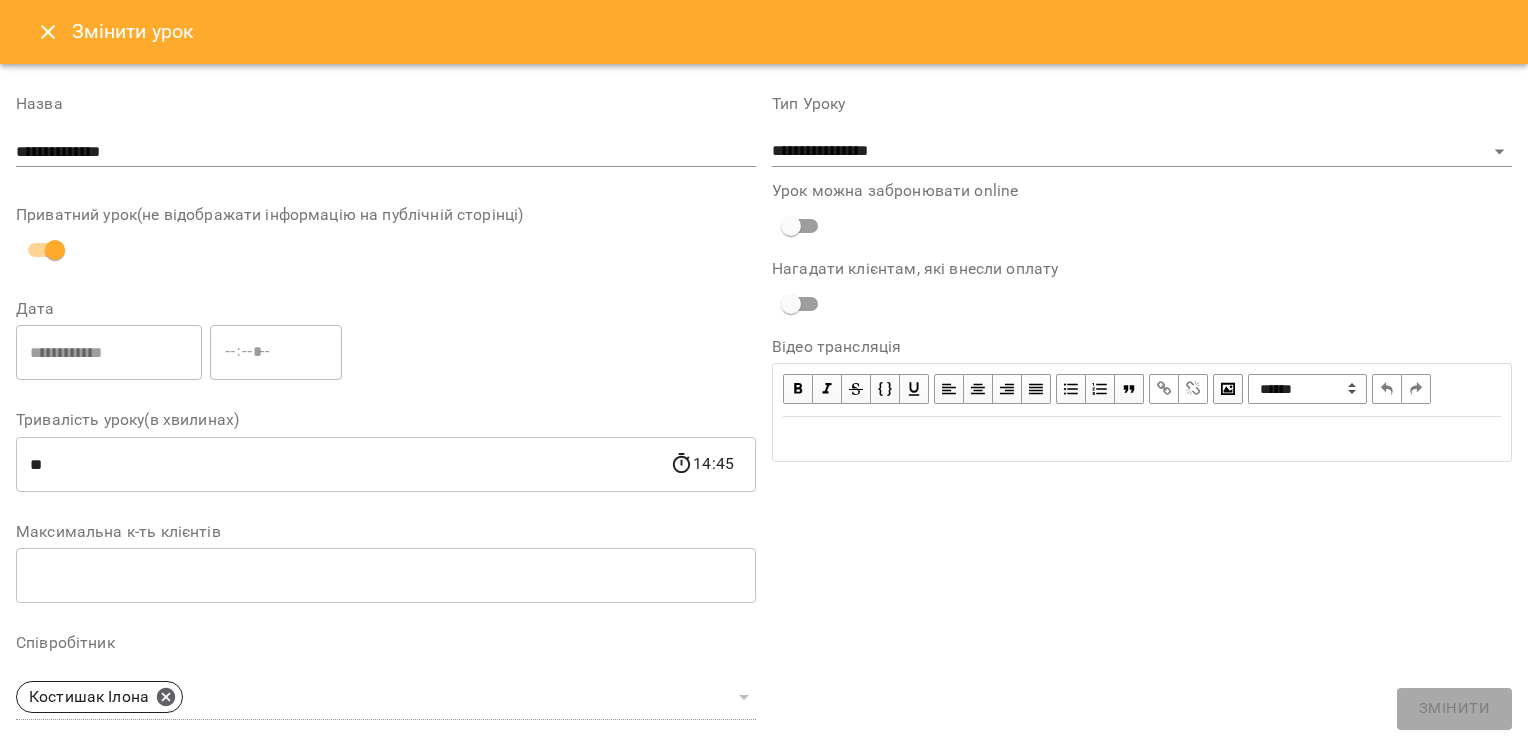 click 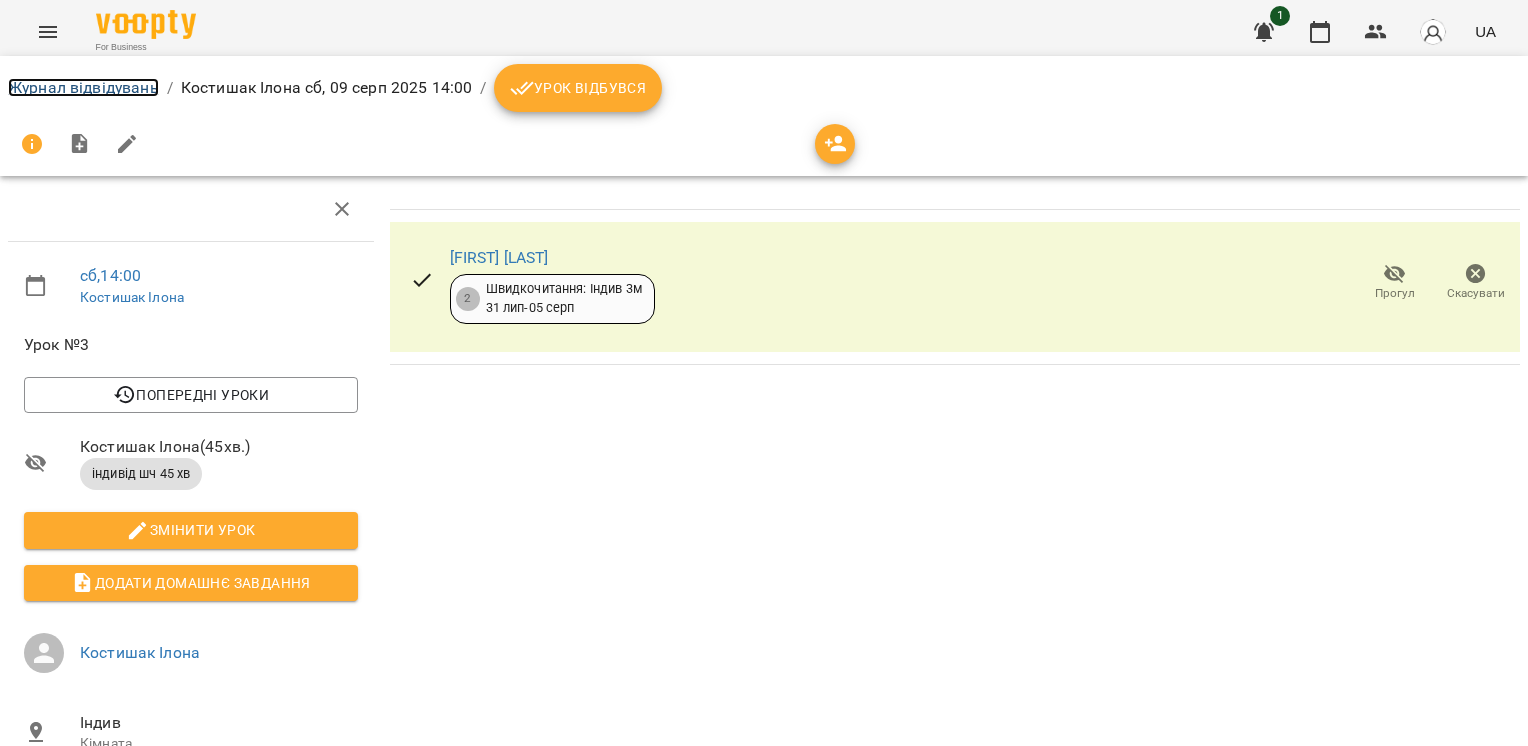 click on "Журнал відвідувань" at bounding box center [83, 87] 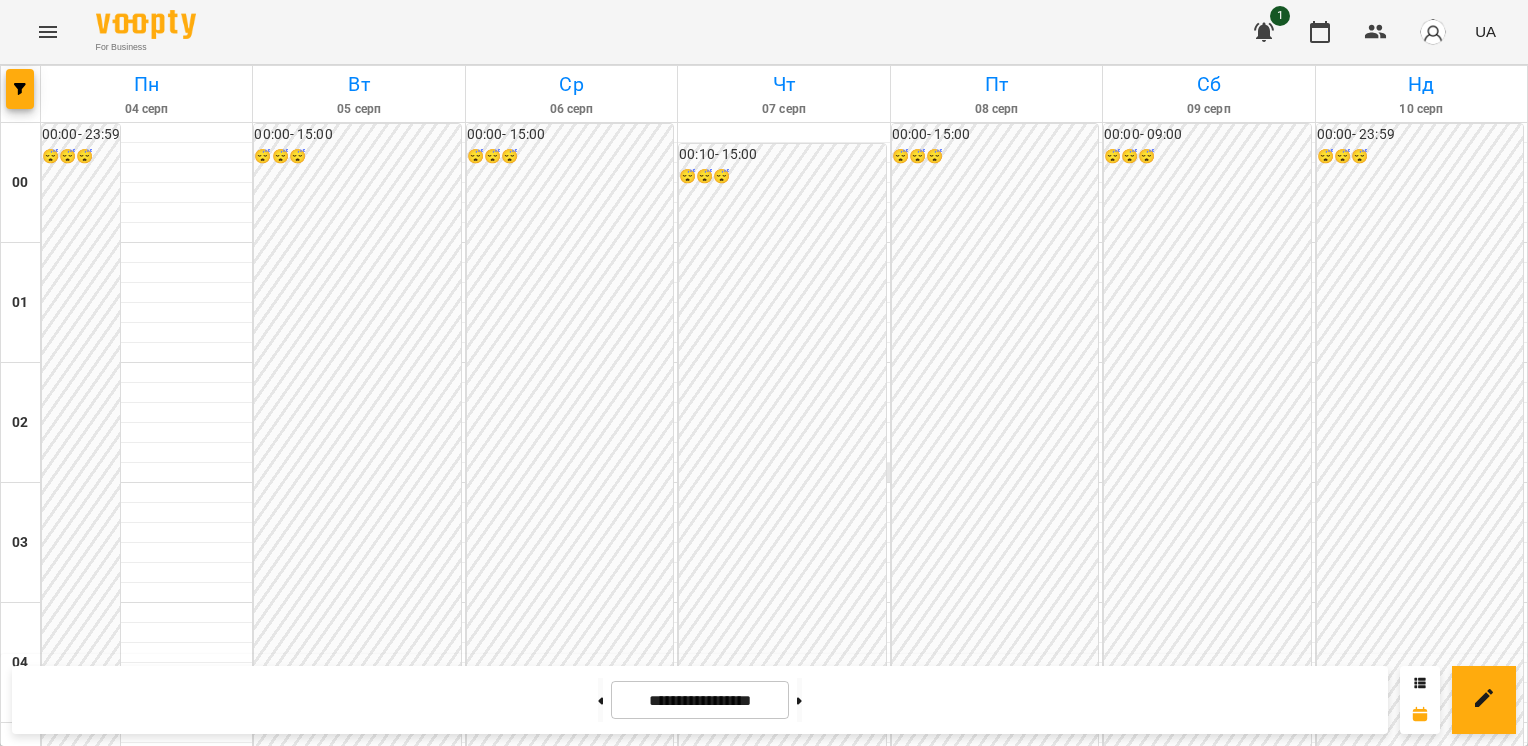 scroll, scrollTop: 1816, scrollLeft: 0, axis: vertical 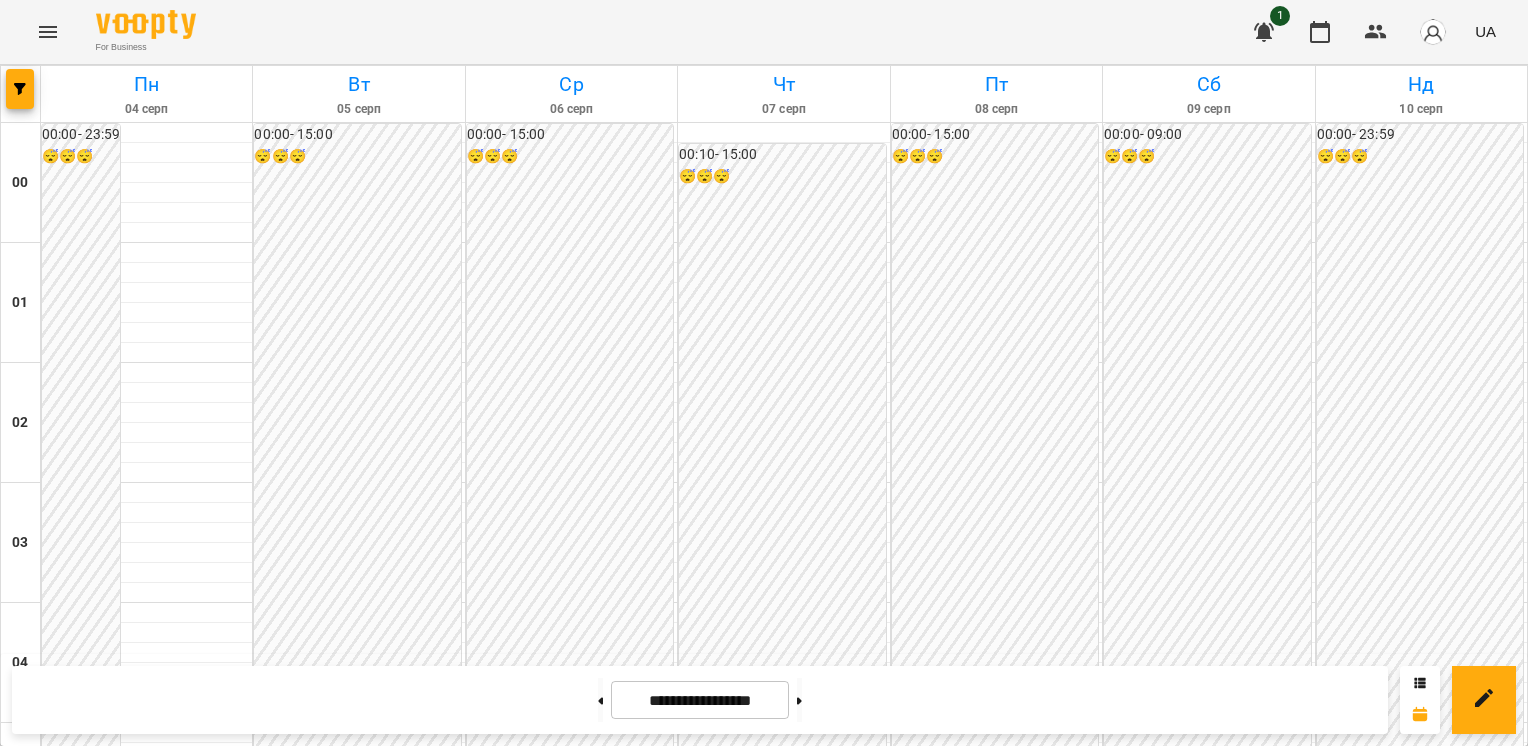 click on "[HH]:[MM] [LAST] [FIRST] парне шч 90 хв - парне_[LAST]_[LAST]" at bounding box center (1207, 2133) 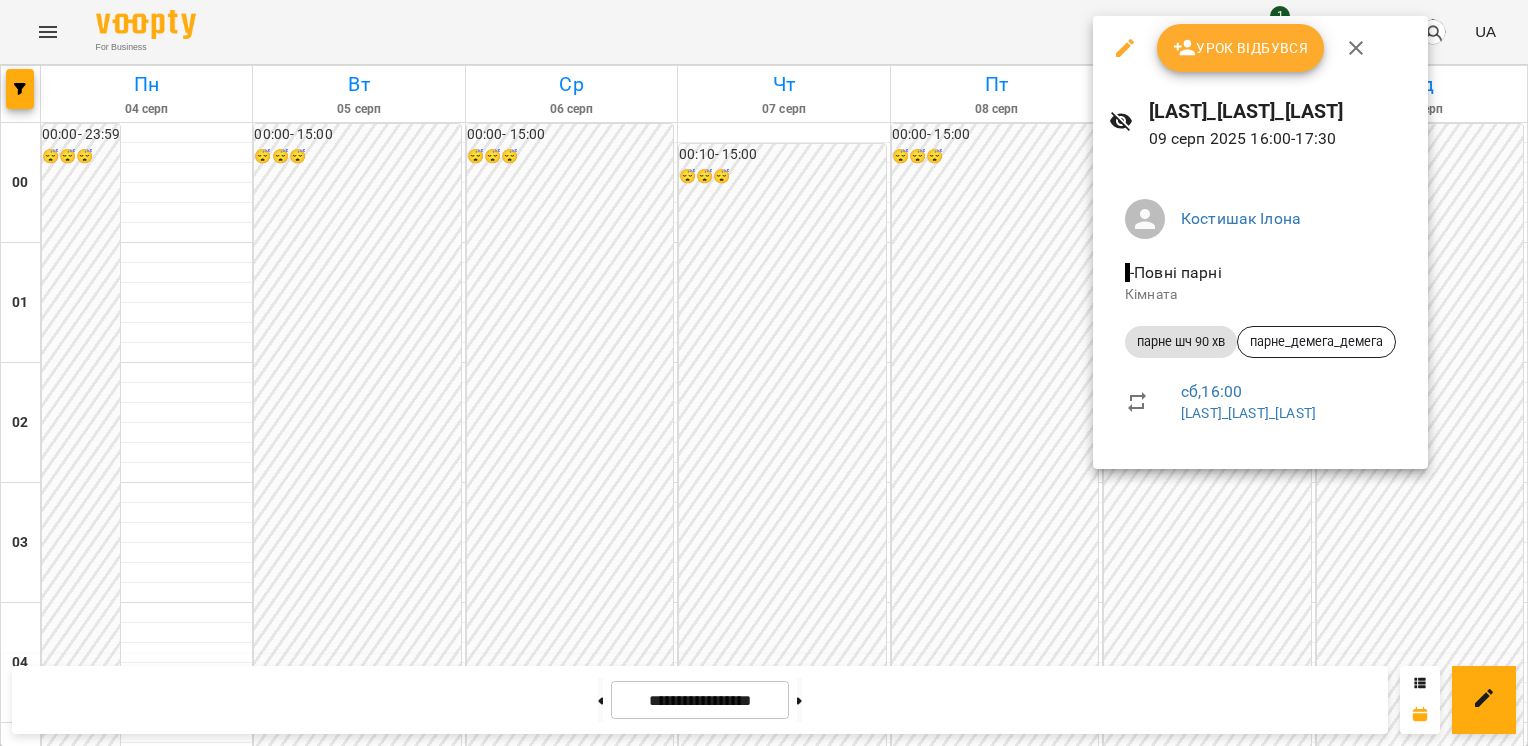 click 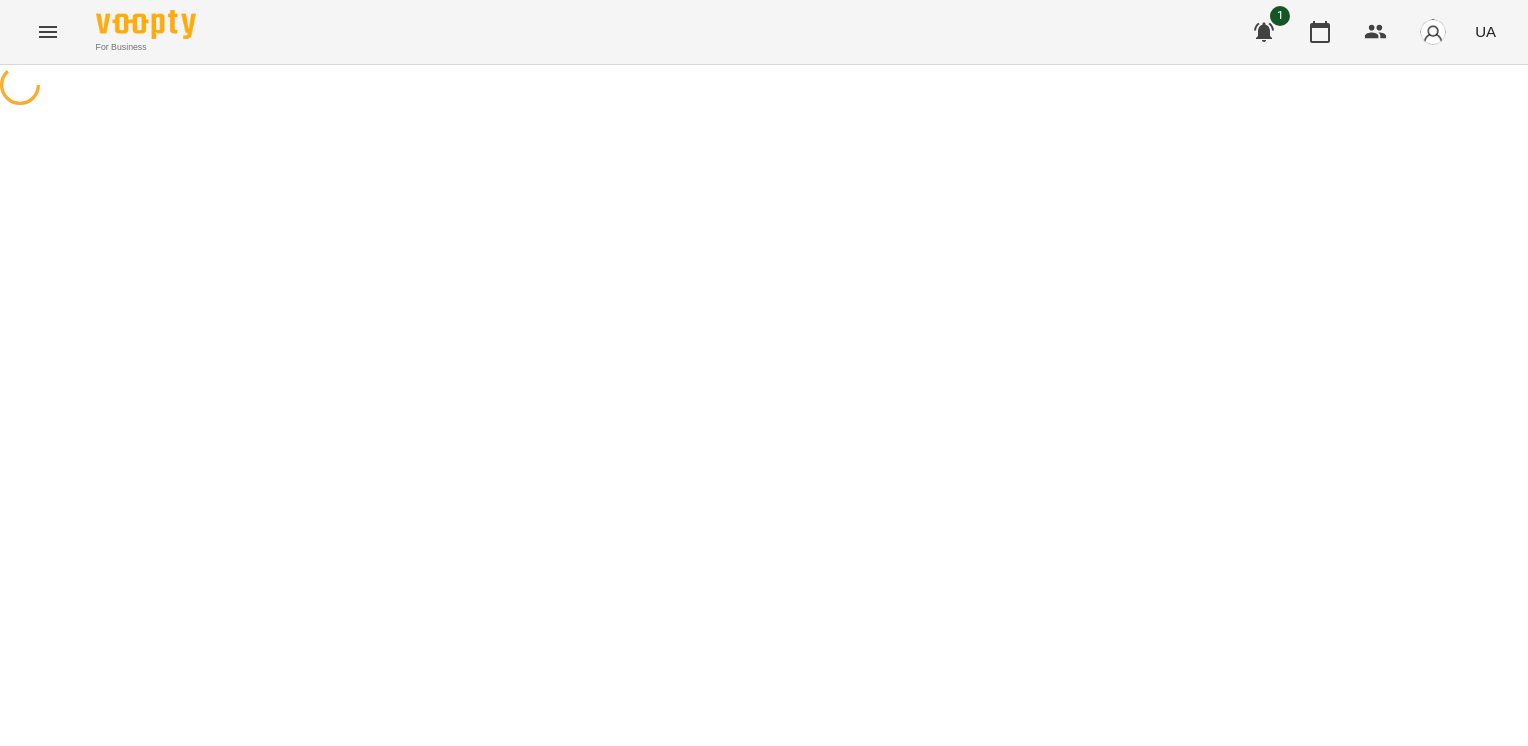 select on "**********" 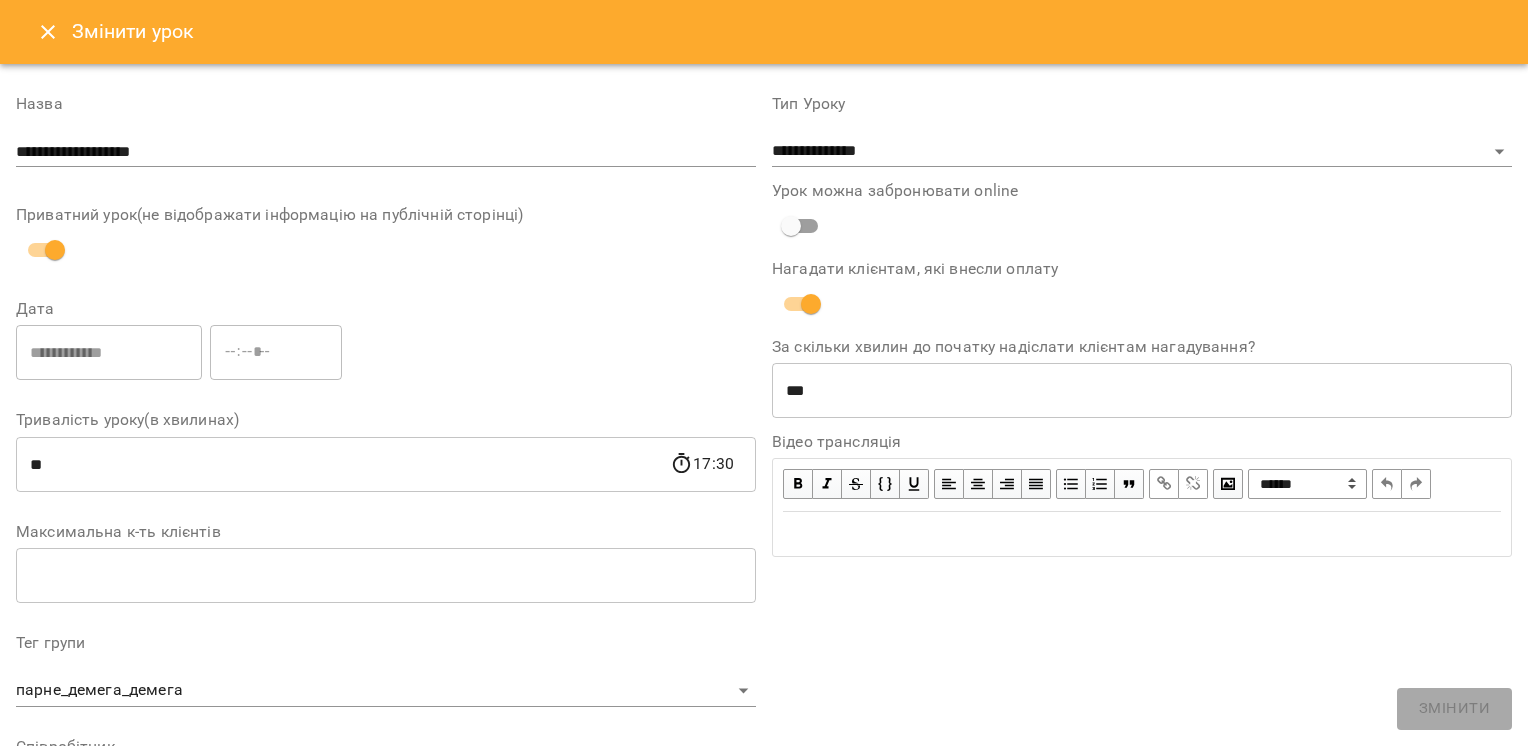 click 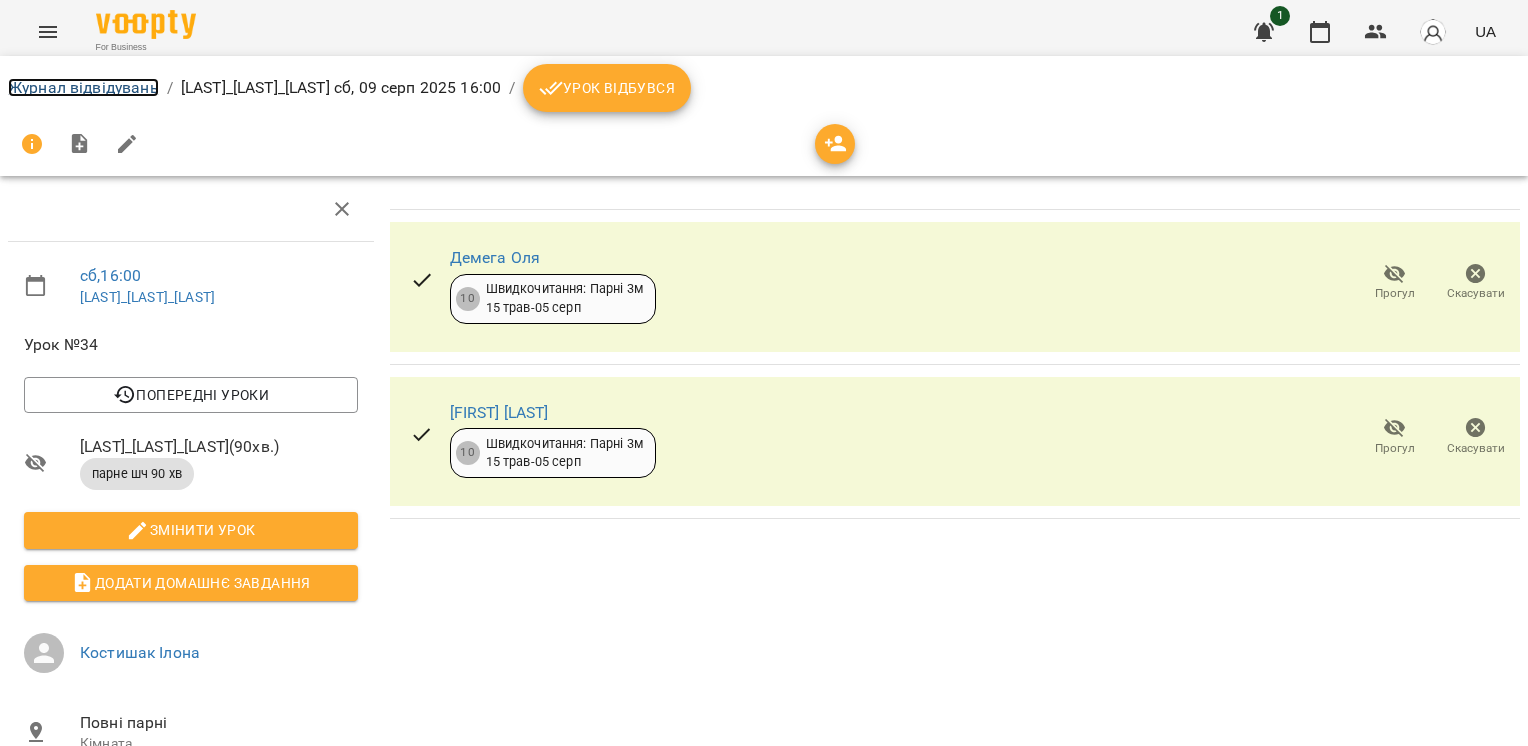click on "Журнал відвідувань" at bounding box center [83, 87] 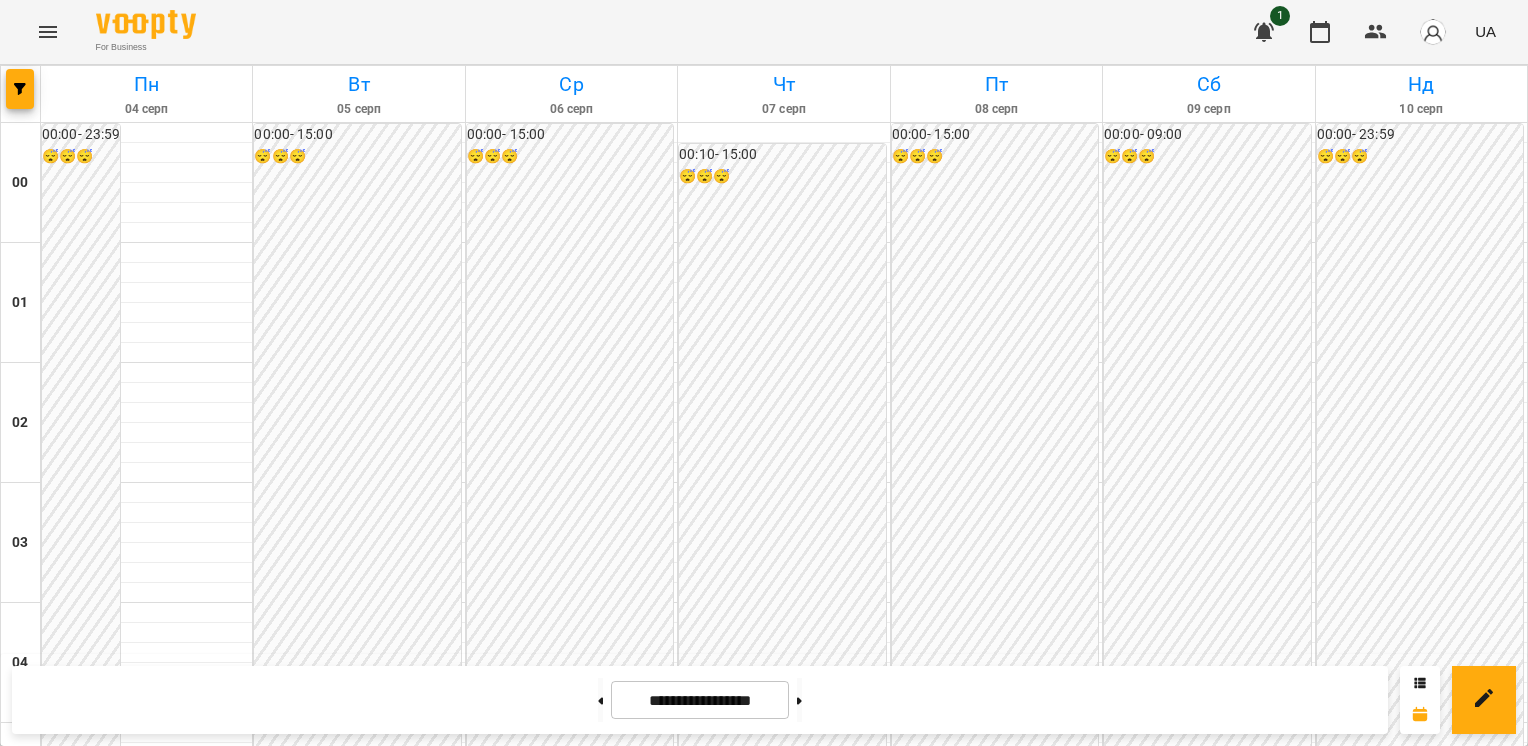 scroll, scrollTop: 2166, scrollLeft: 0, axis: vertical 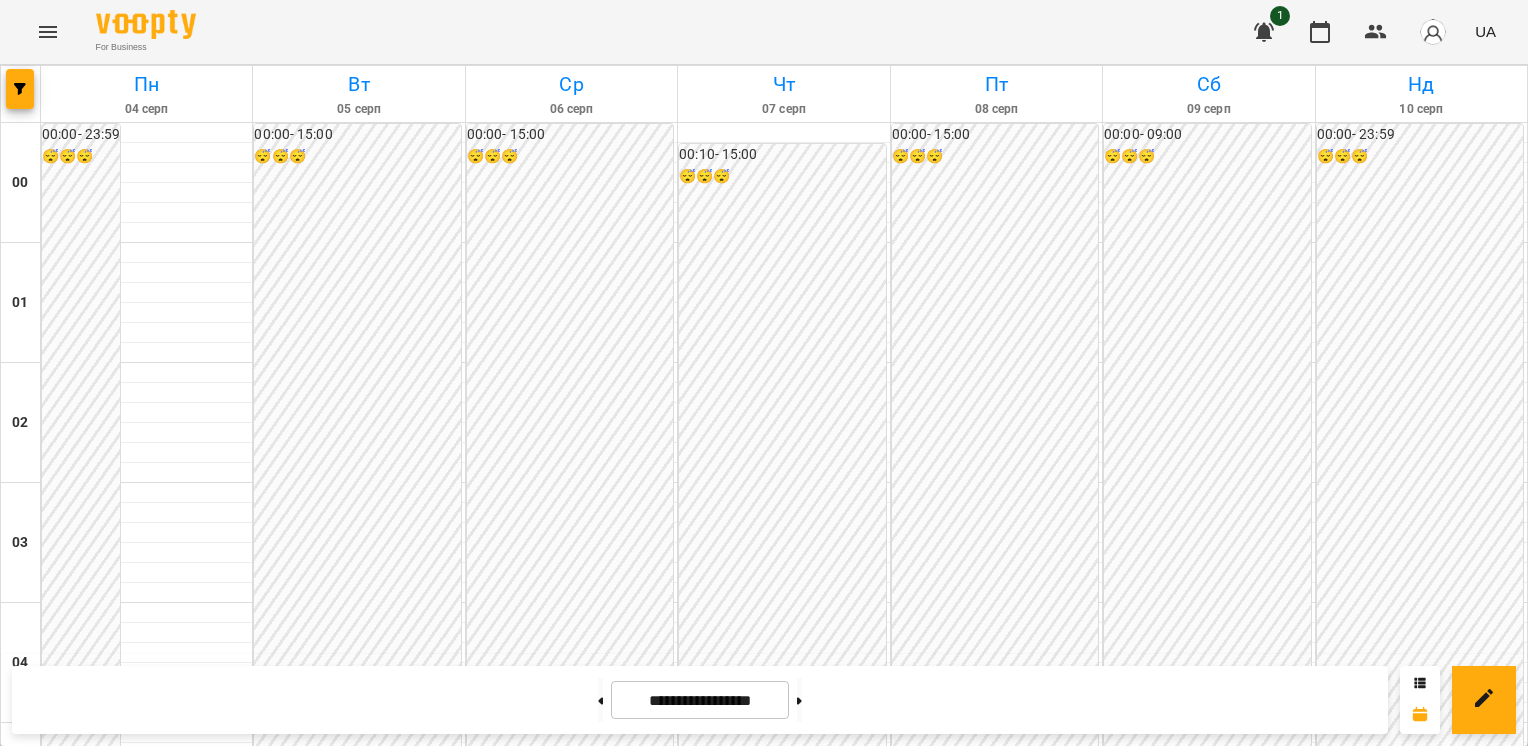 click on "[HH]:[MM] [LAST] [FIRST]" at bounding box center [1248, 2431] 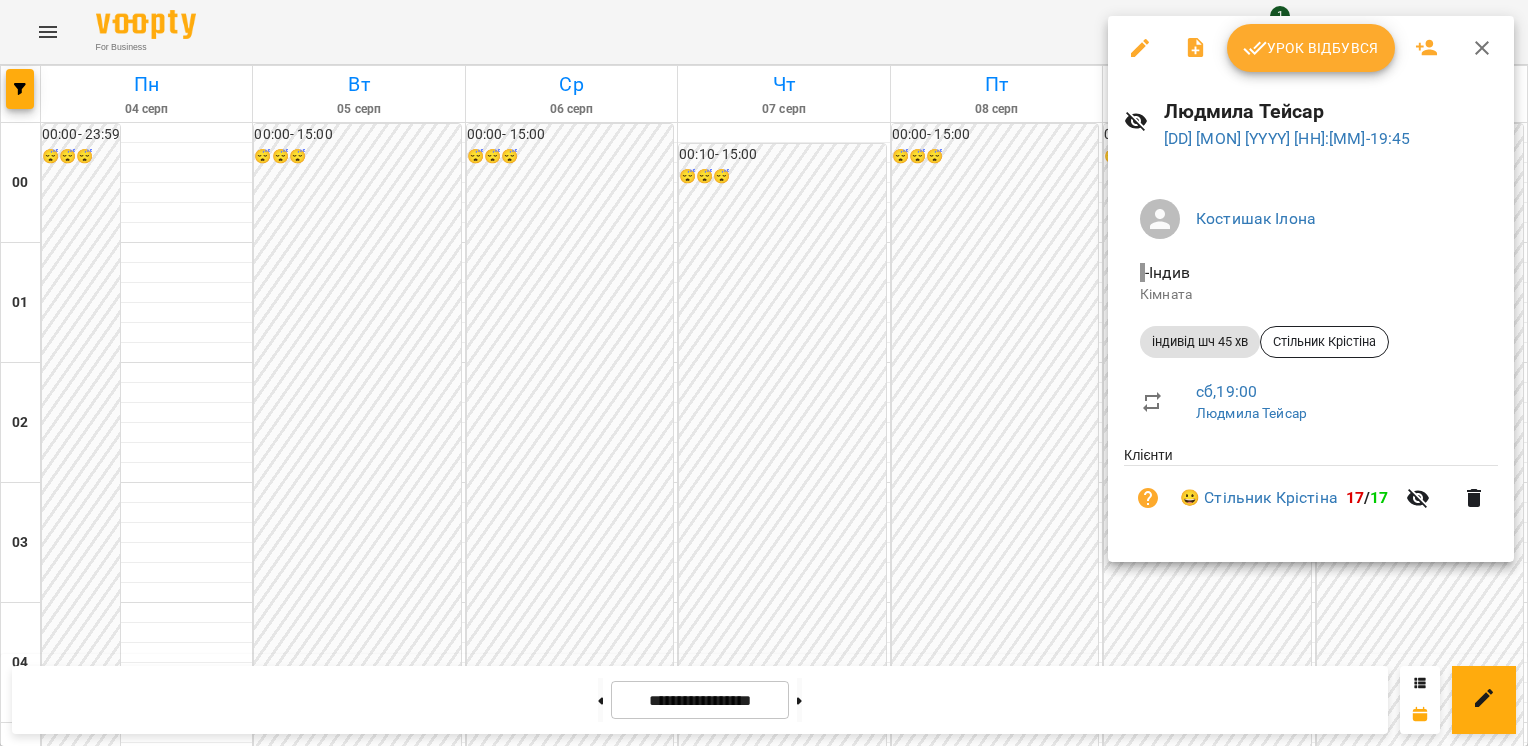 click at bounding box center (764, 373) 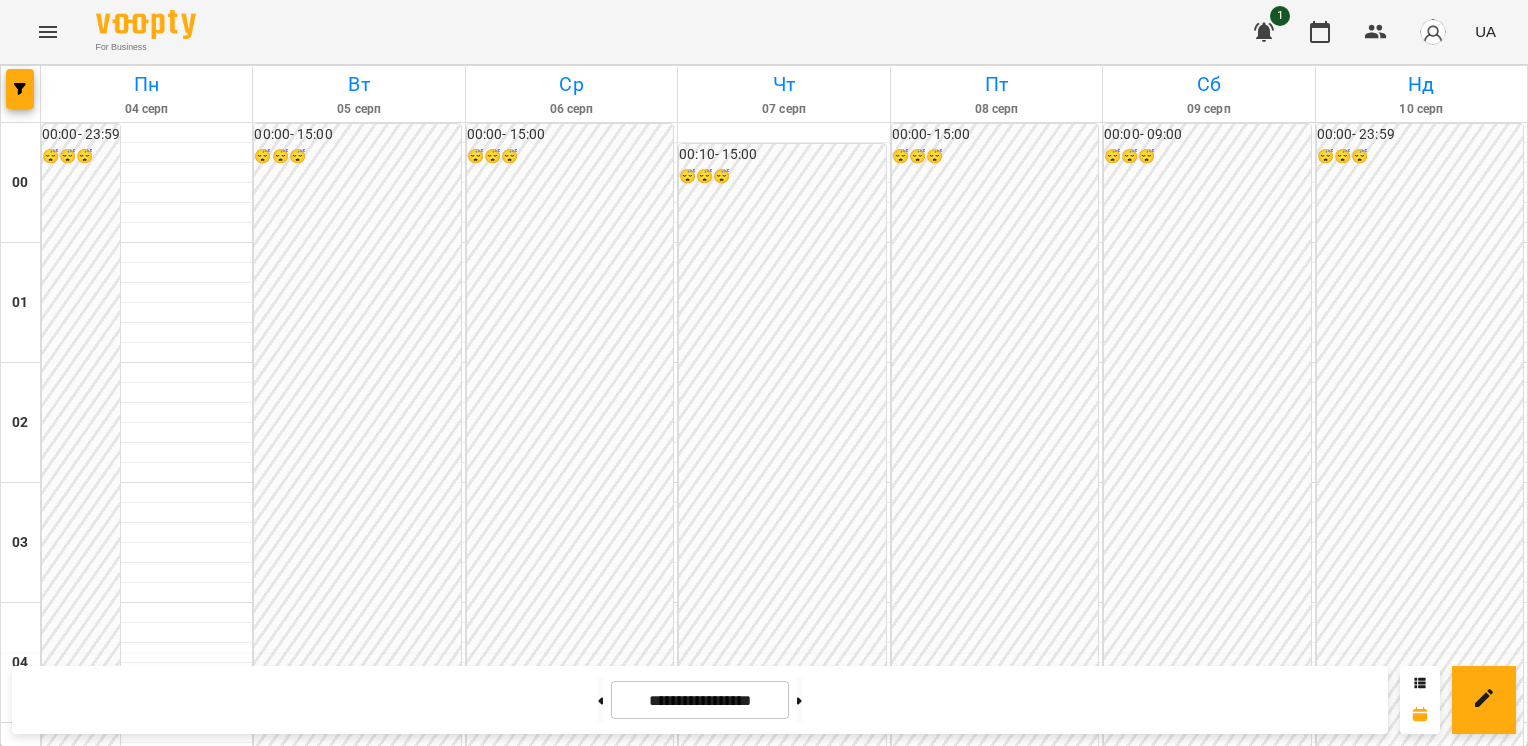 click on "Стільник Крістіна" at bounding box center [1247, 2477] 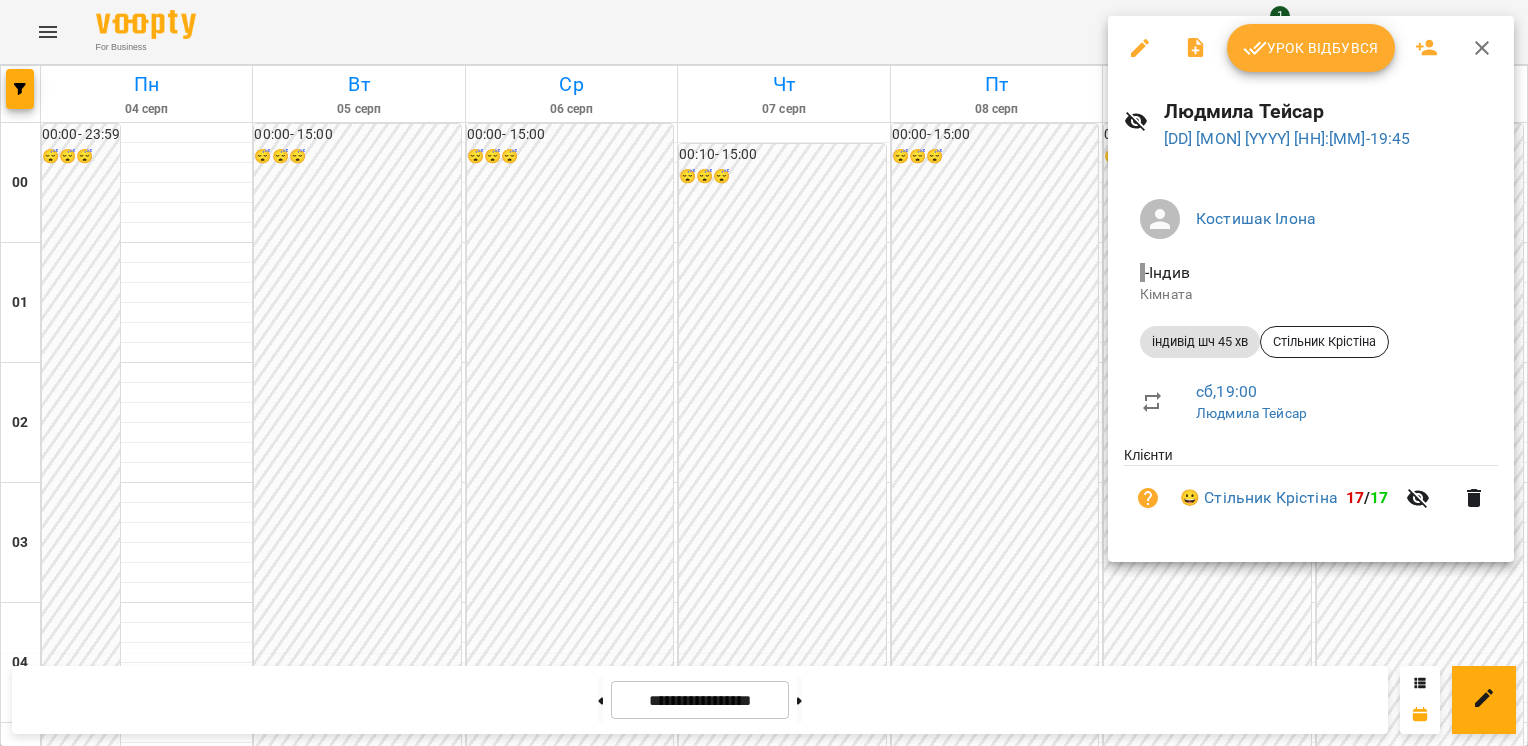 click at bounding box center (764, 373) 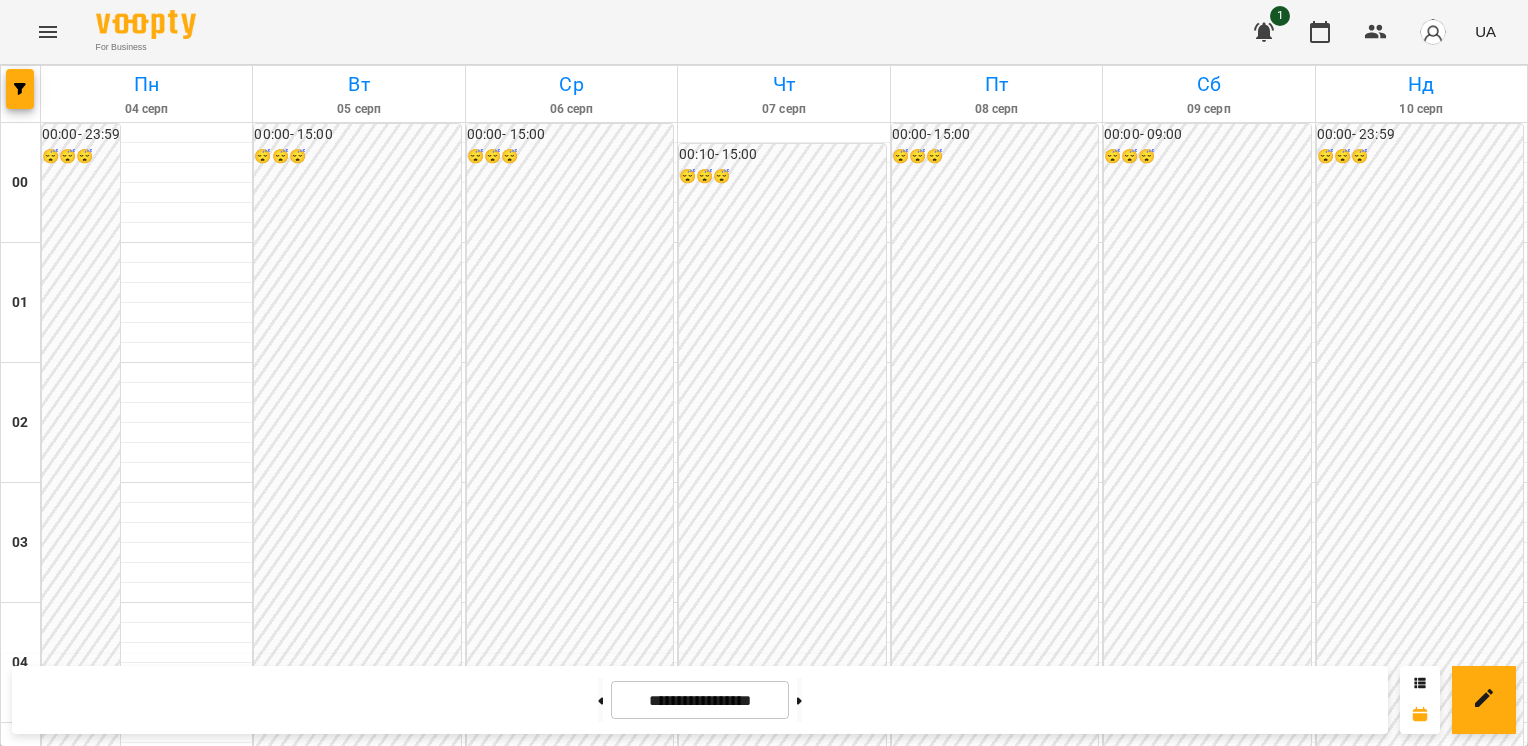 scroll, scrollTop: 1983, scrollLeft: 0, axis: vertical 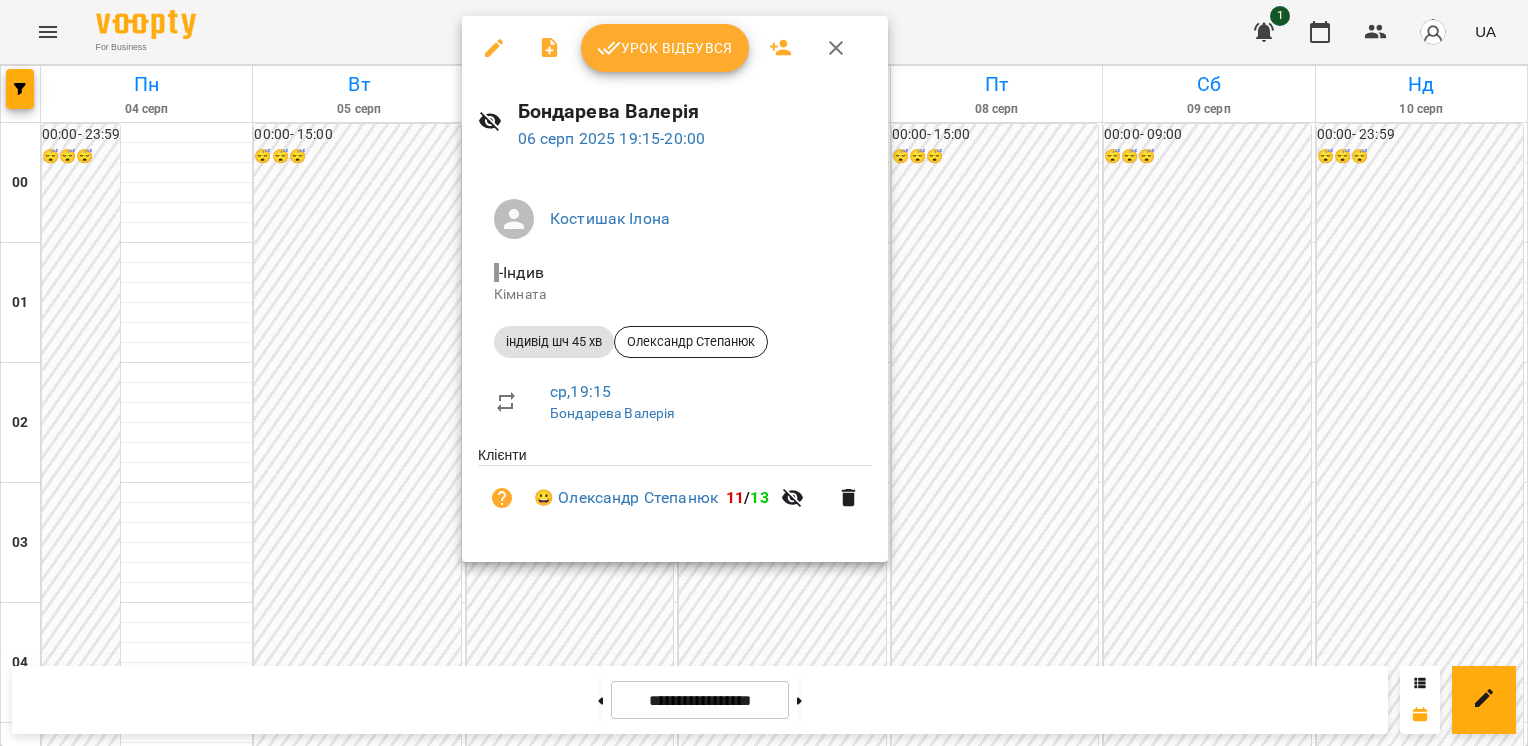 click at bounding box center (764, 373) 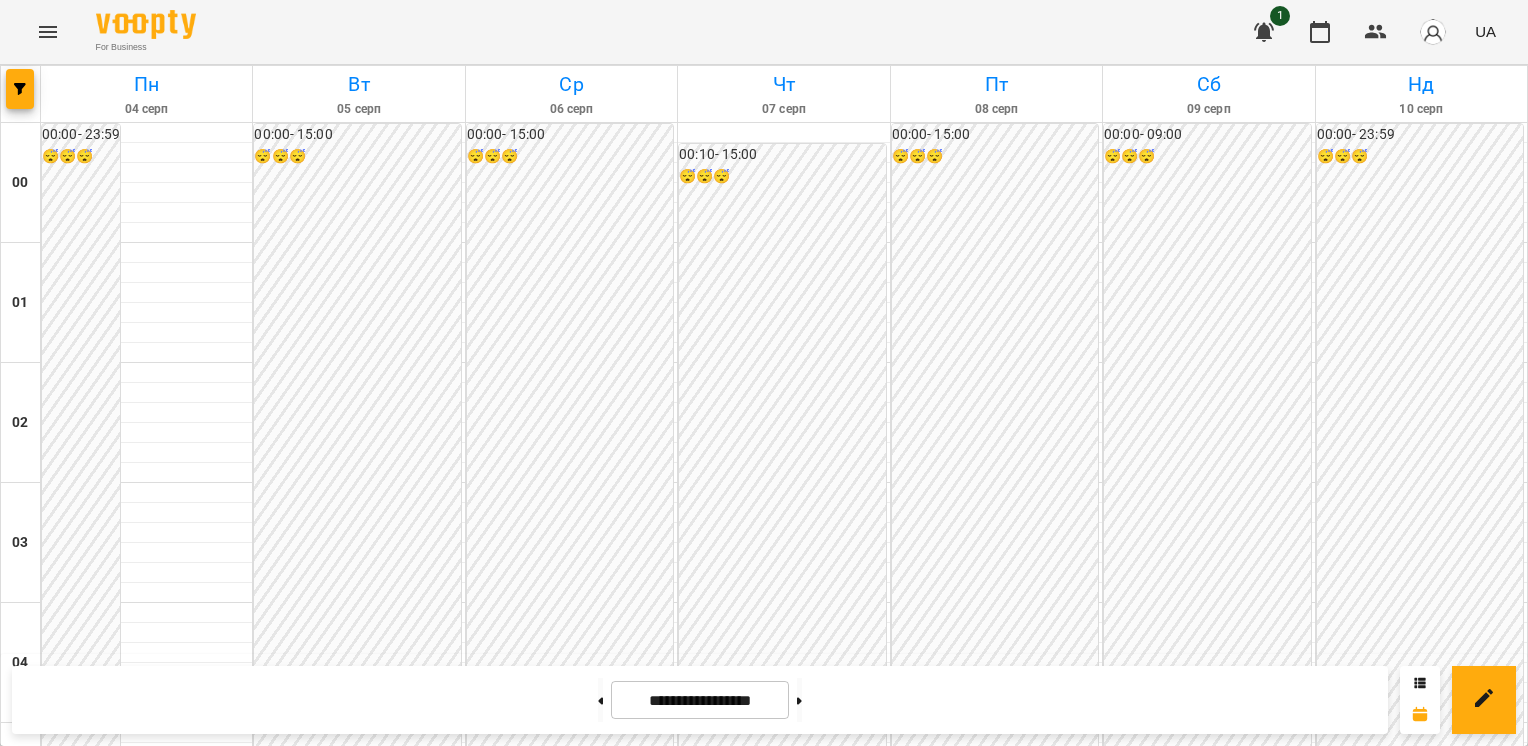 scroll, scrollTop: 2080, scrollLeft: 0, axis: vertical 